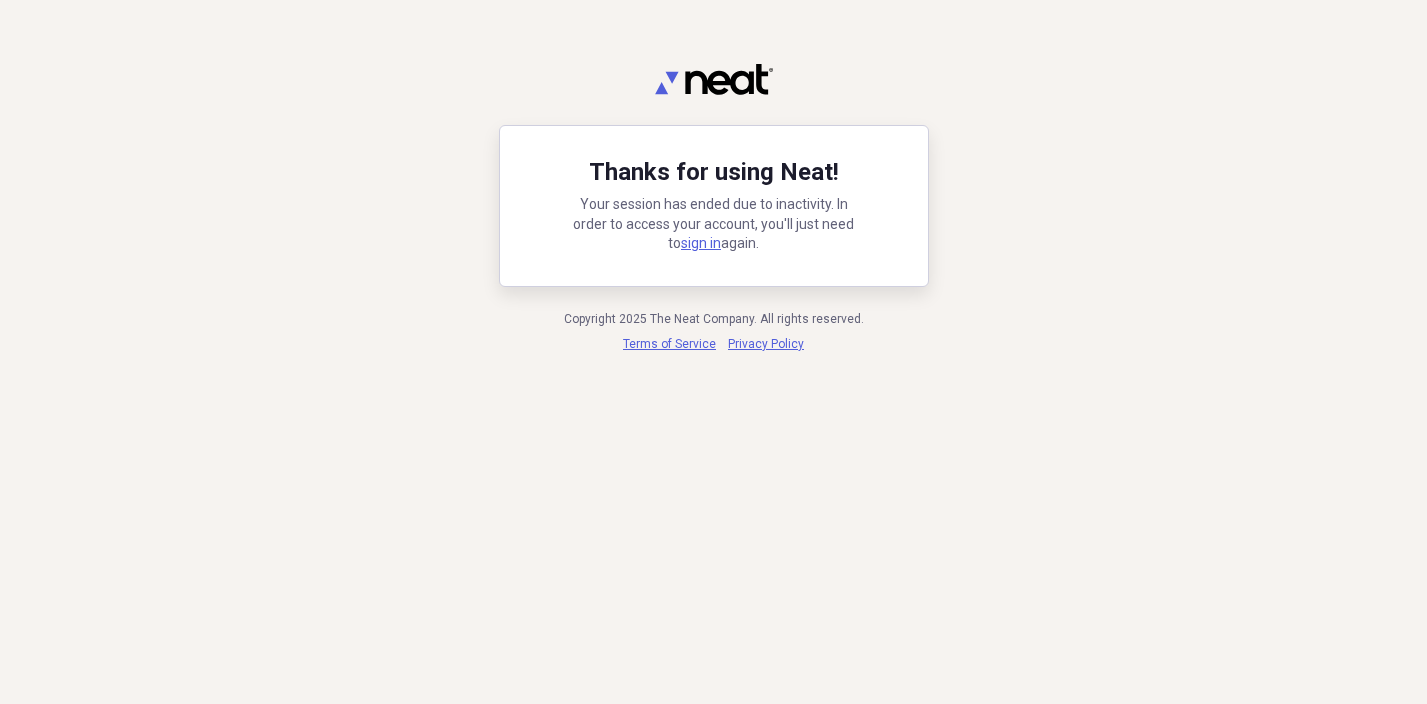 scroll, scrollTop: 0, scrollLeft: 0, axis: both 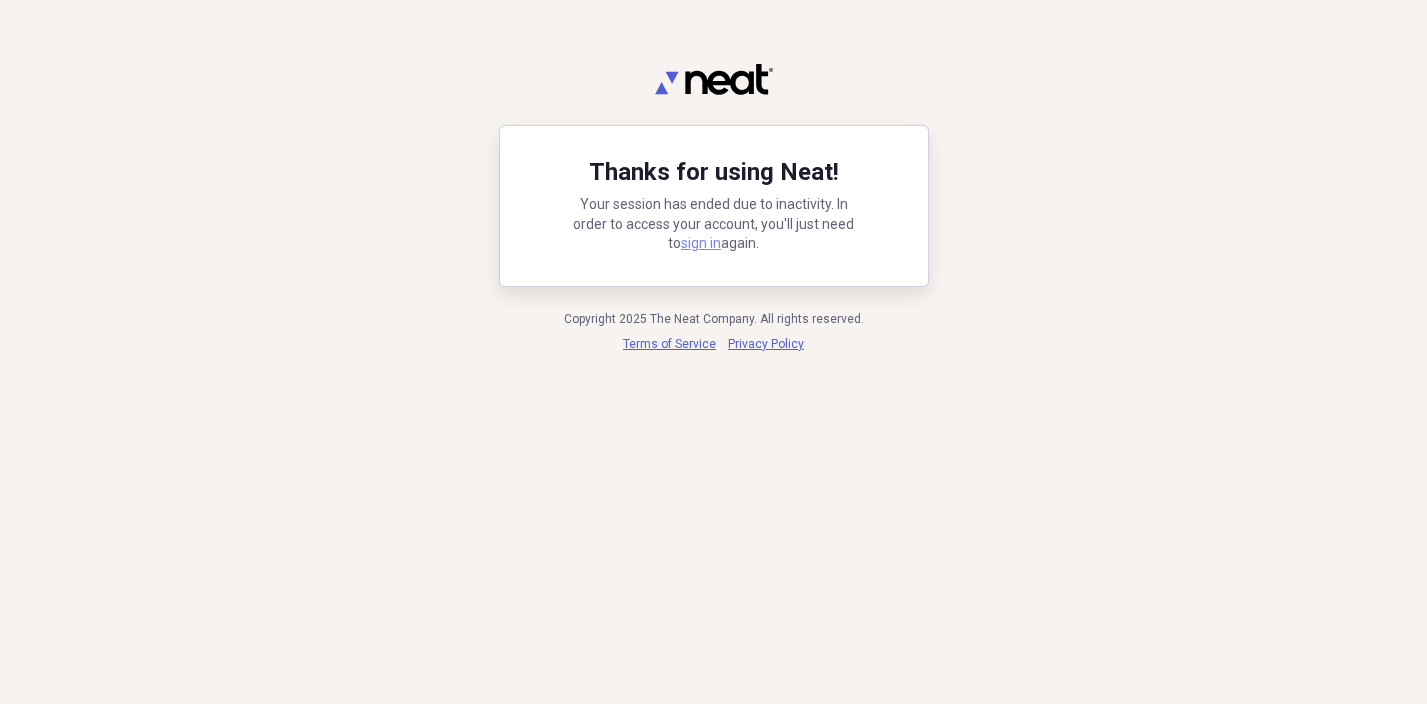 click on "sign in" at bounding box center (701, 243) 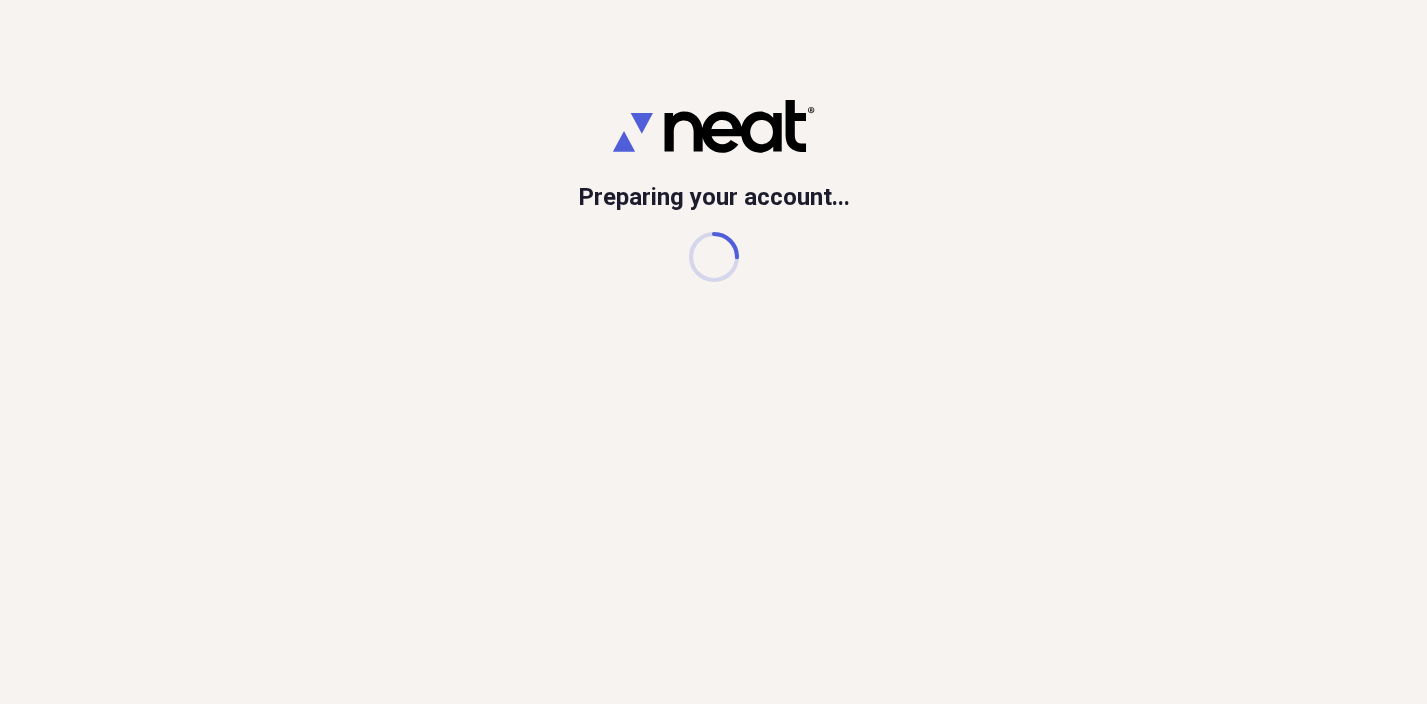 scroll, scrollTop: 0, scrollLeft: 0, axis: both 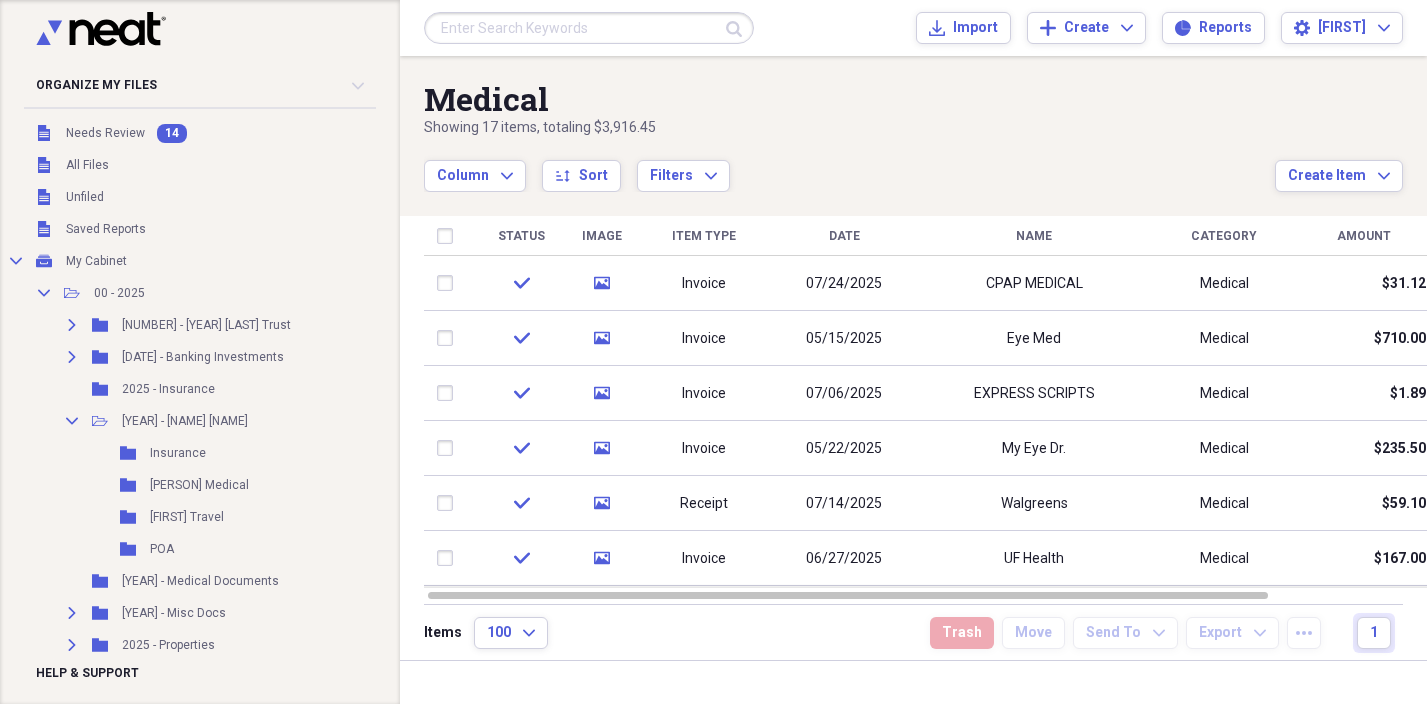 click on "Unfiled" at bounding box center (85, 197) 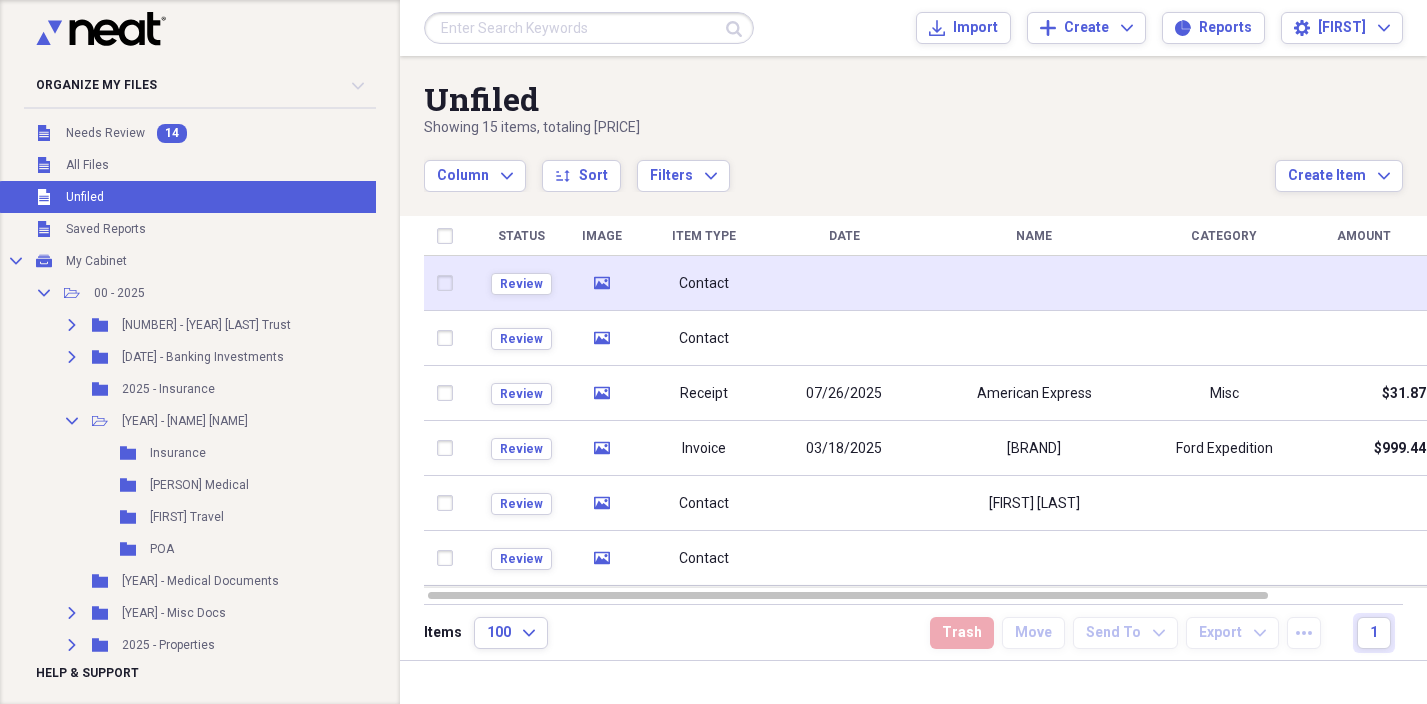 click on "Contact" at bounding box center [704, 283] 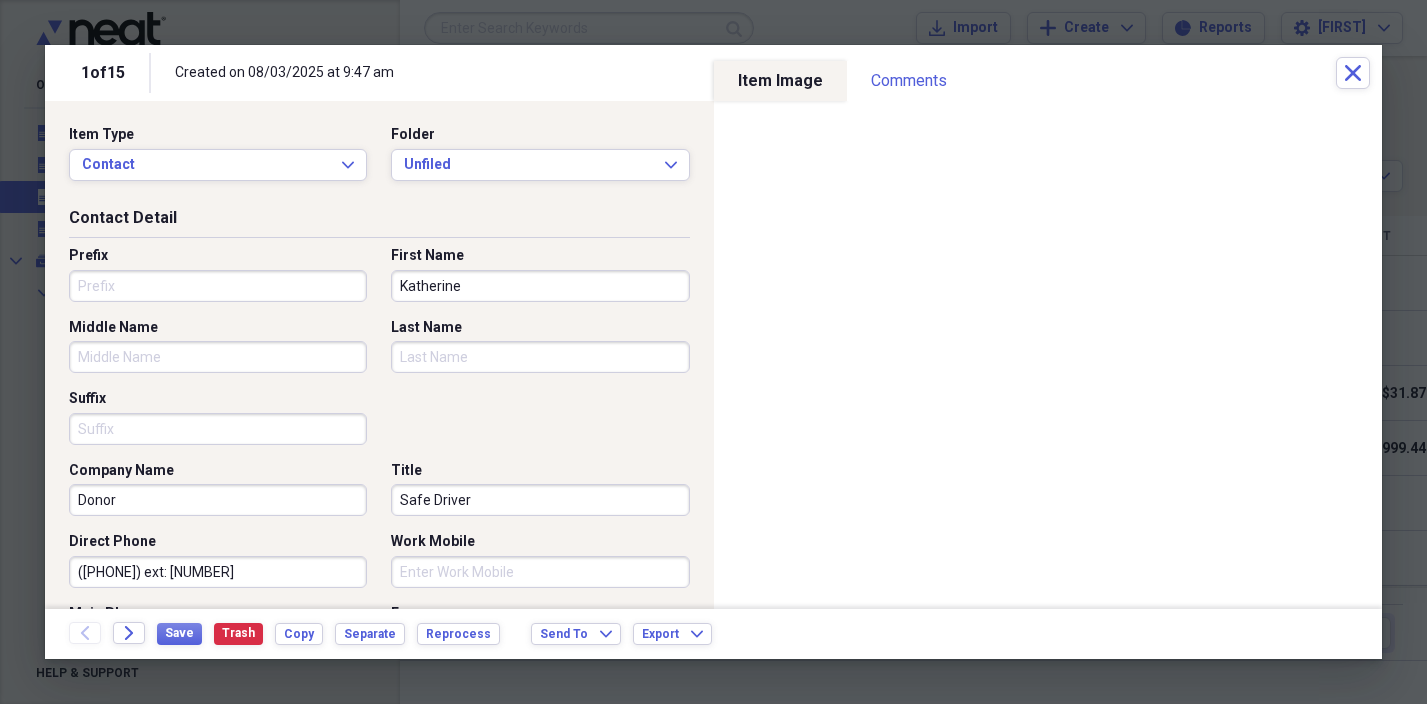type on "Katherine" 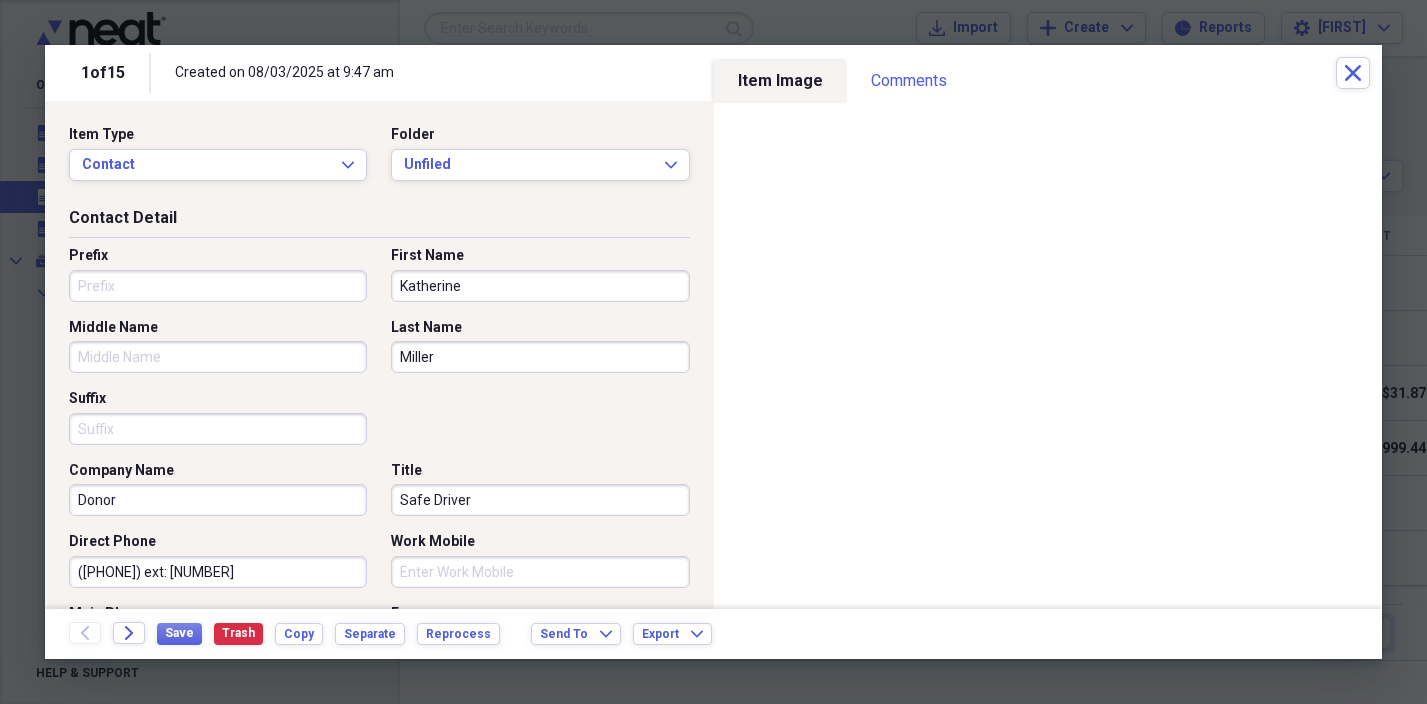 scroll, scrollTop: 0, scrollLeft: 0, axis: both 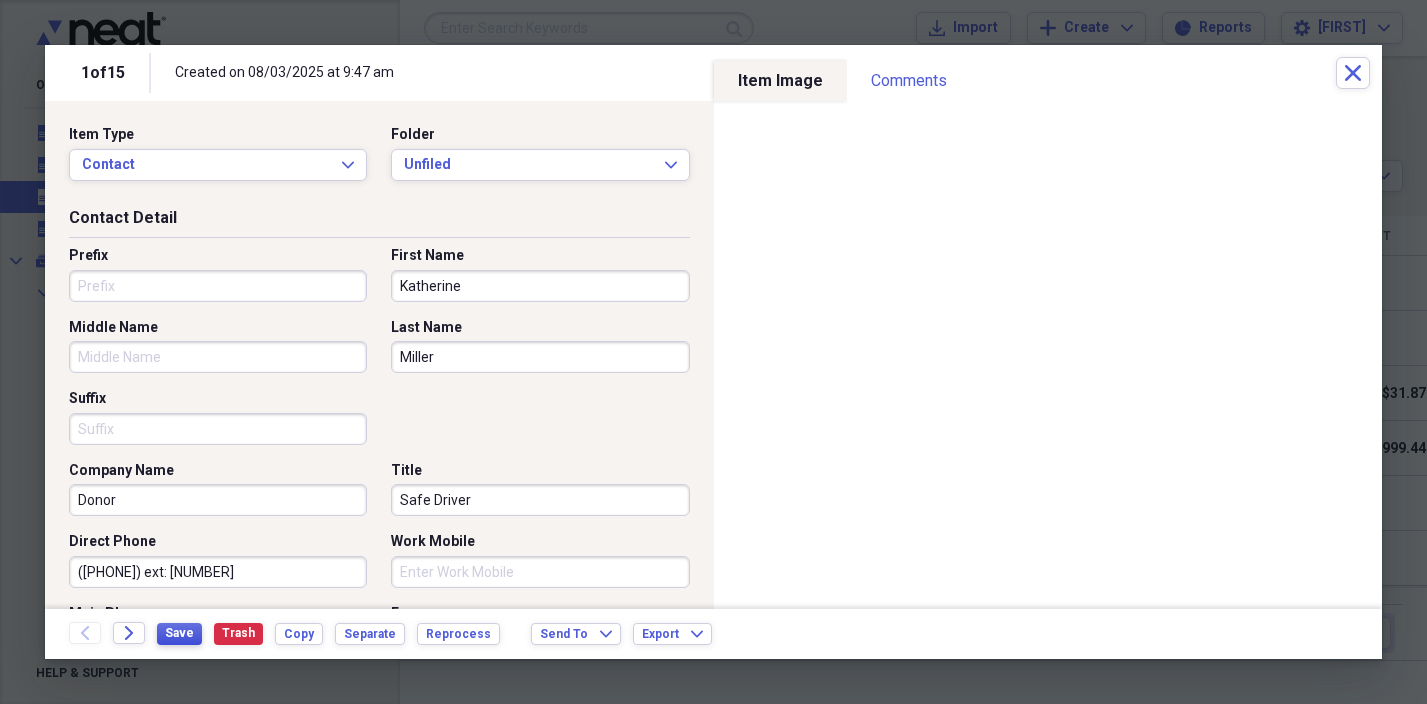 type on "Miller" 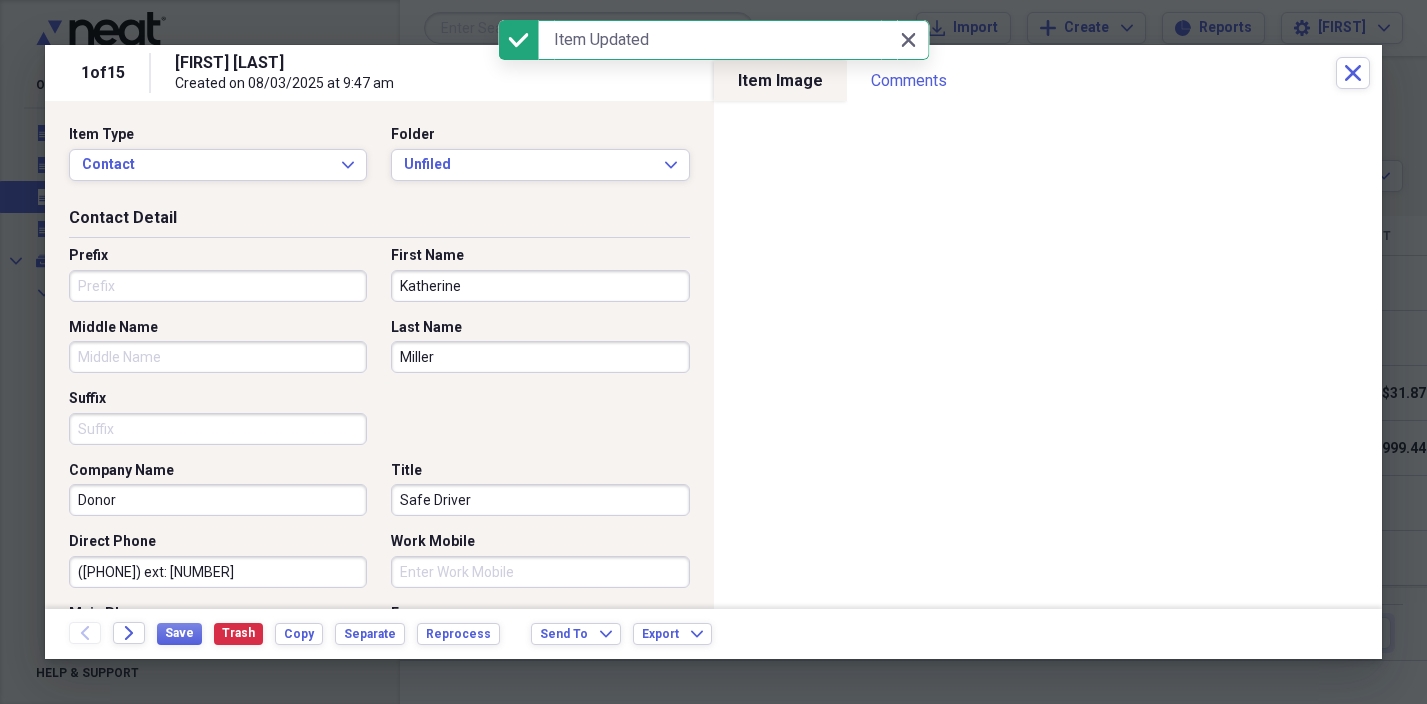 drag, startPoint x: 229, startPoint y: 574, endPoint x: 40, endPoint y: 563, distance: 189.31984 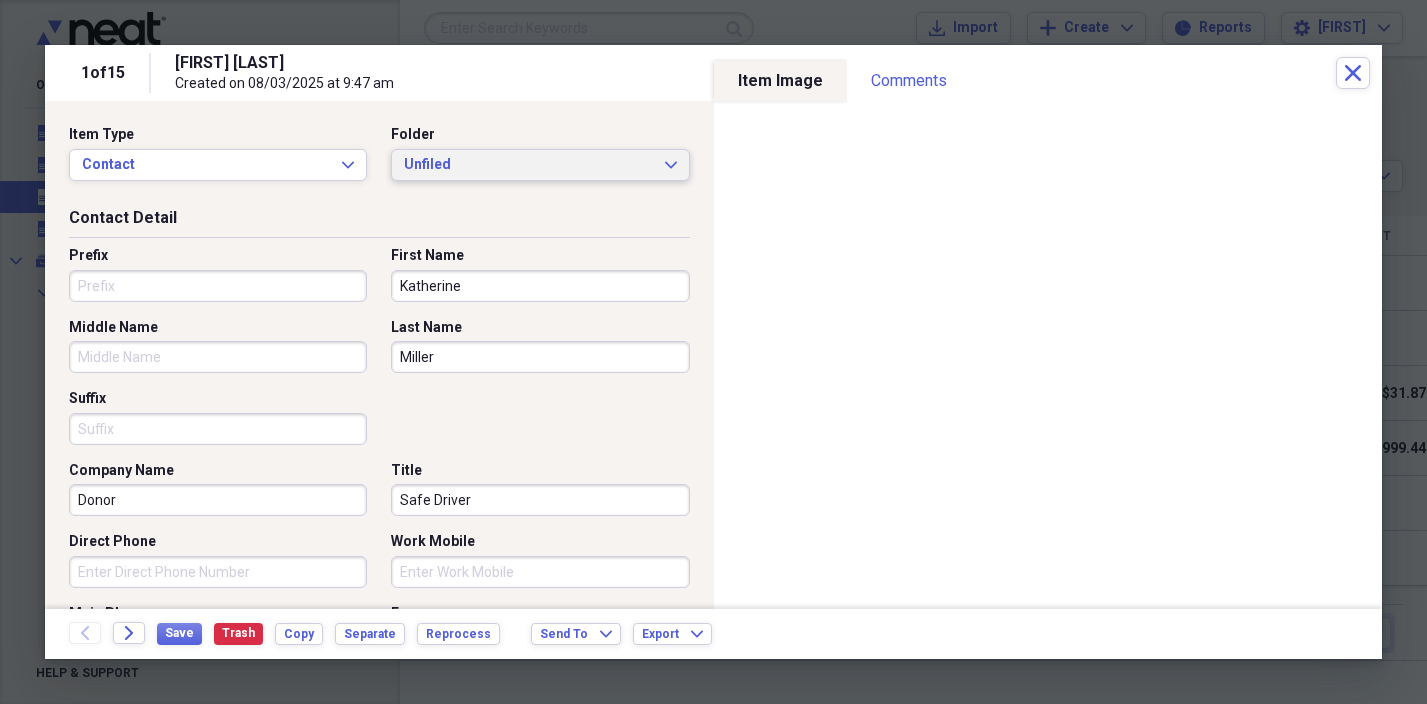 type 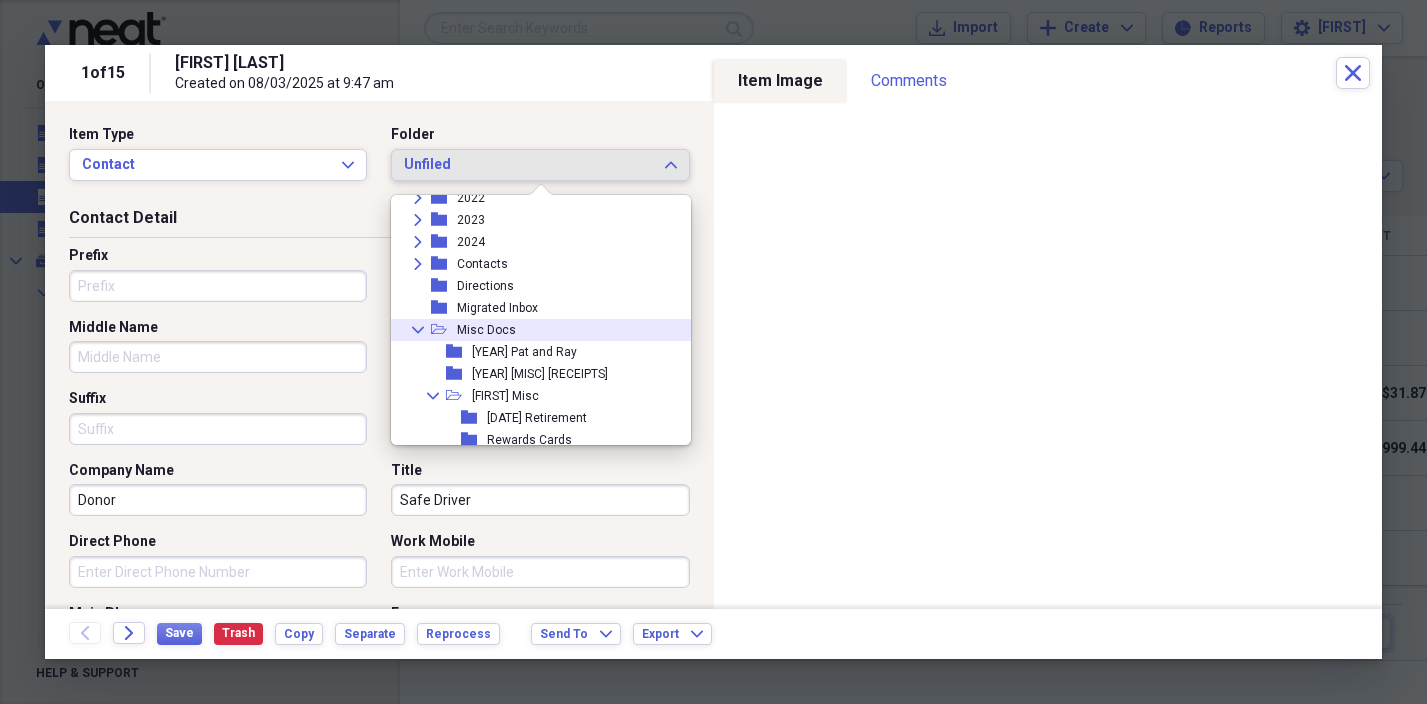 scroll, scrollTop: 1252, scrollLeft: 0, axis: vertical 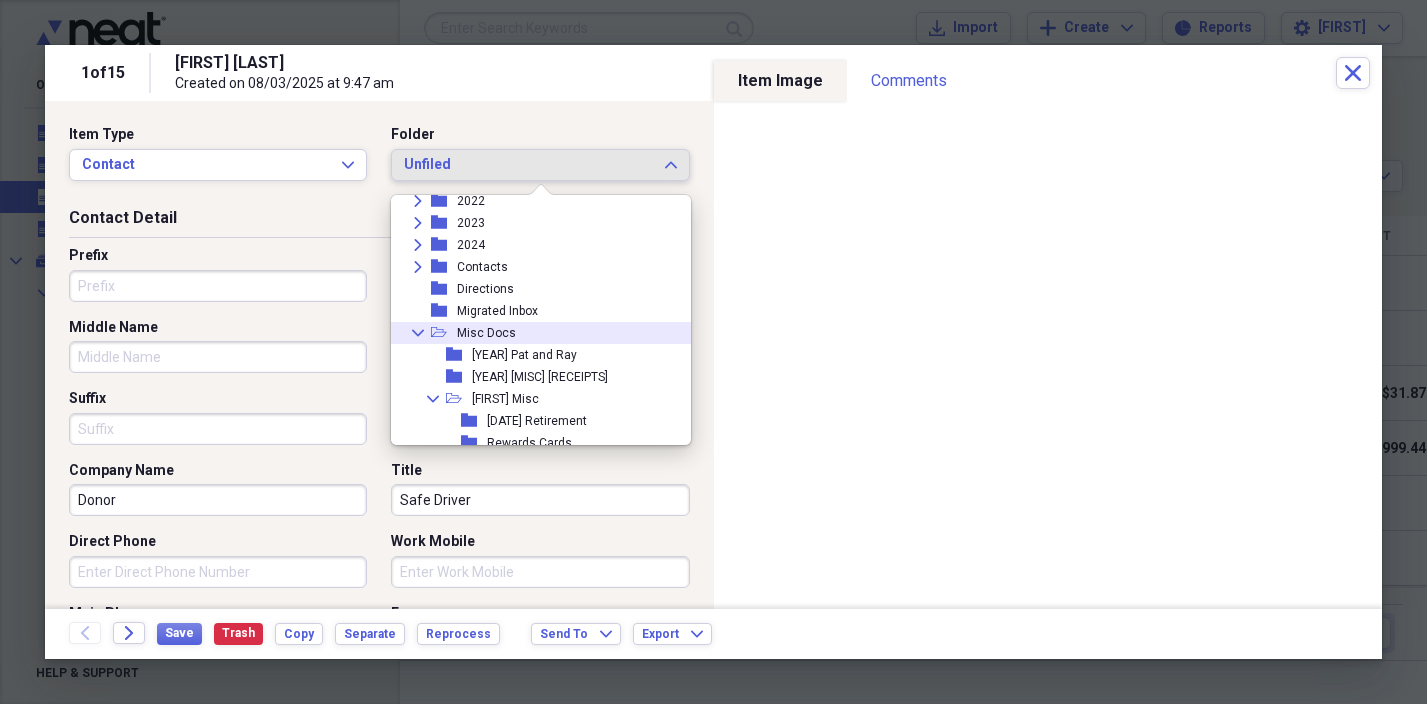 click on "Collapse" 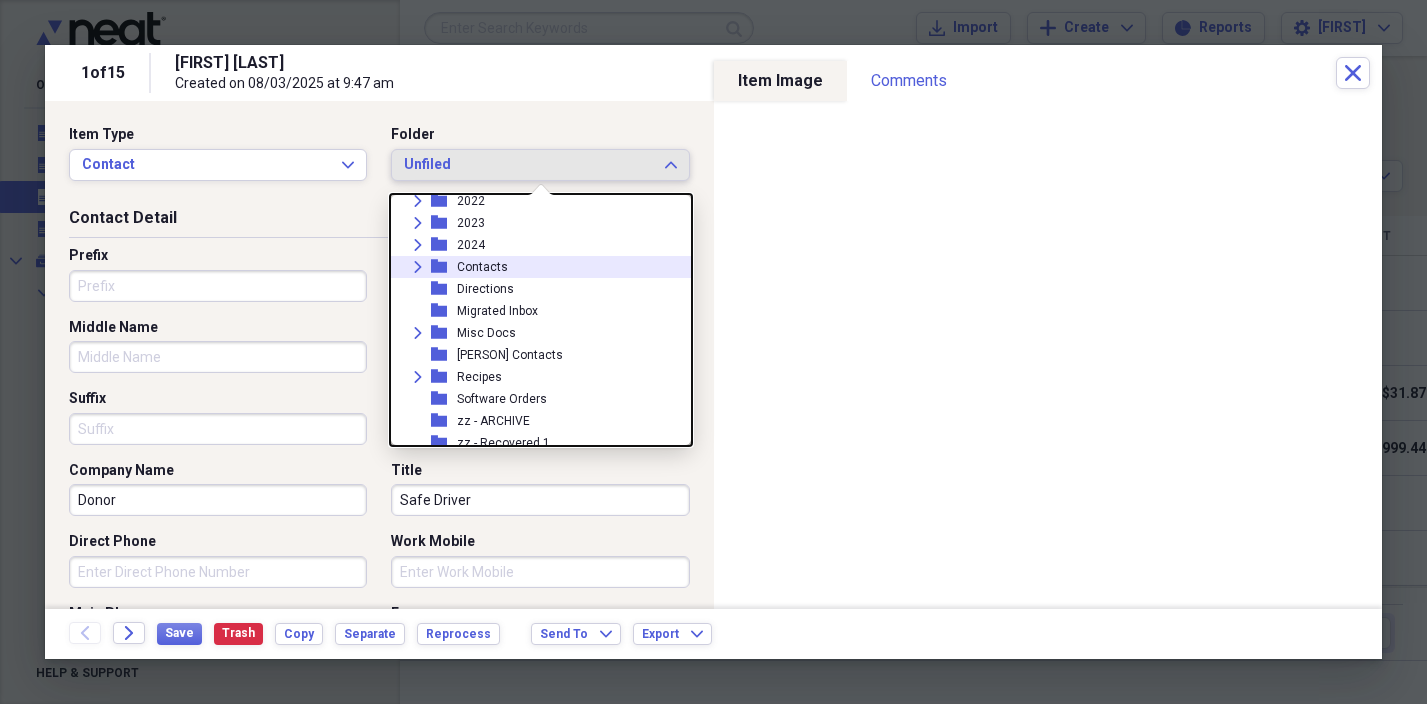 click on "Expand" 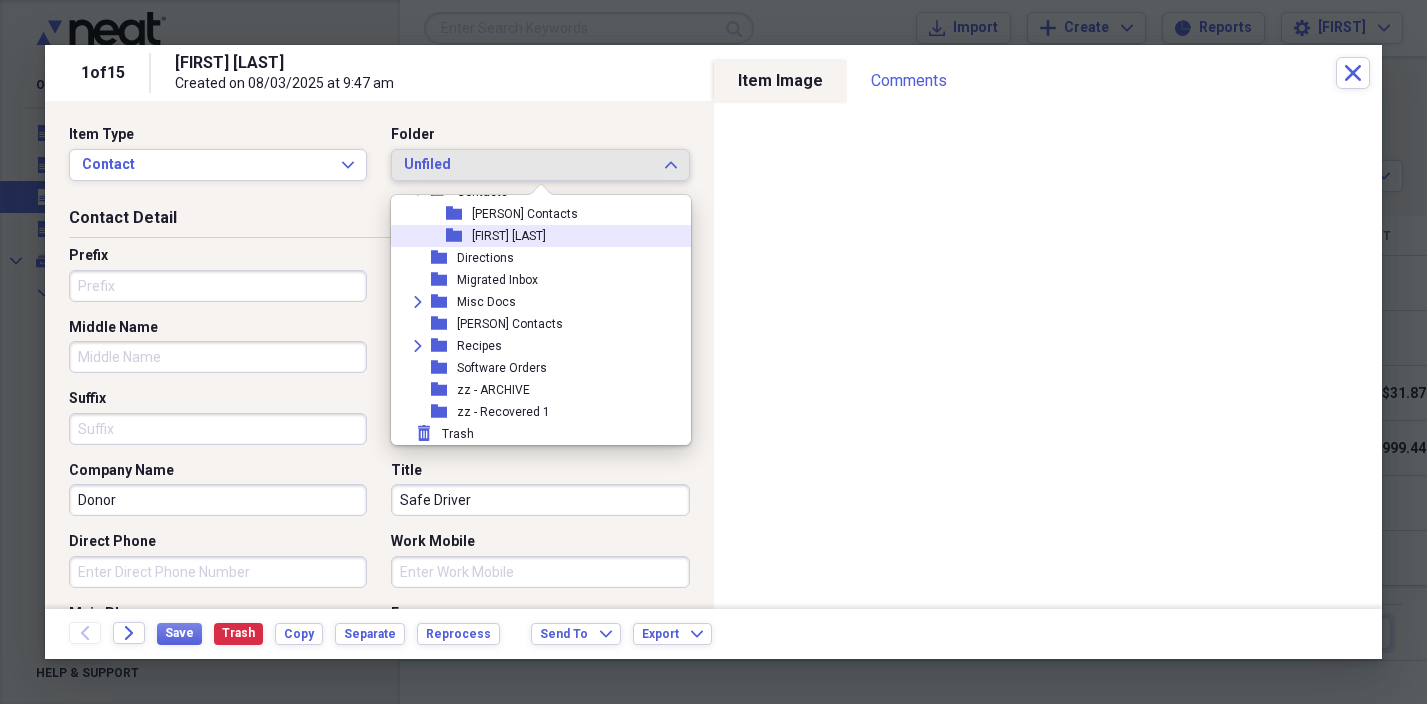 scroll, scrollTop: 1327, scrollLeft: 0, axis: vertical 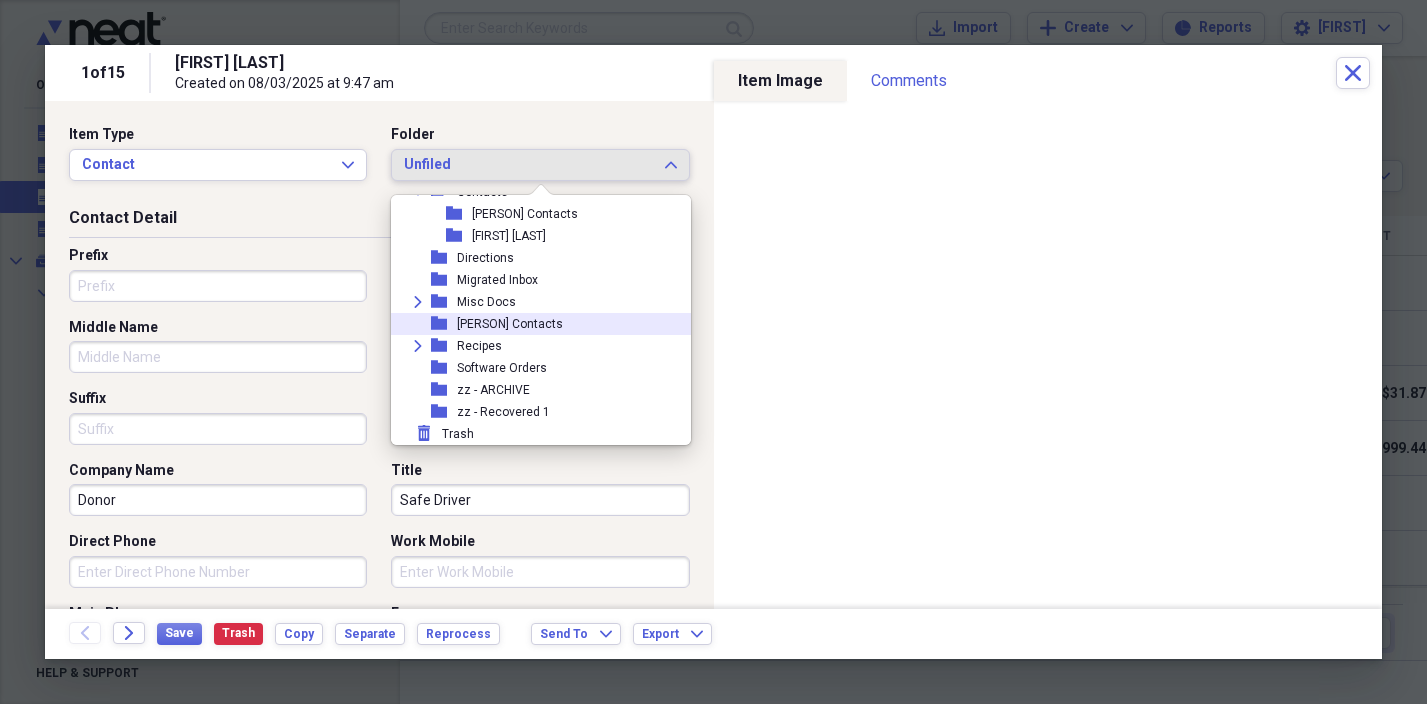 click on "[PERSON] Contacts" at bounding box center (510, 324) 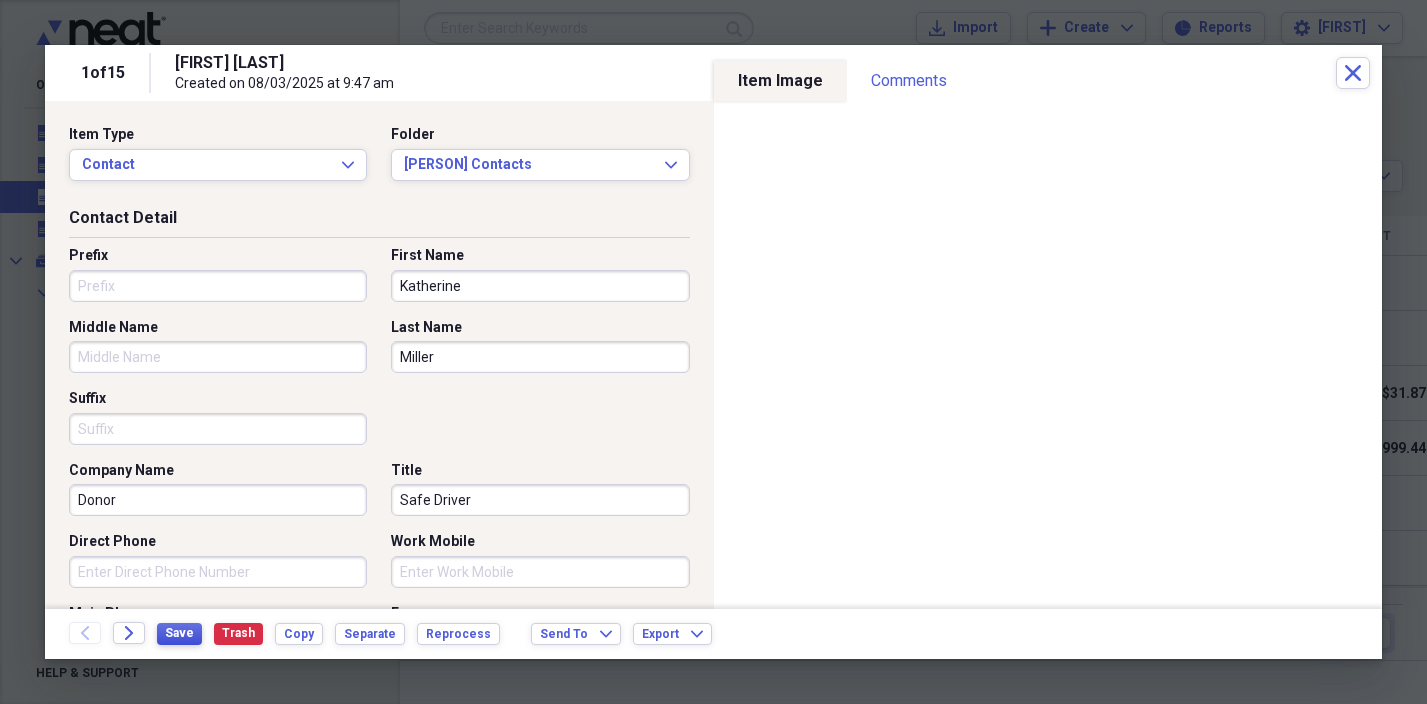 click on "Save" at bounding box center (179, 633) 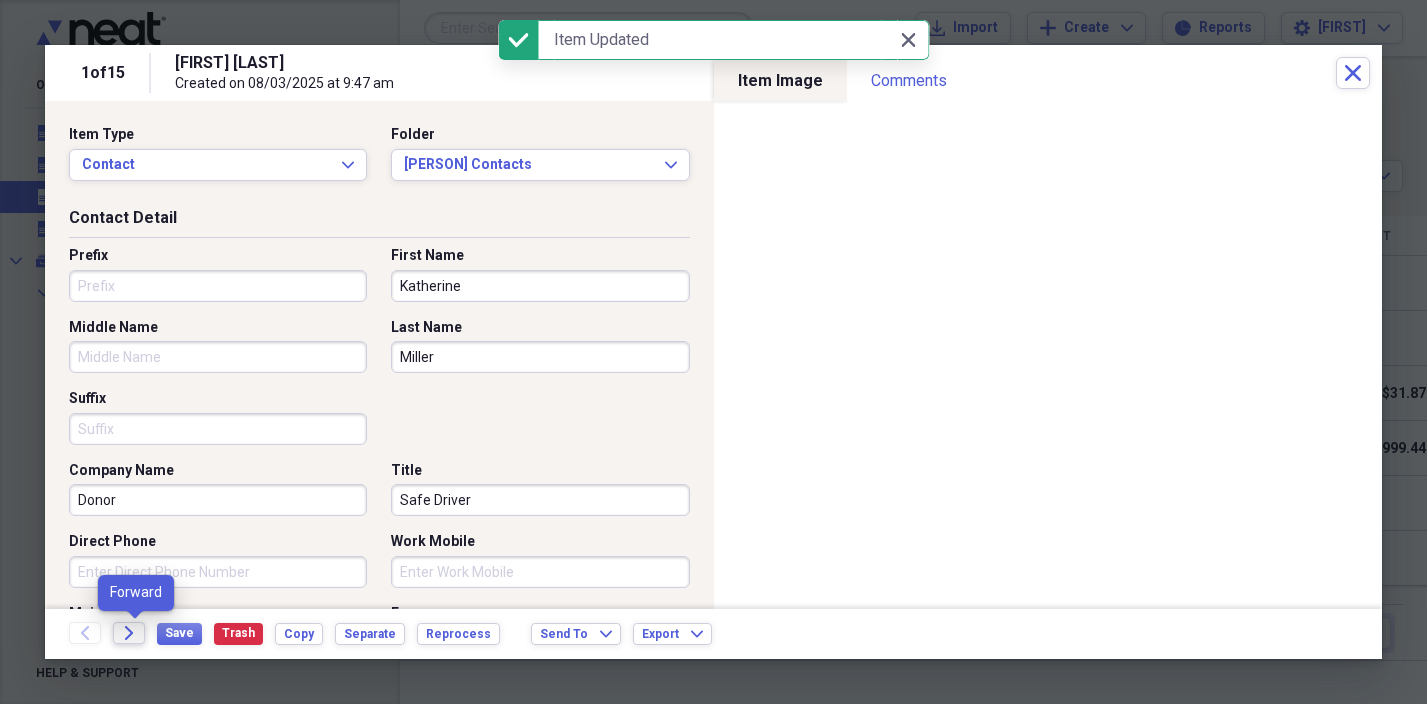 click on "Forward" 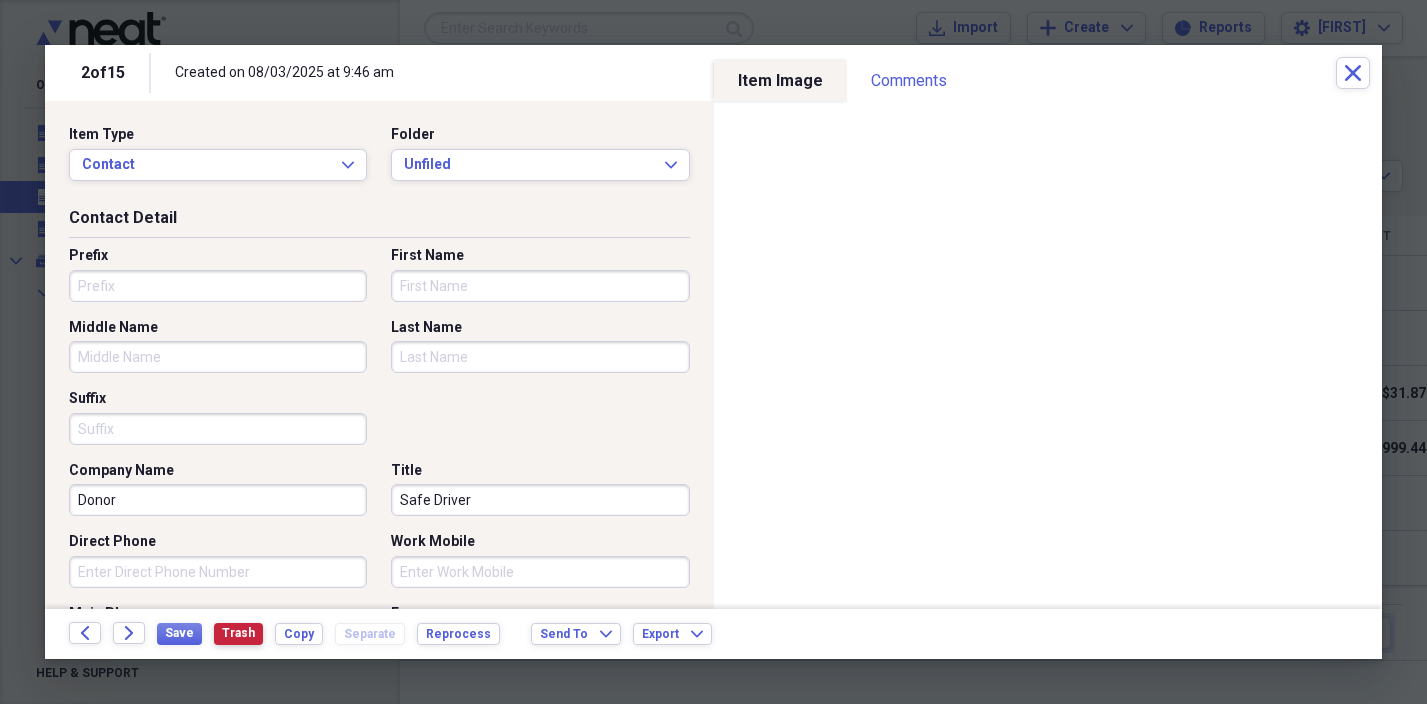 click on "Trash" at bounding box center [238, 633] 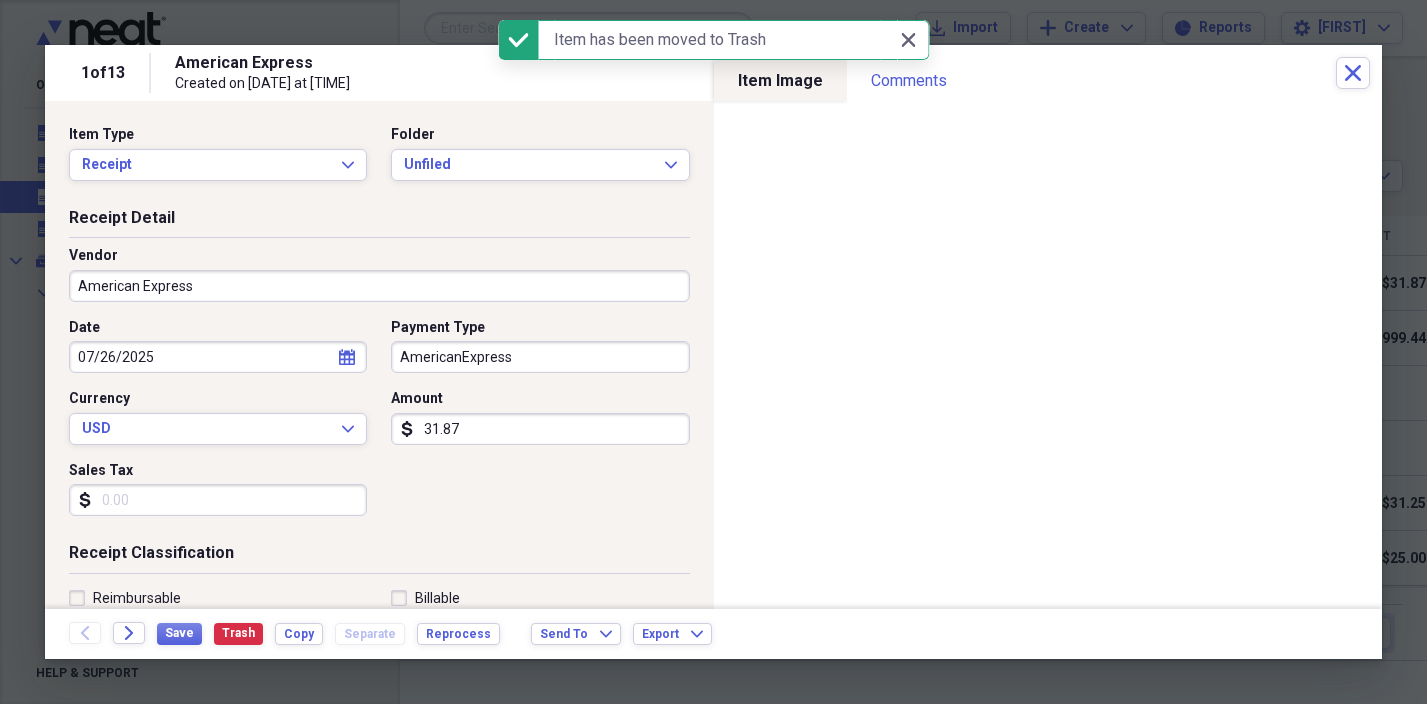 click on "American Express" at bounding box center [379, 286] 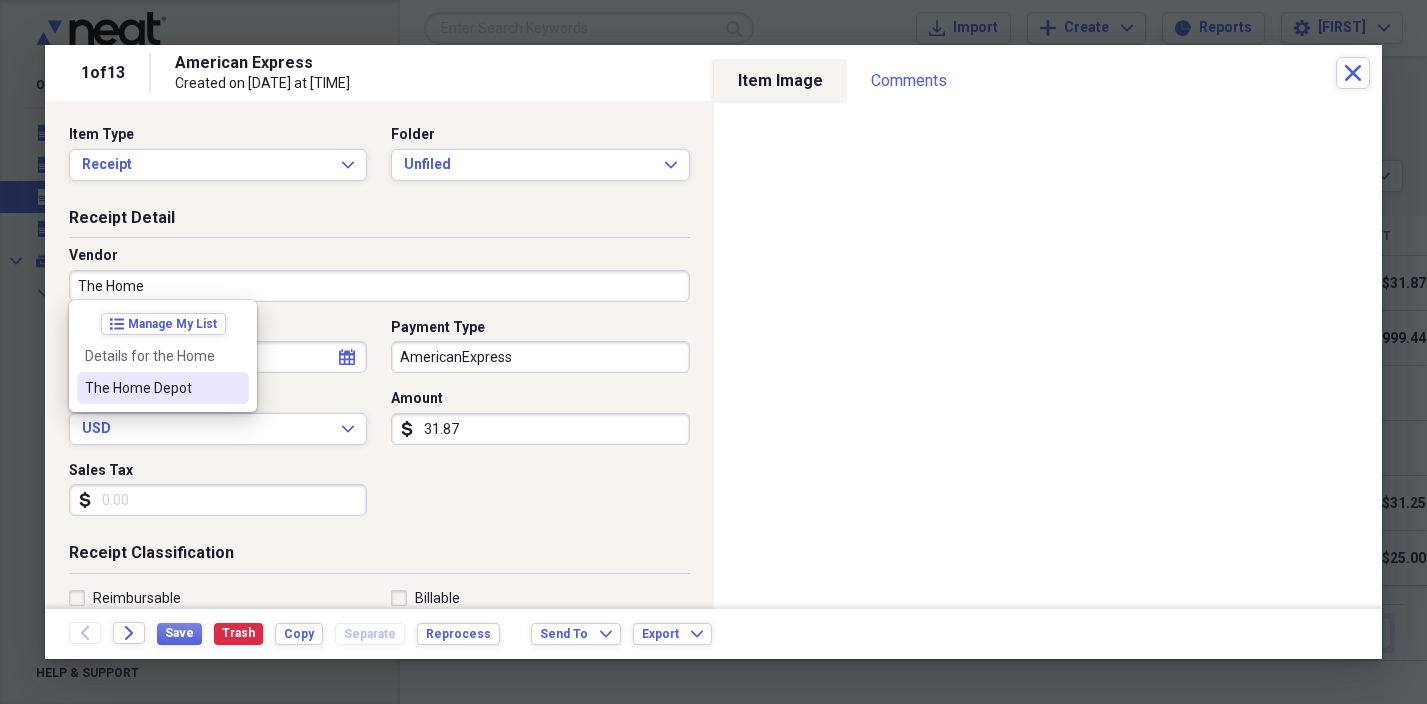 click on "The Home Depot" at bounding box center [151, 388] 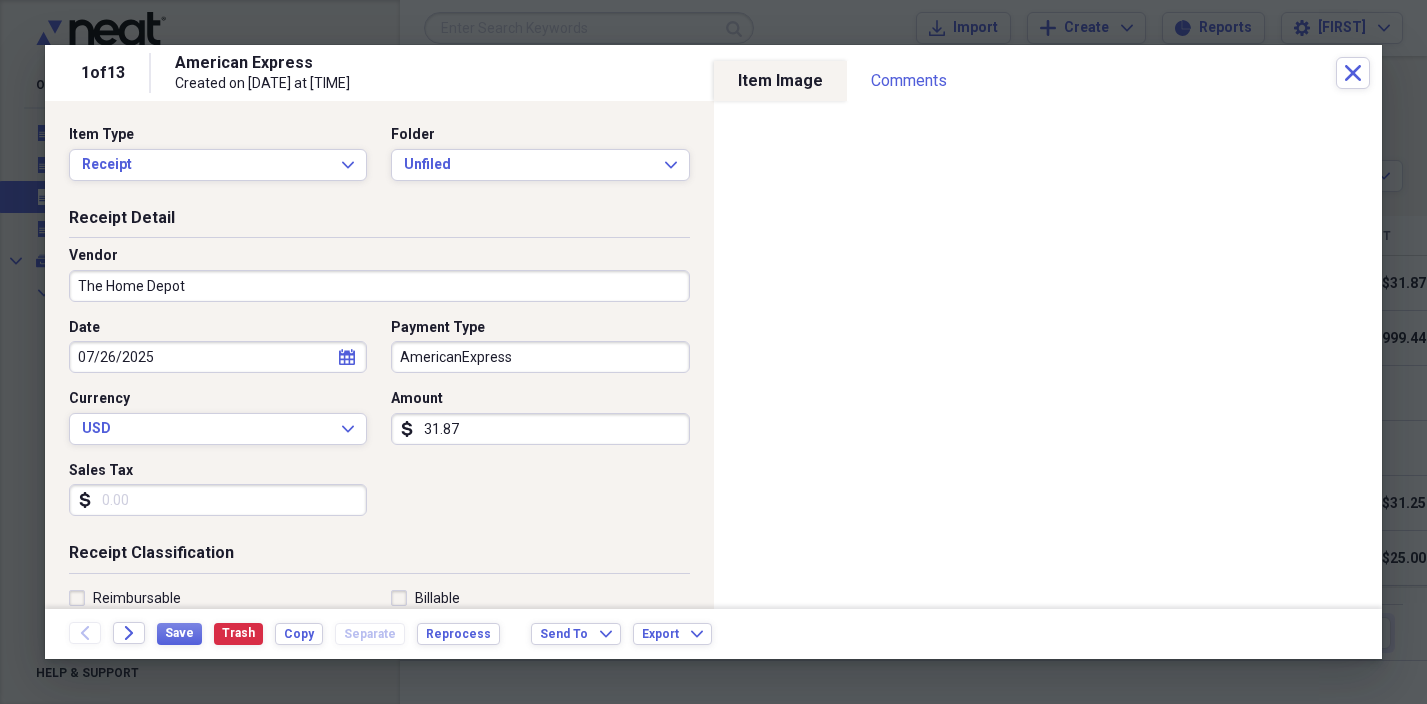 type on "Home Repair / Maintenance" 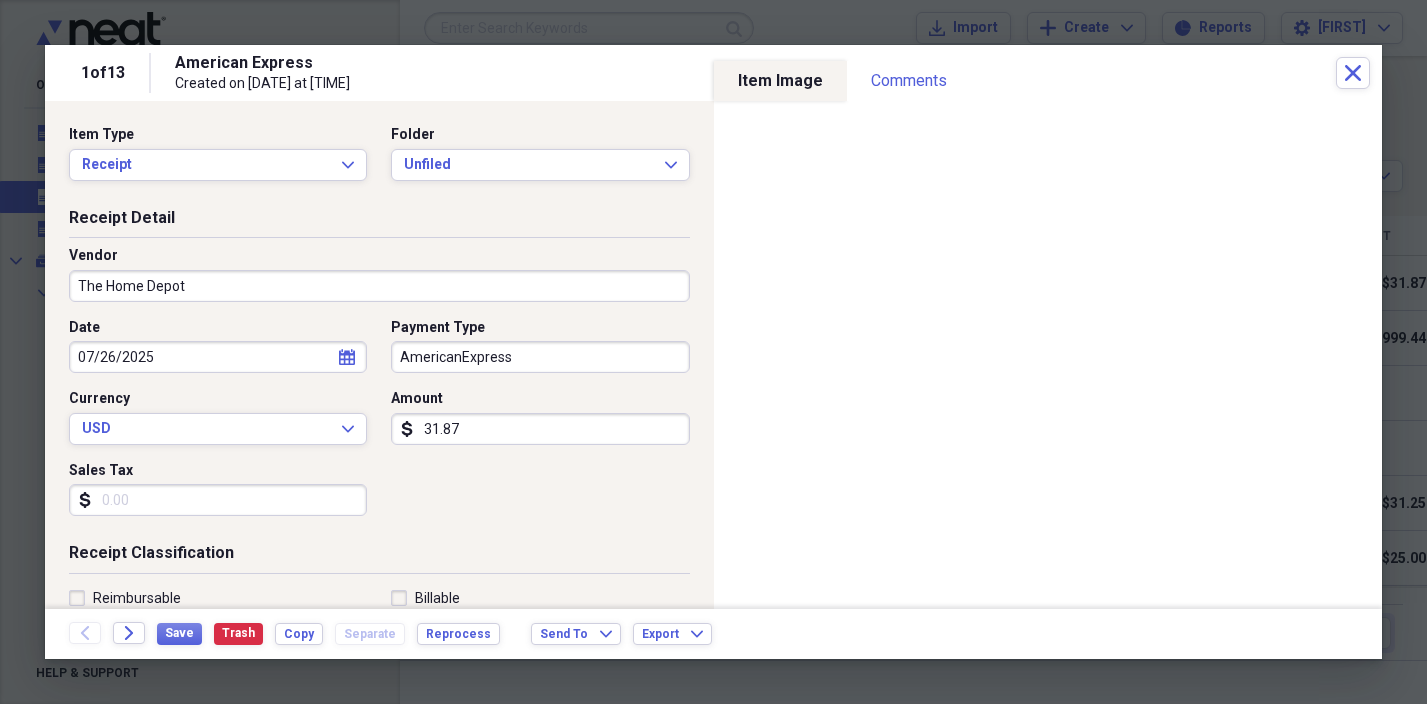 click on "AmericanExpress" at bounding box center (540, 357) 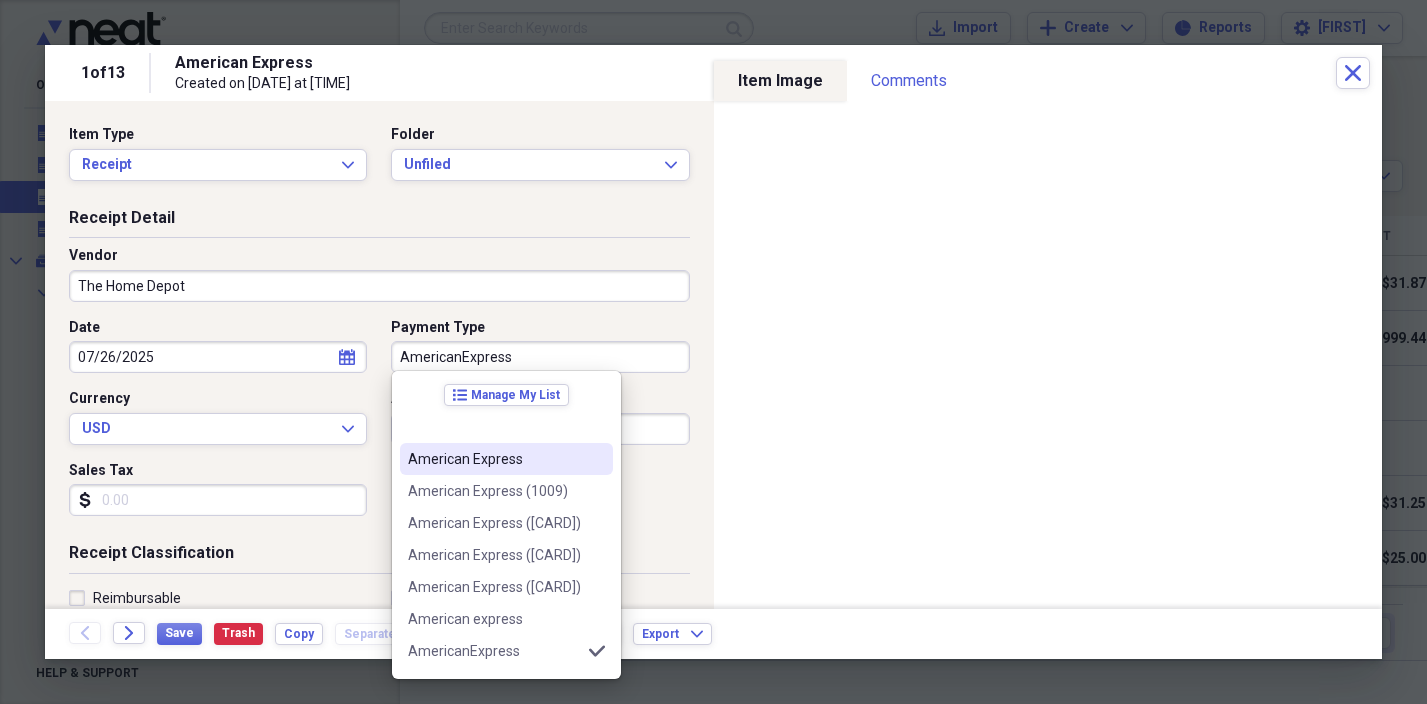 click on "American Express" at bounding box center (494, 459) 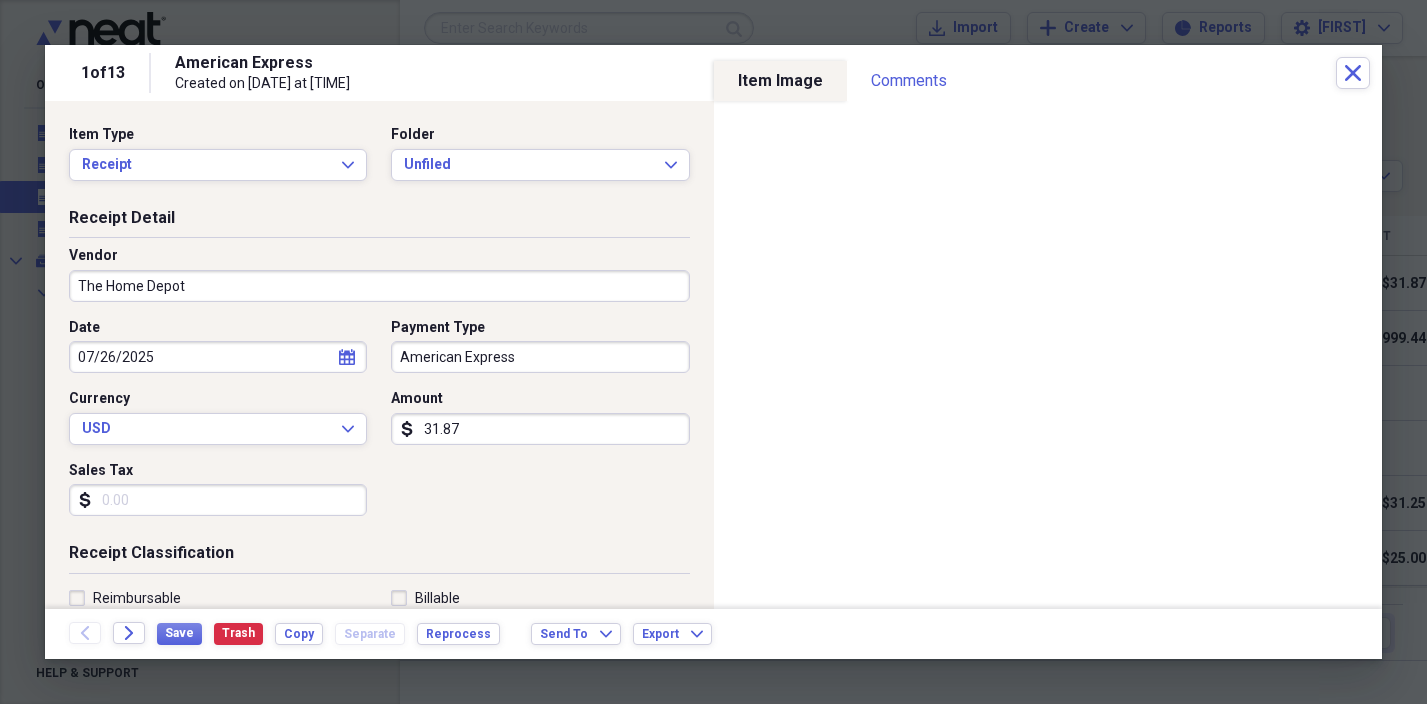click on "Sales Tax" at bounding box center [218, 500] 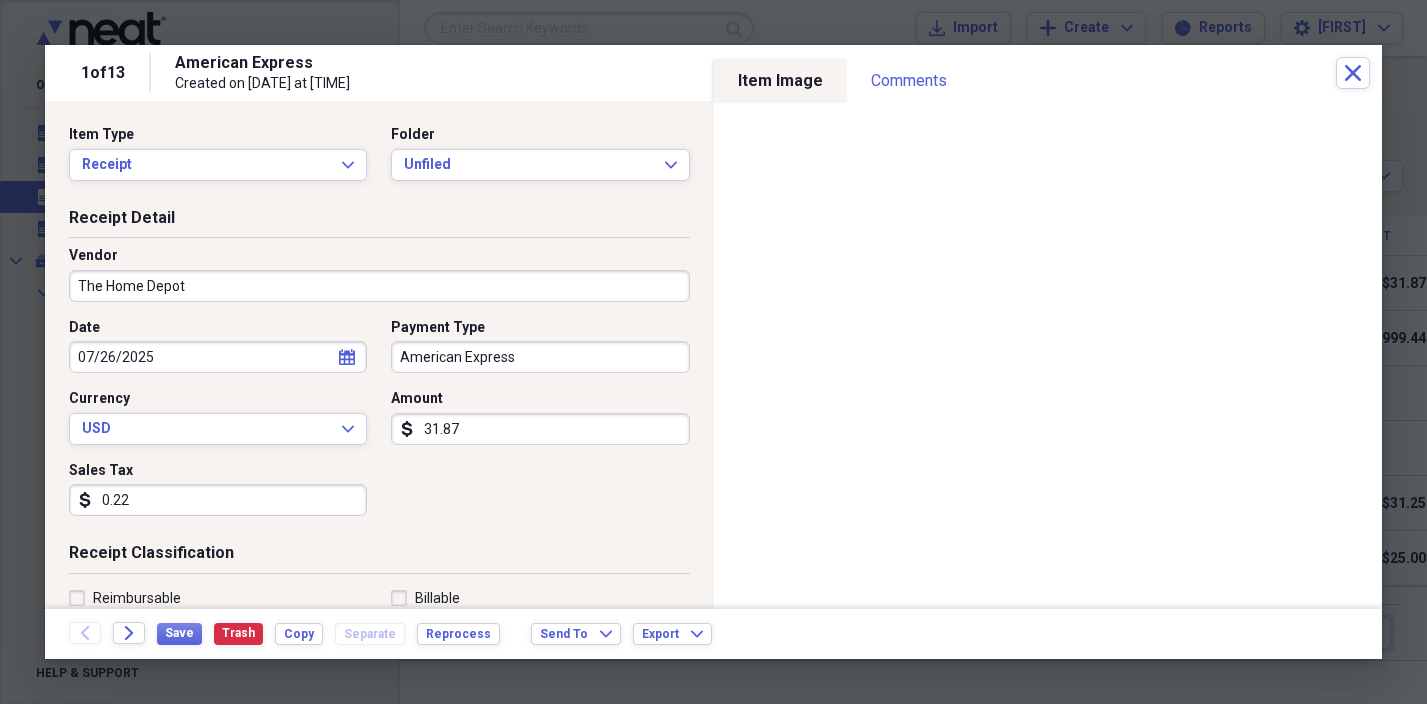 type on "2.22" 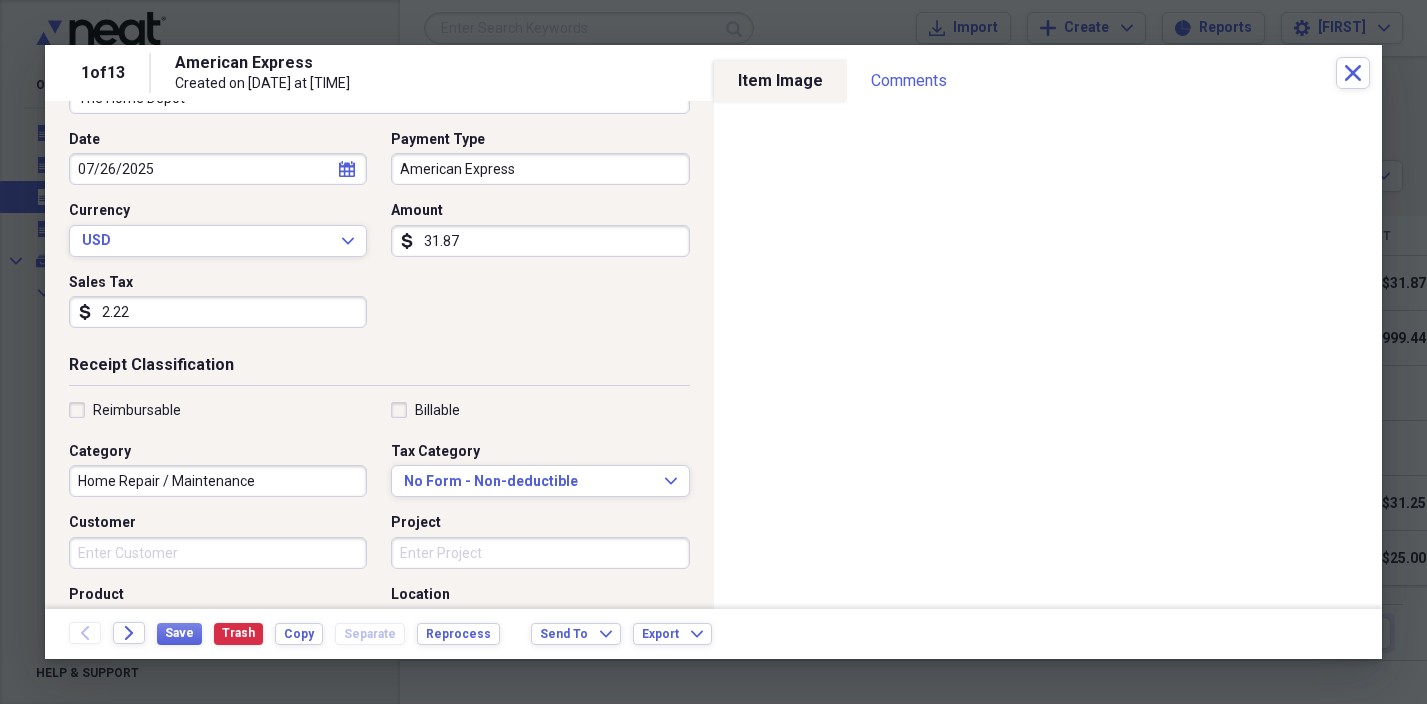 scroll, scrollTop: 273, scrollLeft: 0, axis: vertical 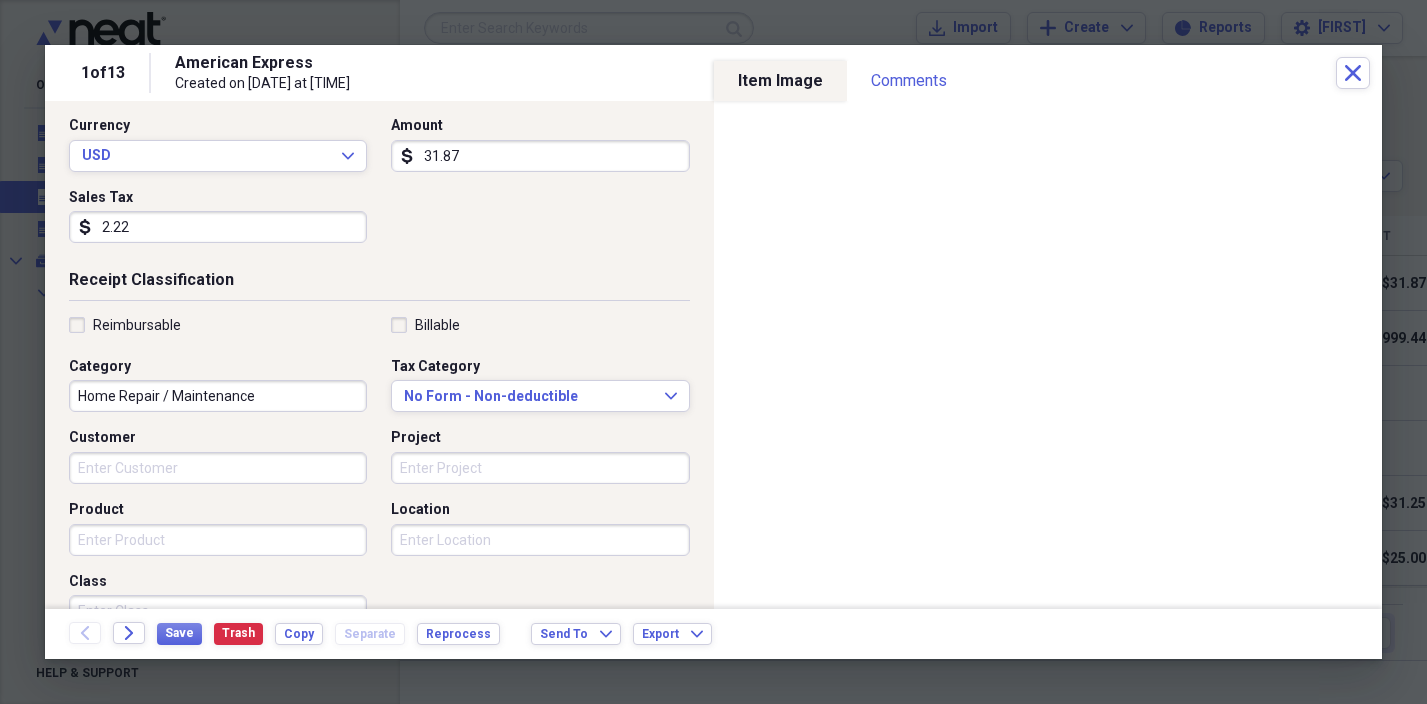 click on "Home Repair / Maintenance" at bounding box center (218, 396) 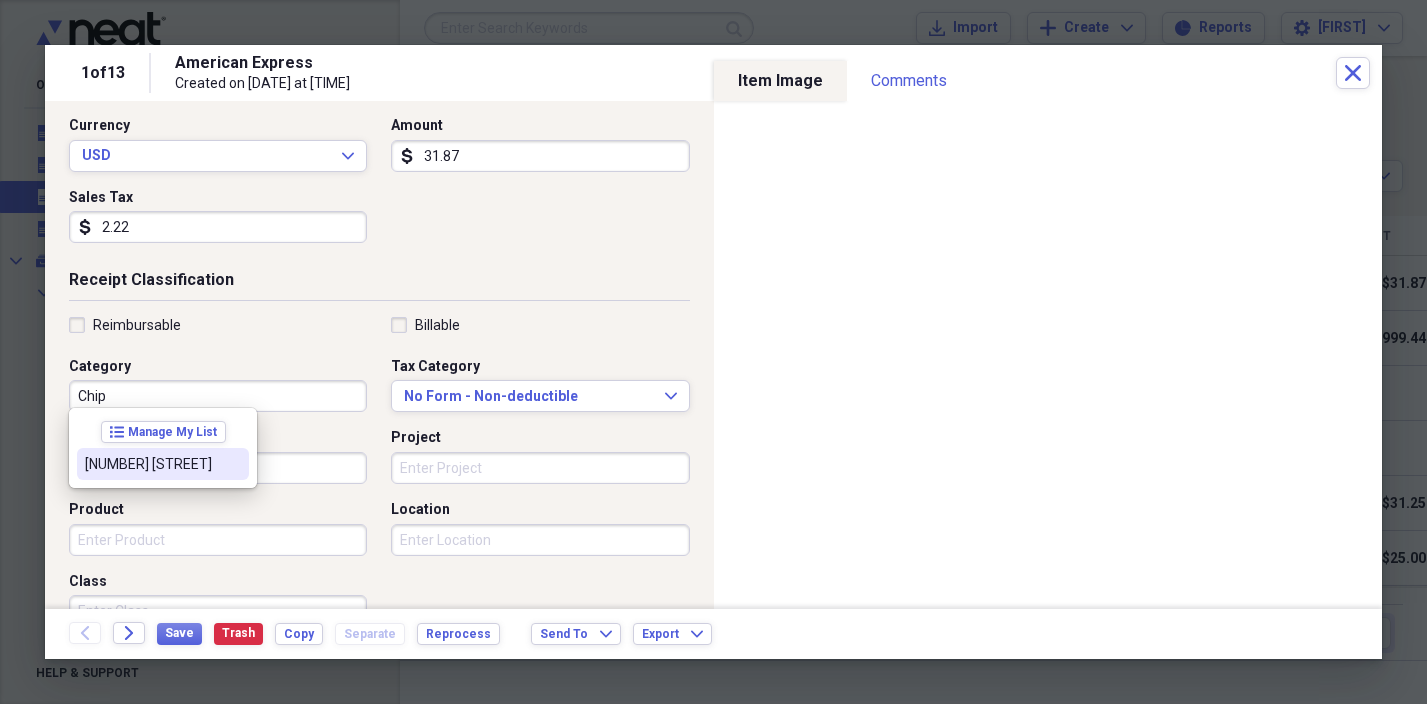 click on "[NUMBER] [STREET]" at bounding box center [151, 464] 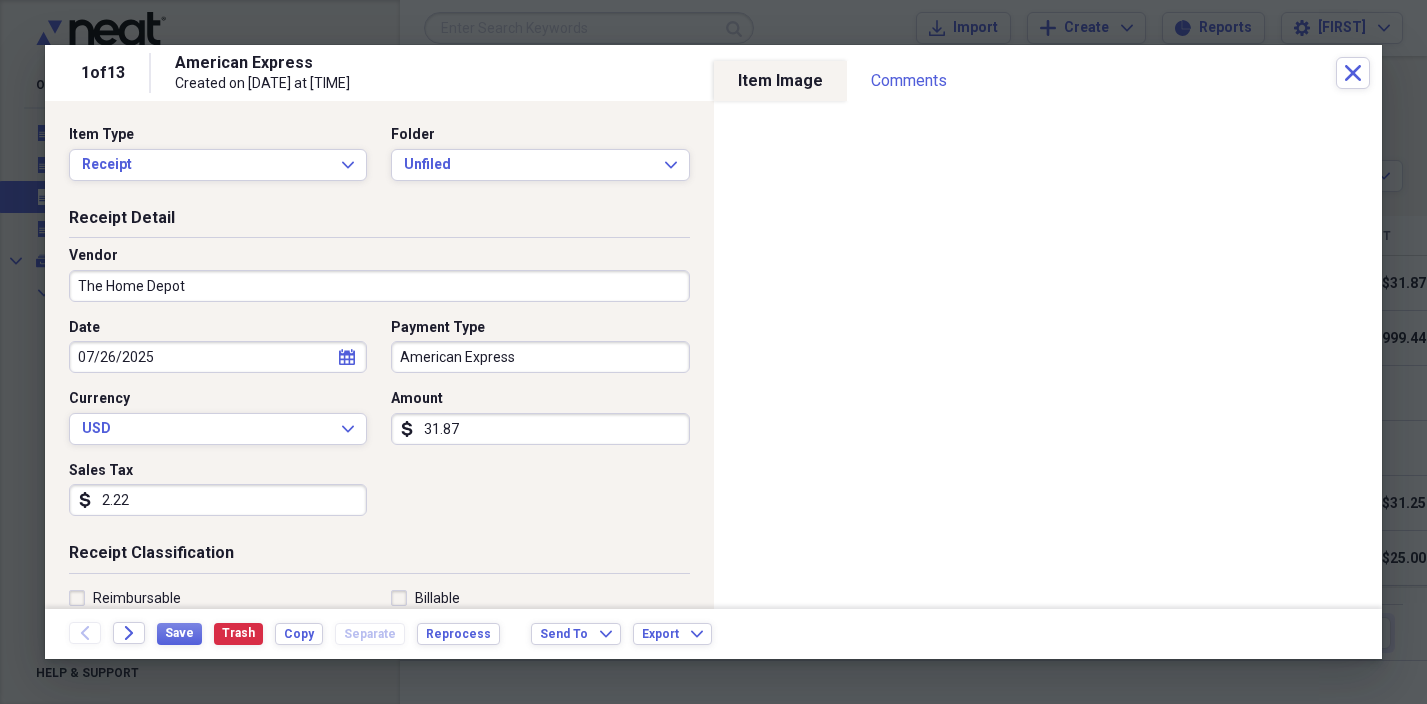 scroll, scrollTop: 0, scrollLeft: 0, axis: both 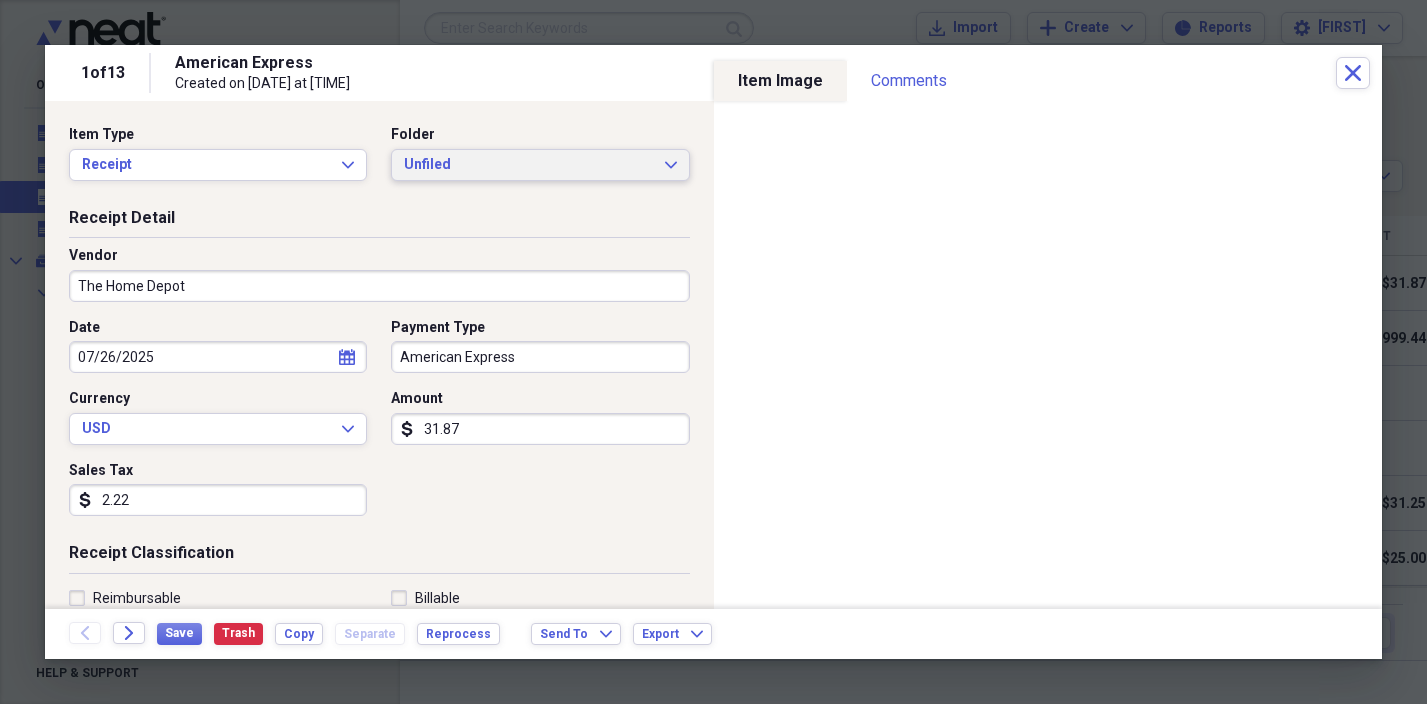 click on "Unfiled" at bounding box center [528, 165] 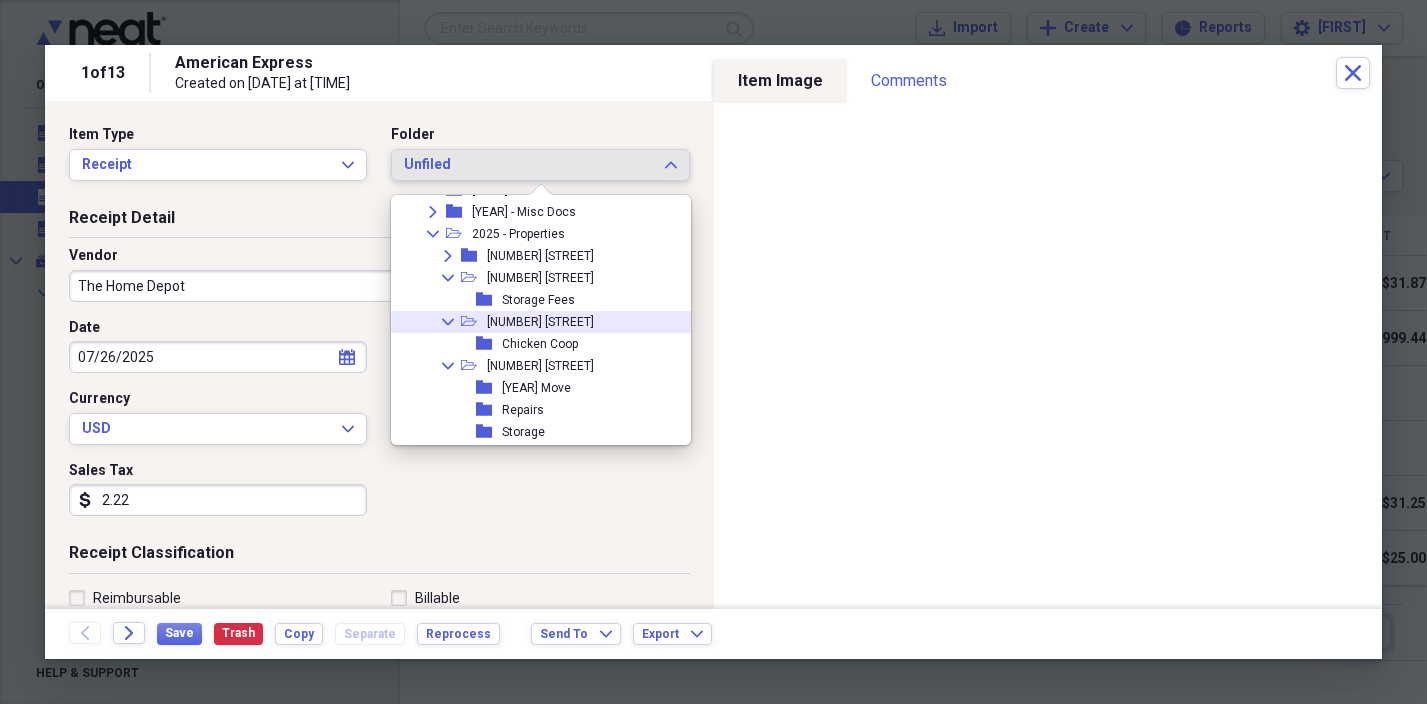 scroll, scrollTop: 340, scrollLeft: 0, axis: vertical 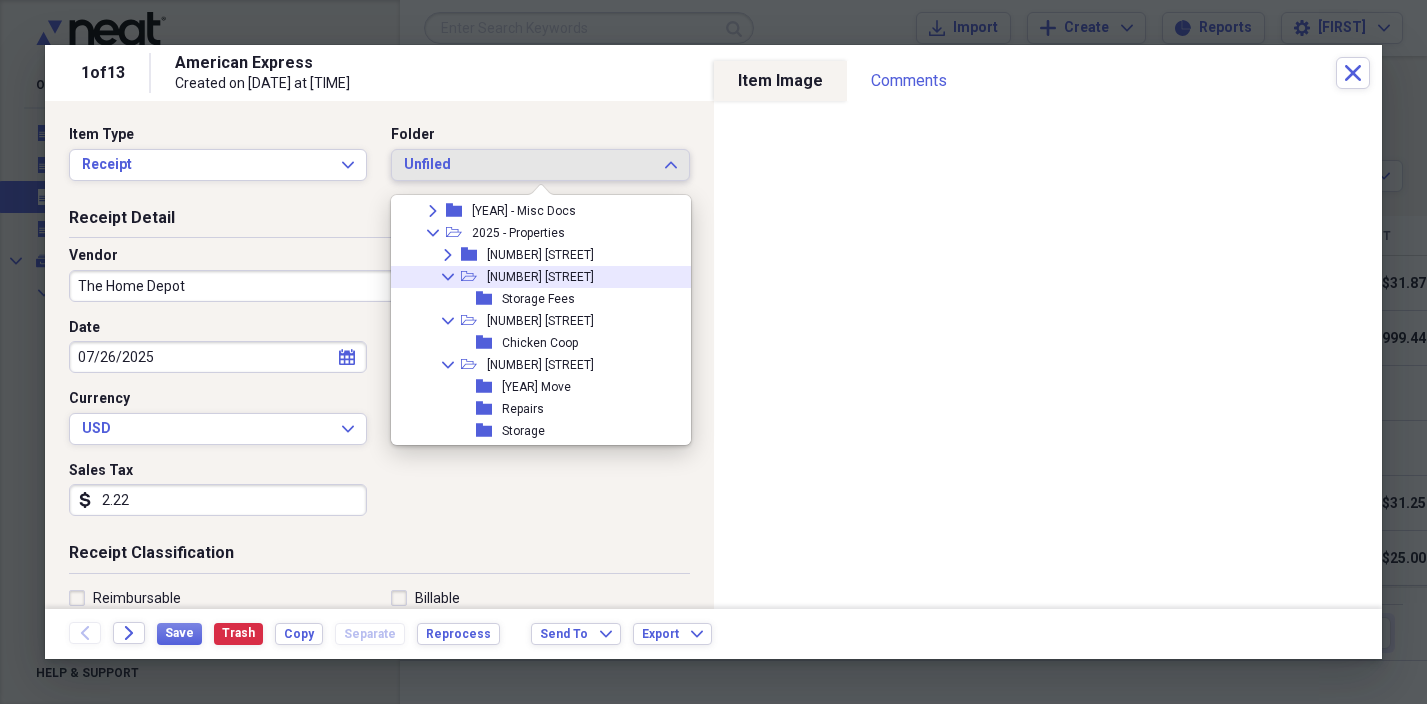 click on "[NUMBER] [STREET]" at bounding box center (540, 277) 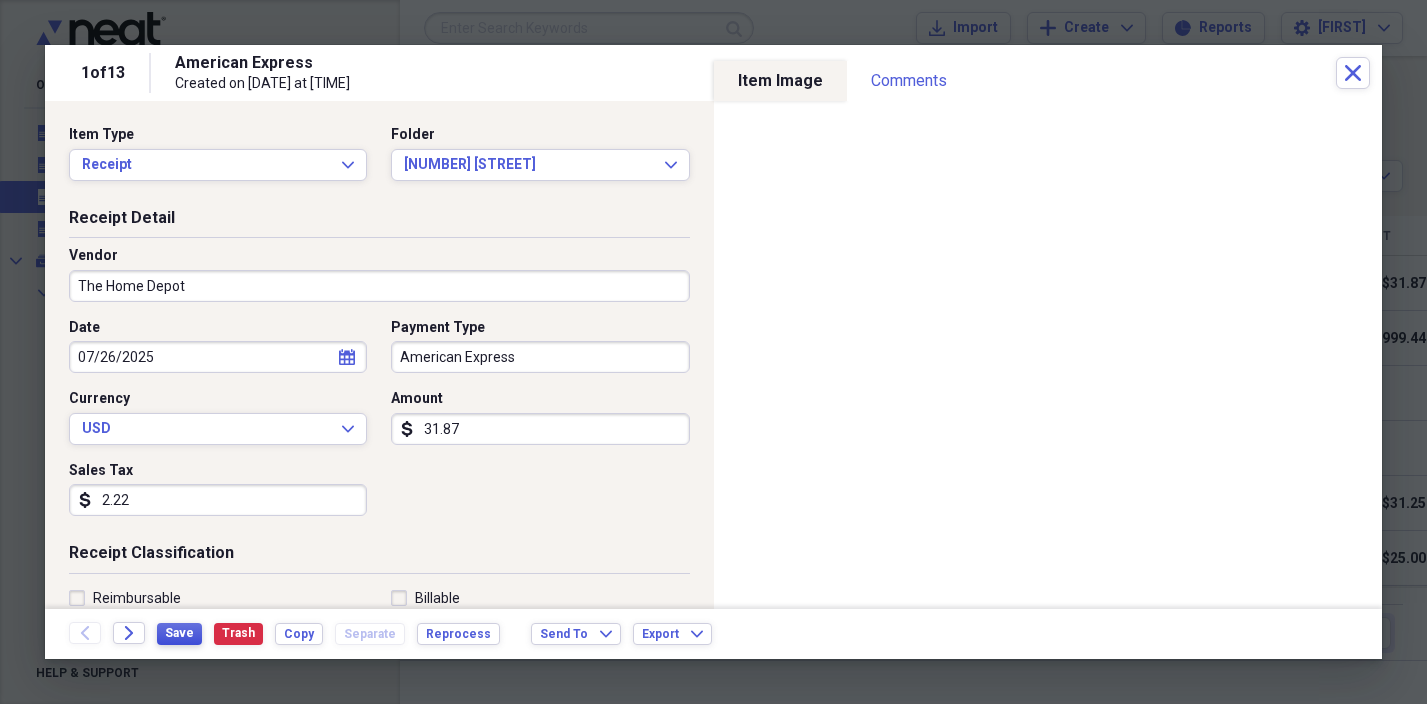 click on "Save" at bounding box center [179, 633] 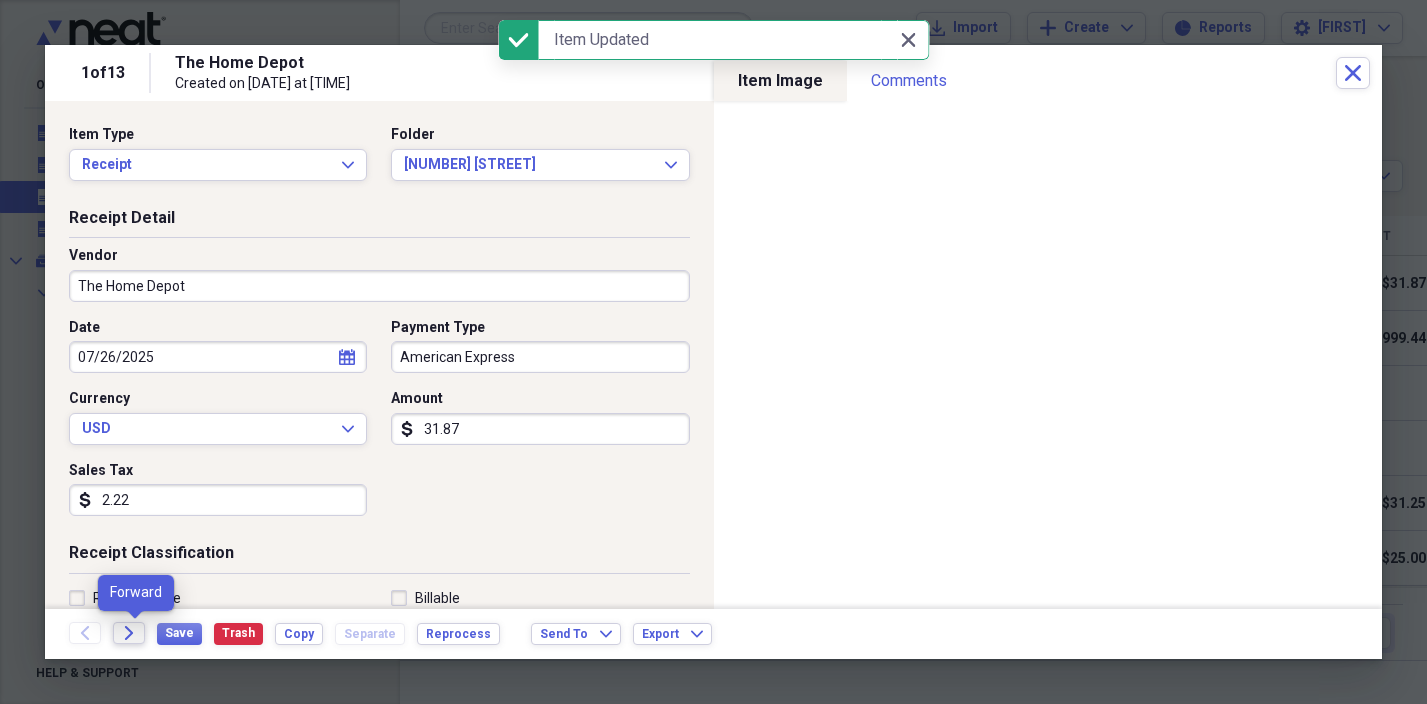 click 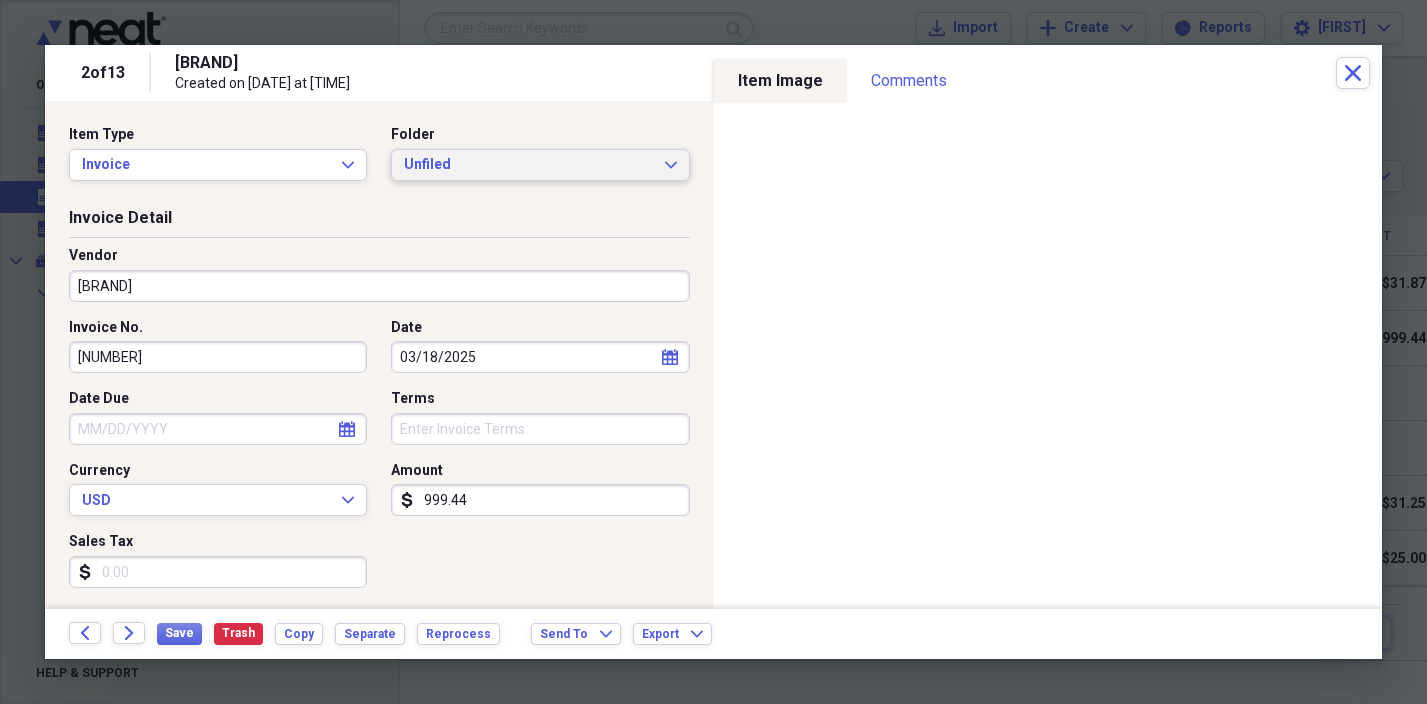 scroll, scrollTop: 0, scrollLeft: 0, axis: both 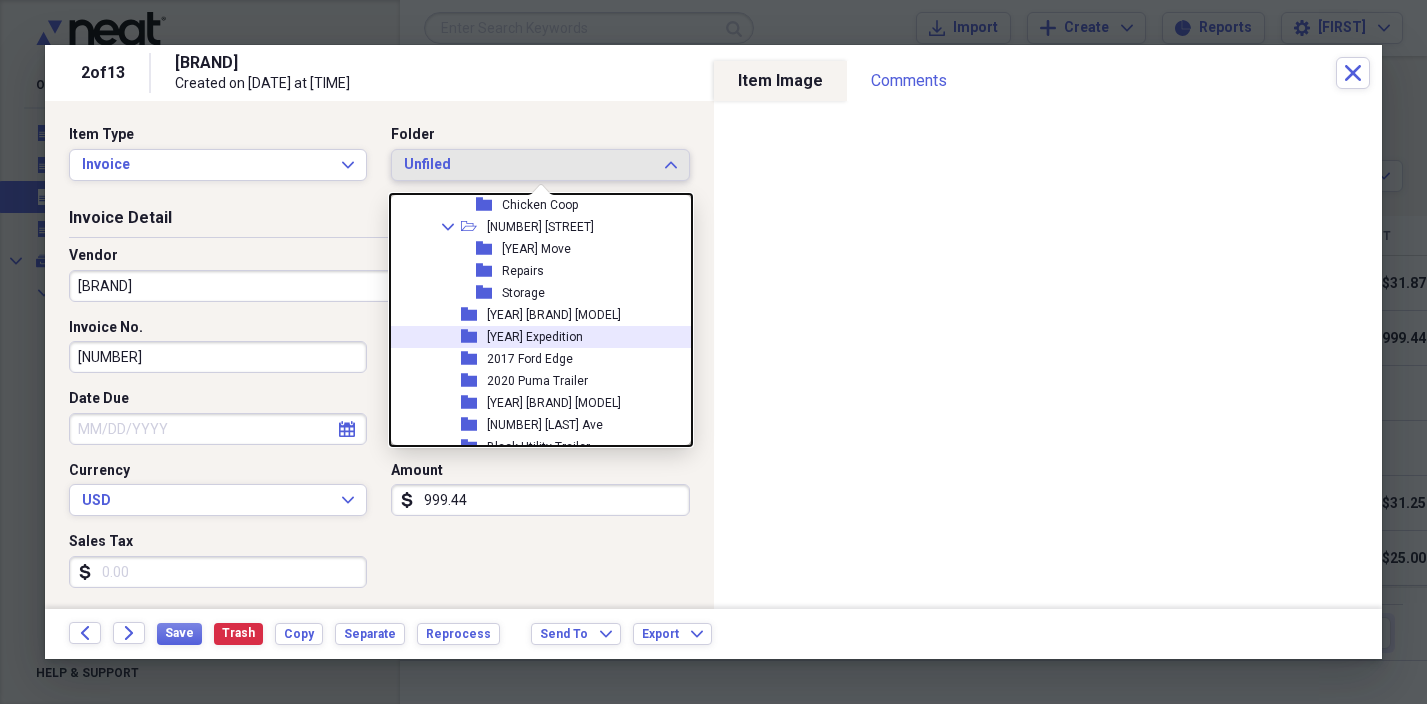 click on "[YEAR] Expedition" at bounding box center (535, 337) 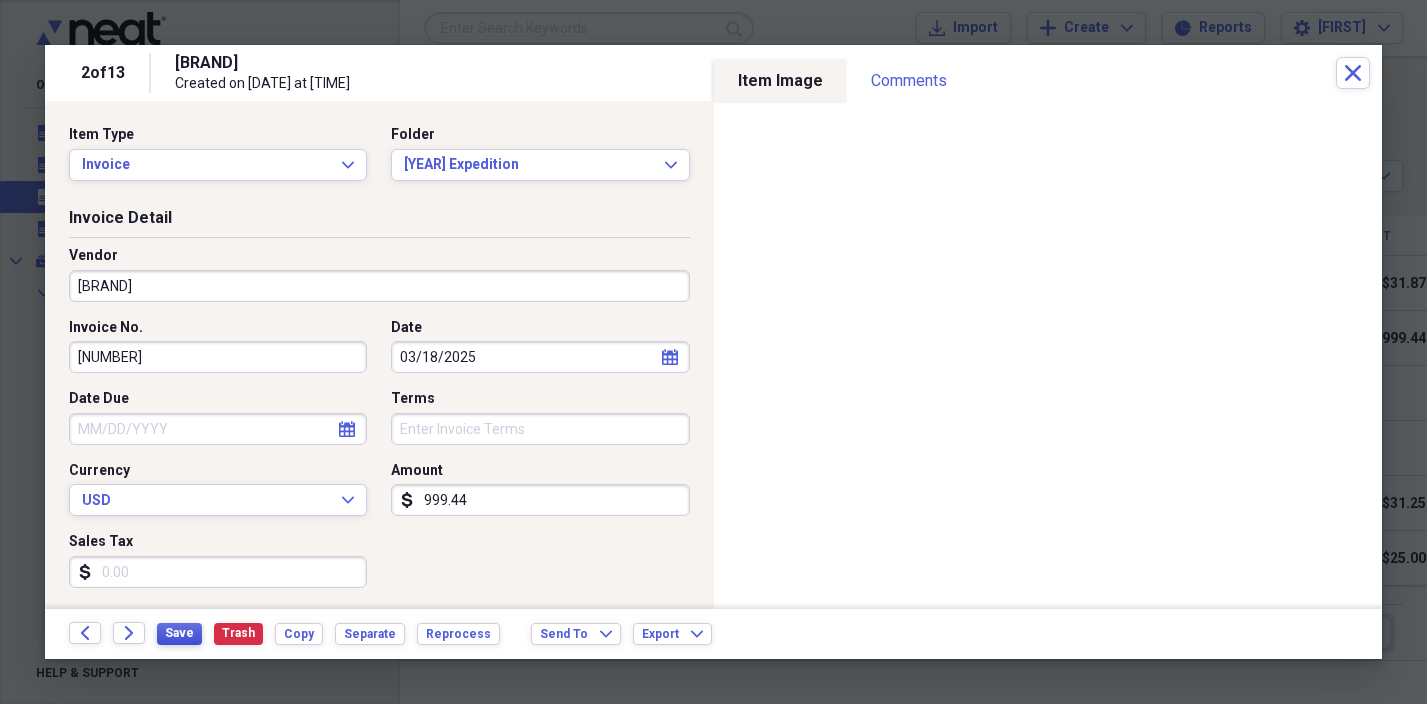 click on "Save" at bounding box center (179, 633) 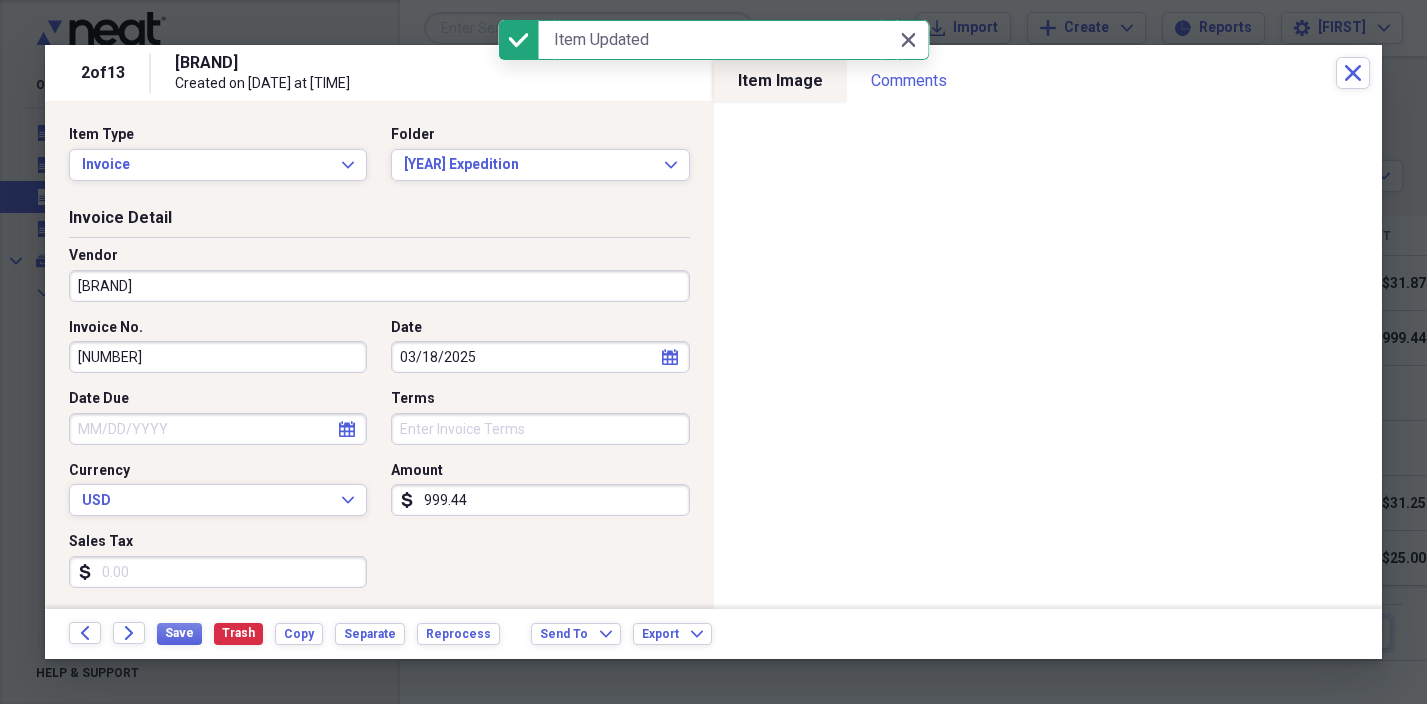 click on "Forward" 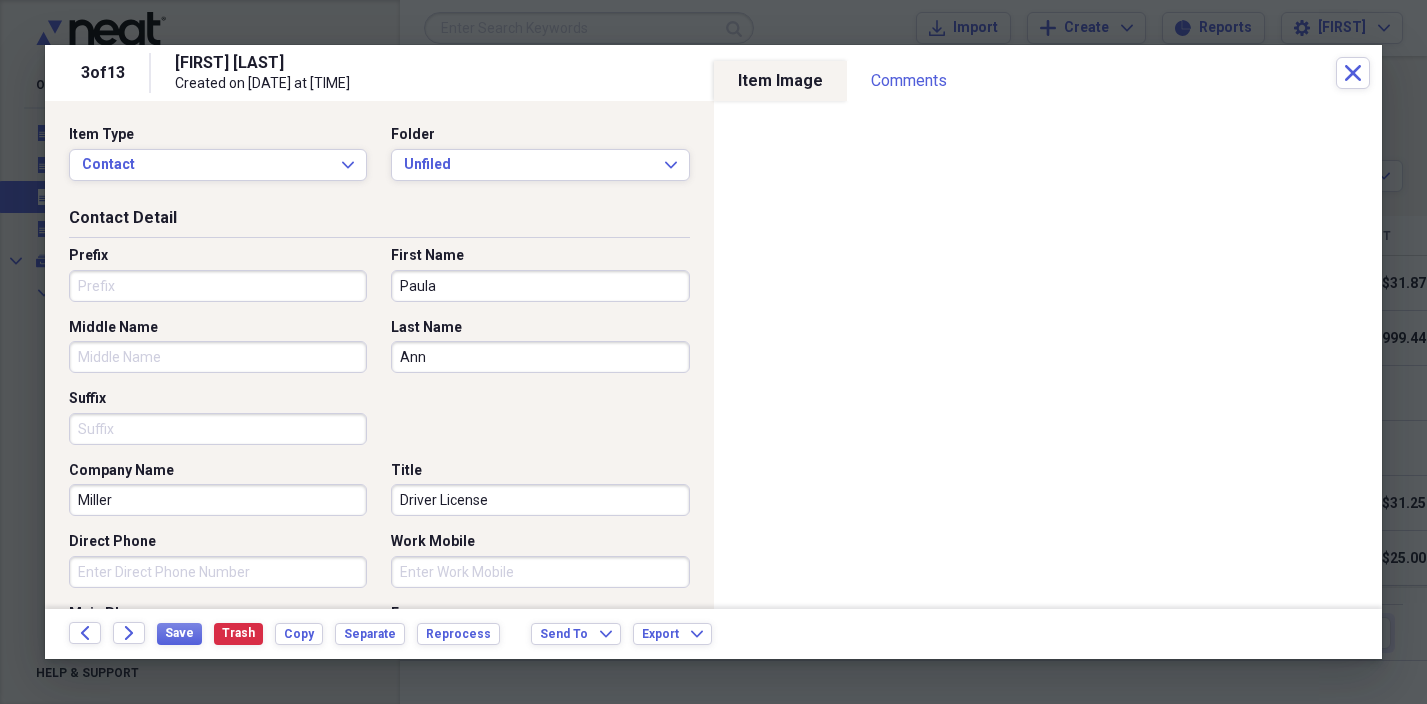 drag, startPoint x: 436, startPoint y: 347, endPoint x: 359, endPoint y: 350, distance: 77.05842 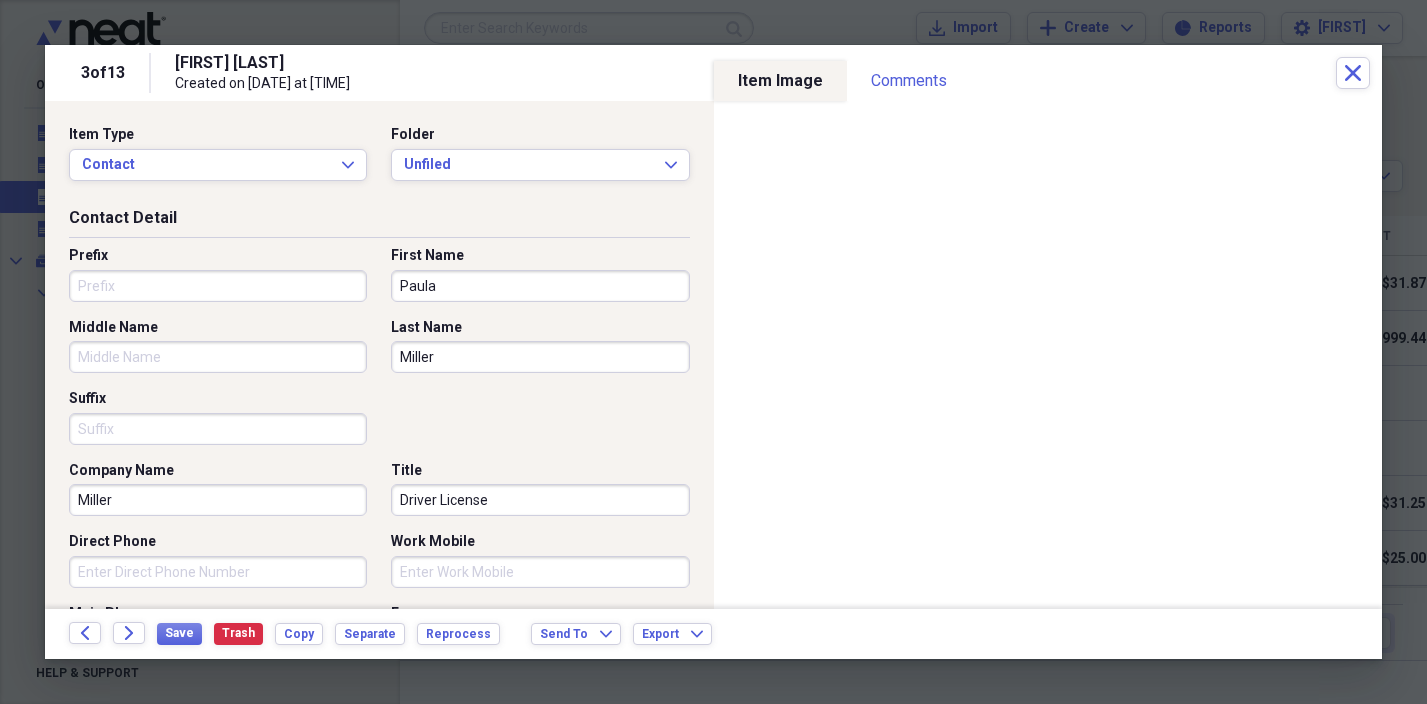 type on "Miller" 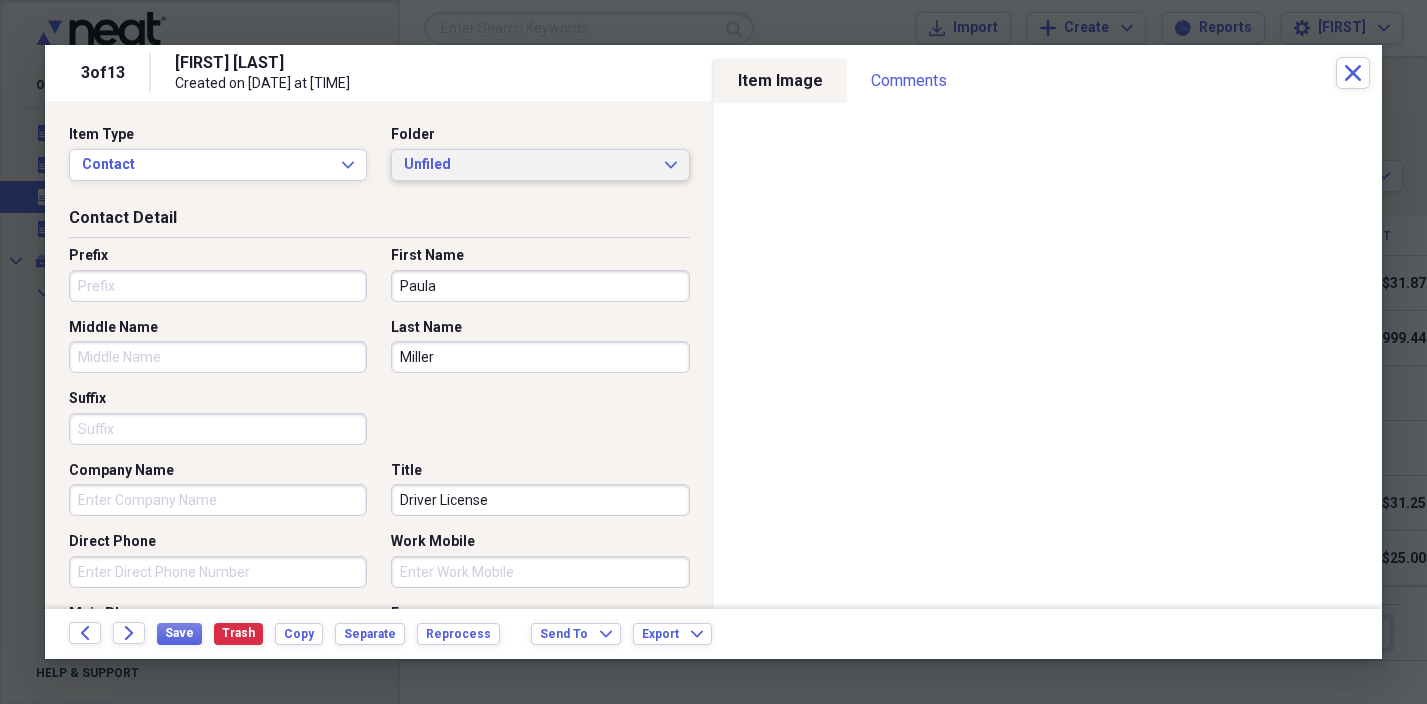 scroll, scrollTop: 0, scrollLeft: 0, axis: both 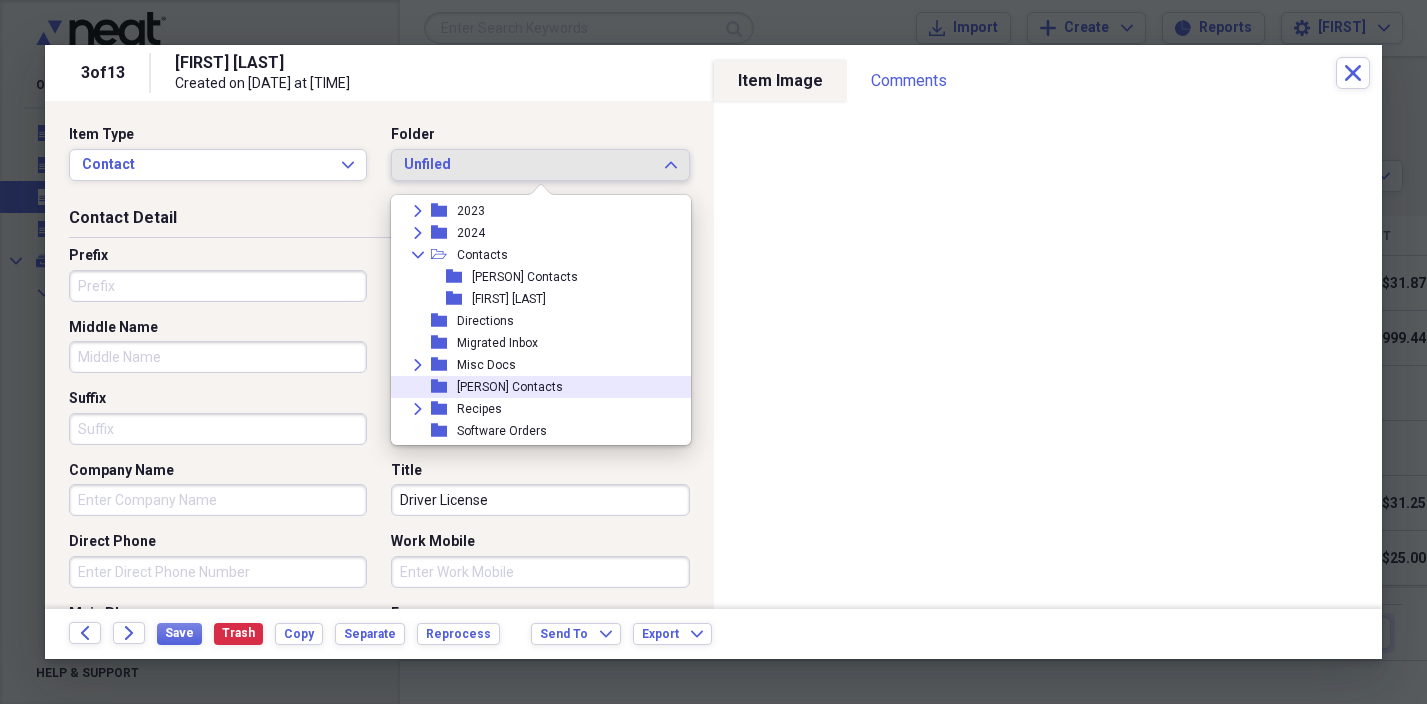 click on "[PERSON] Contacts" at bounding box center [510, 387] 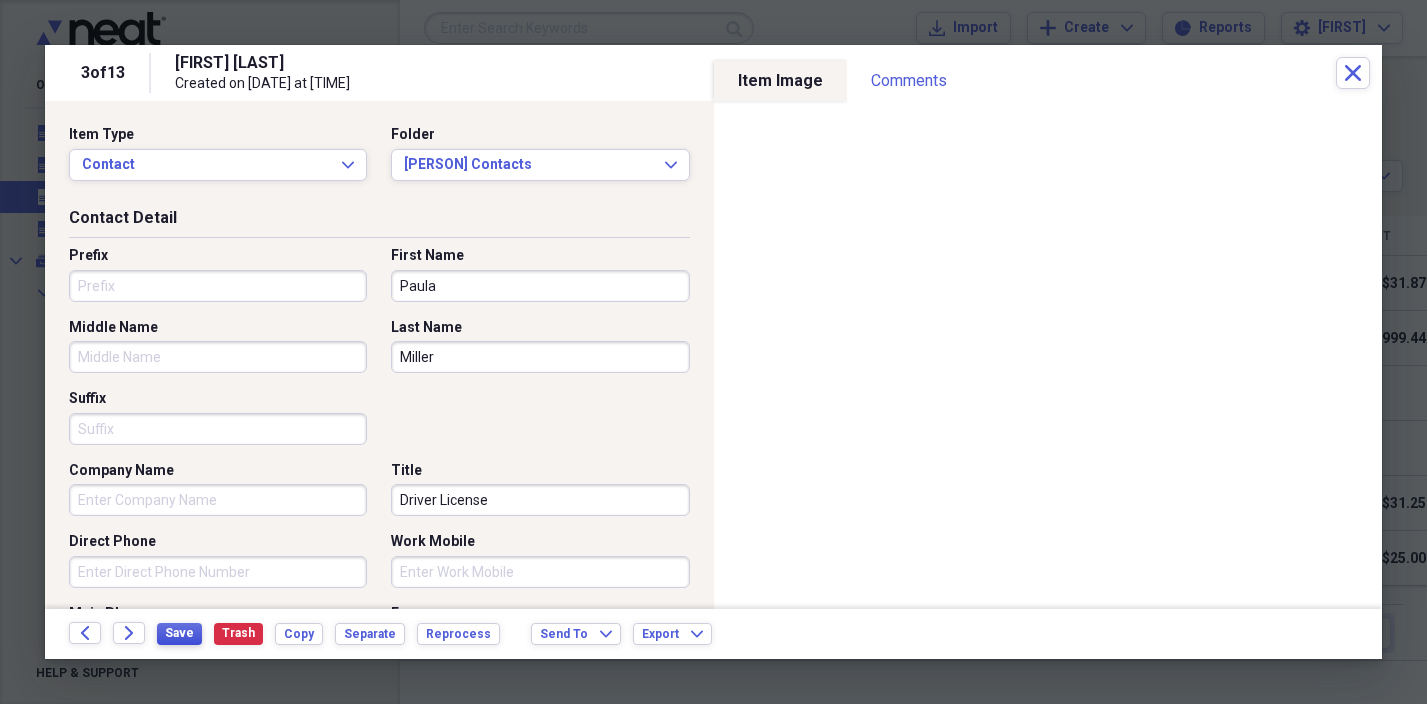 click on "Save" at bounding box center (179, 633) 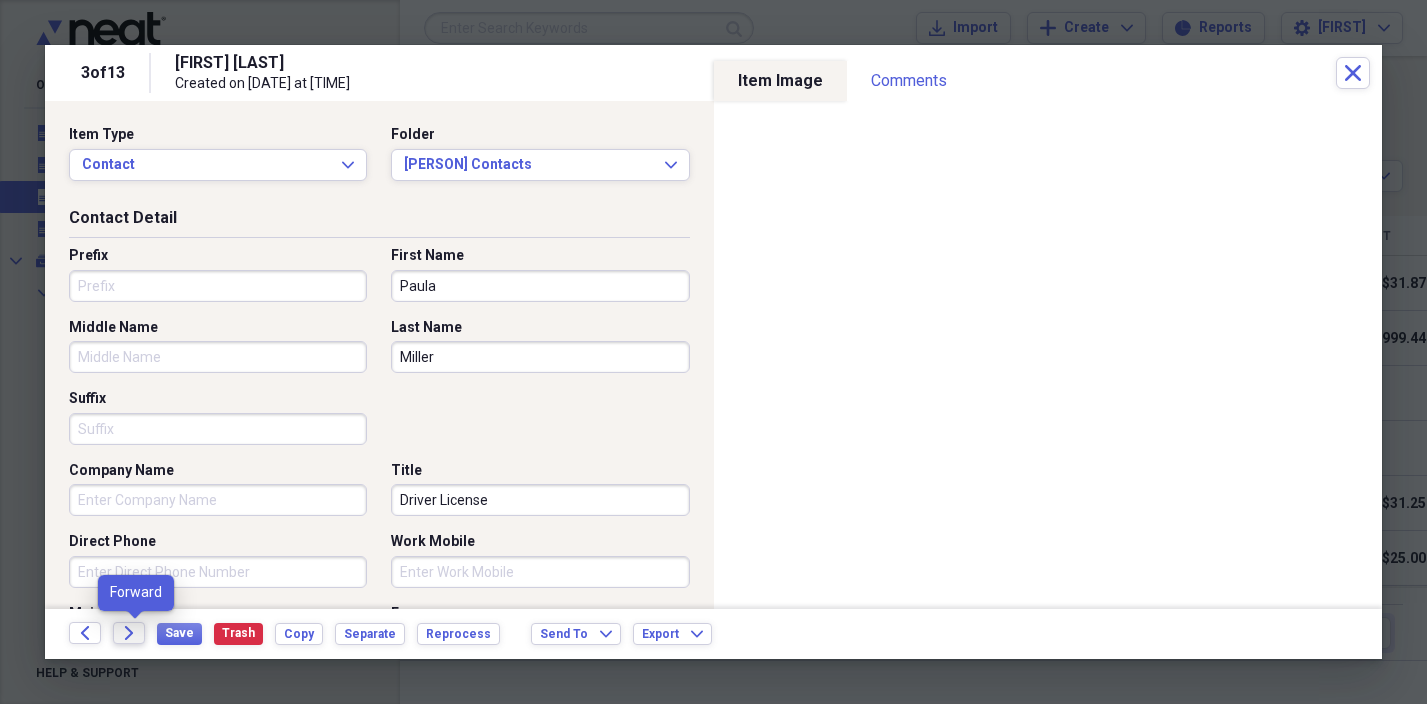 click on "Forward" at bounding box center [129, 633] 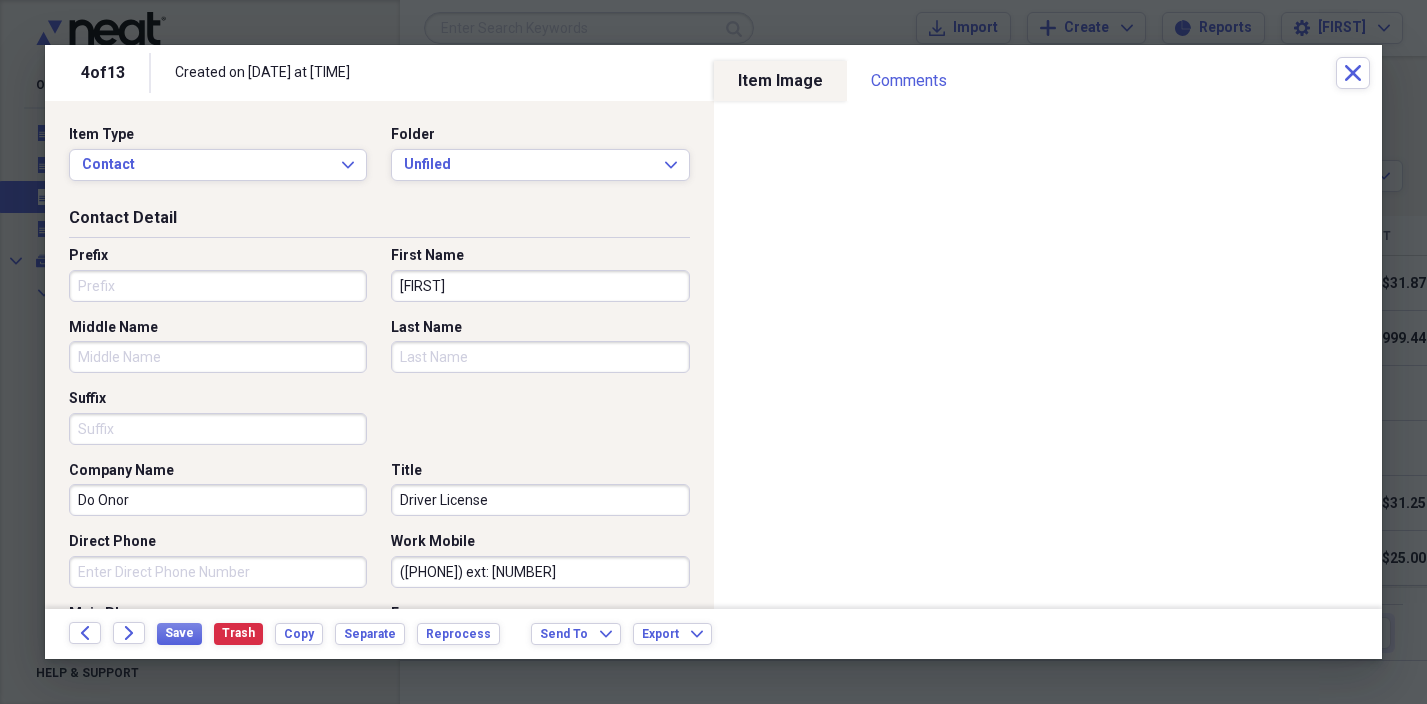 type on "[FIRST]" 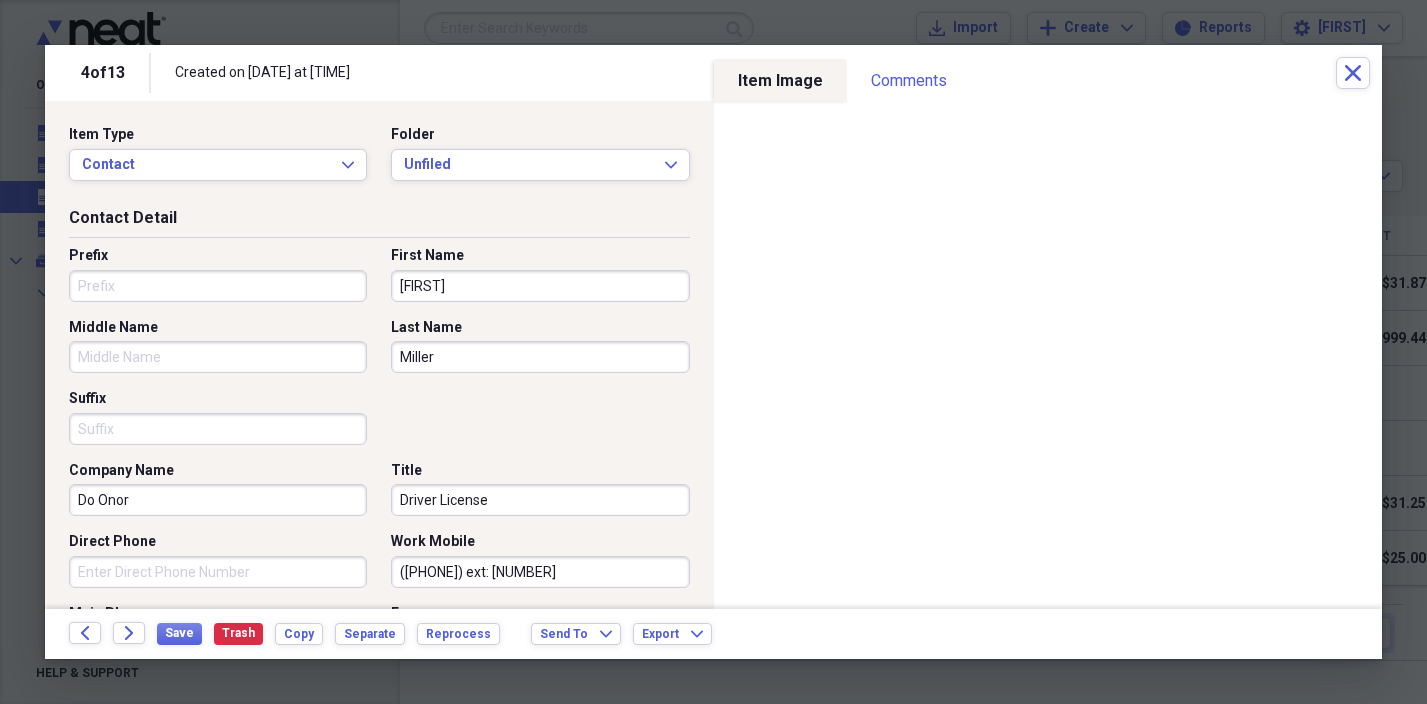 type on "Miller" 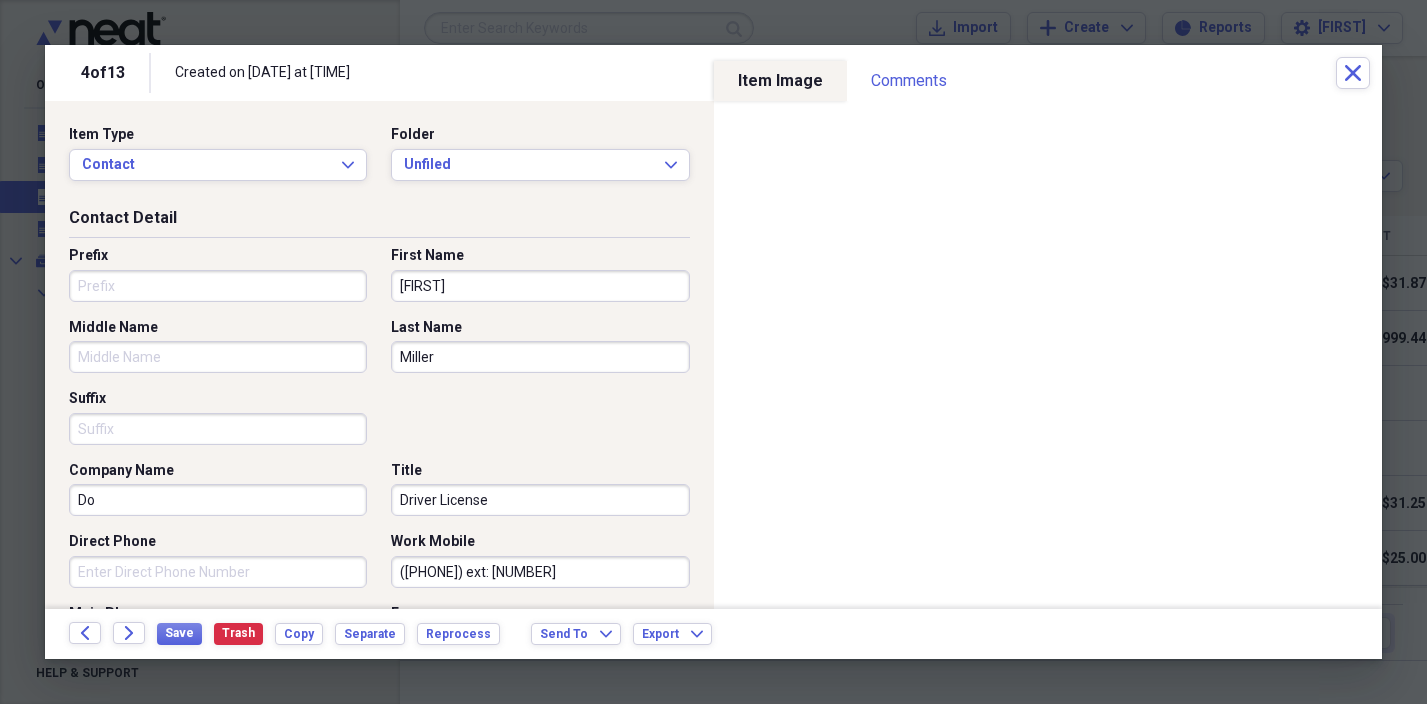 type on "D" 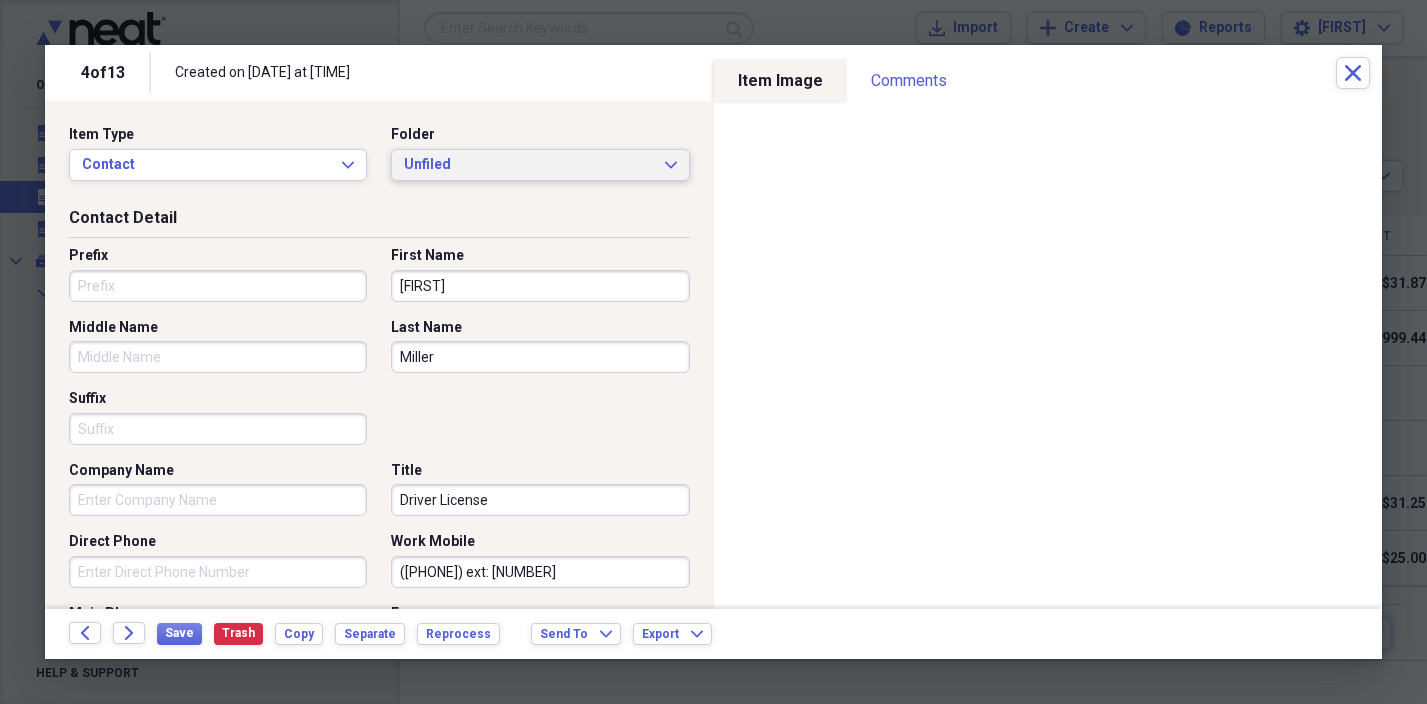 type 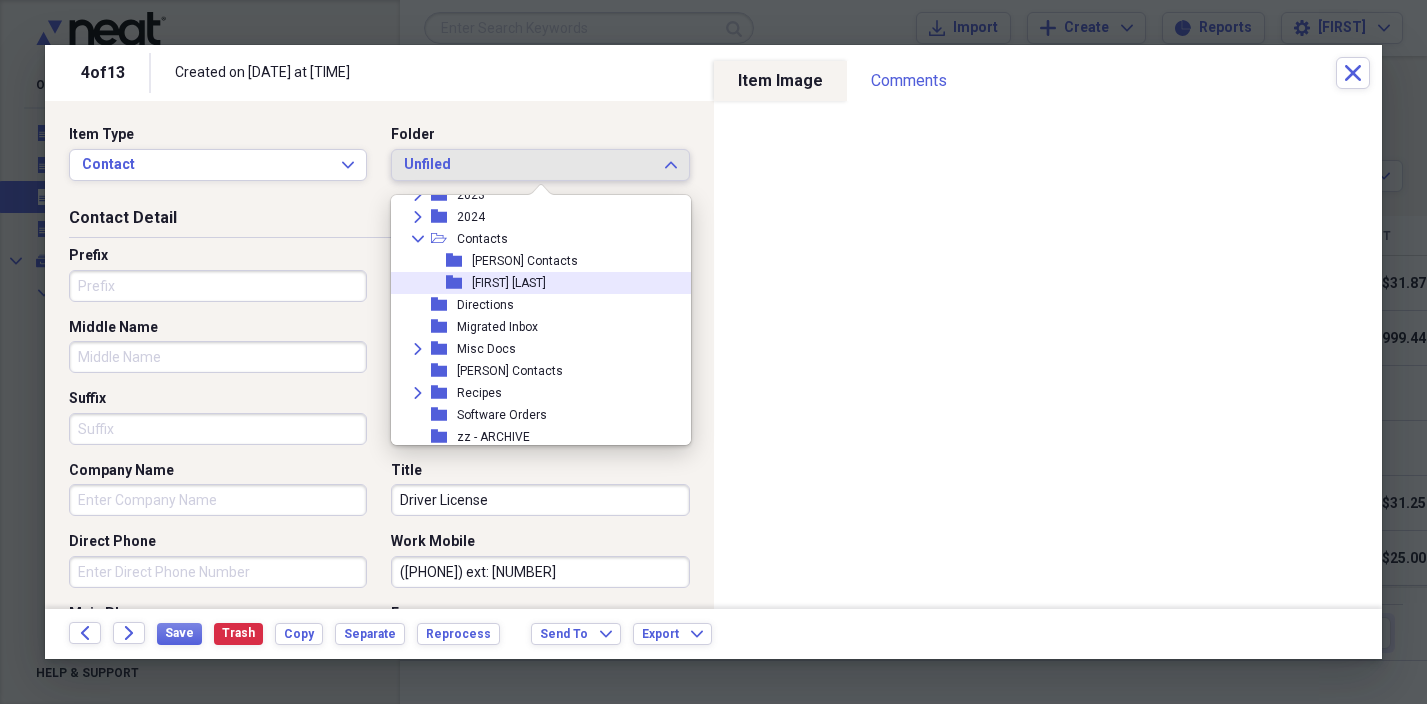 scroll, scrollTop: 1281, scrollLeft: 0, axis: vertical 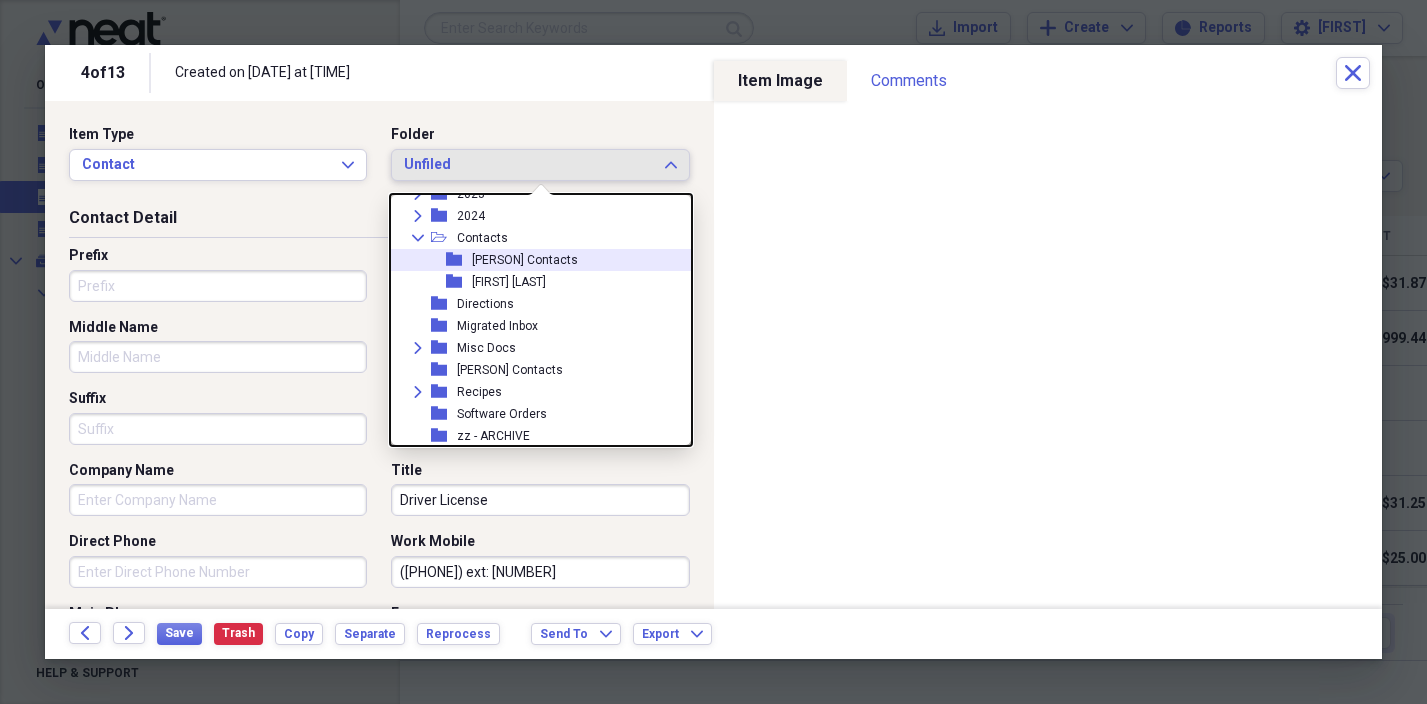 click on "[PERSON] Contacts" at bounding box center (525, 260) 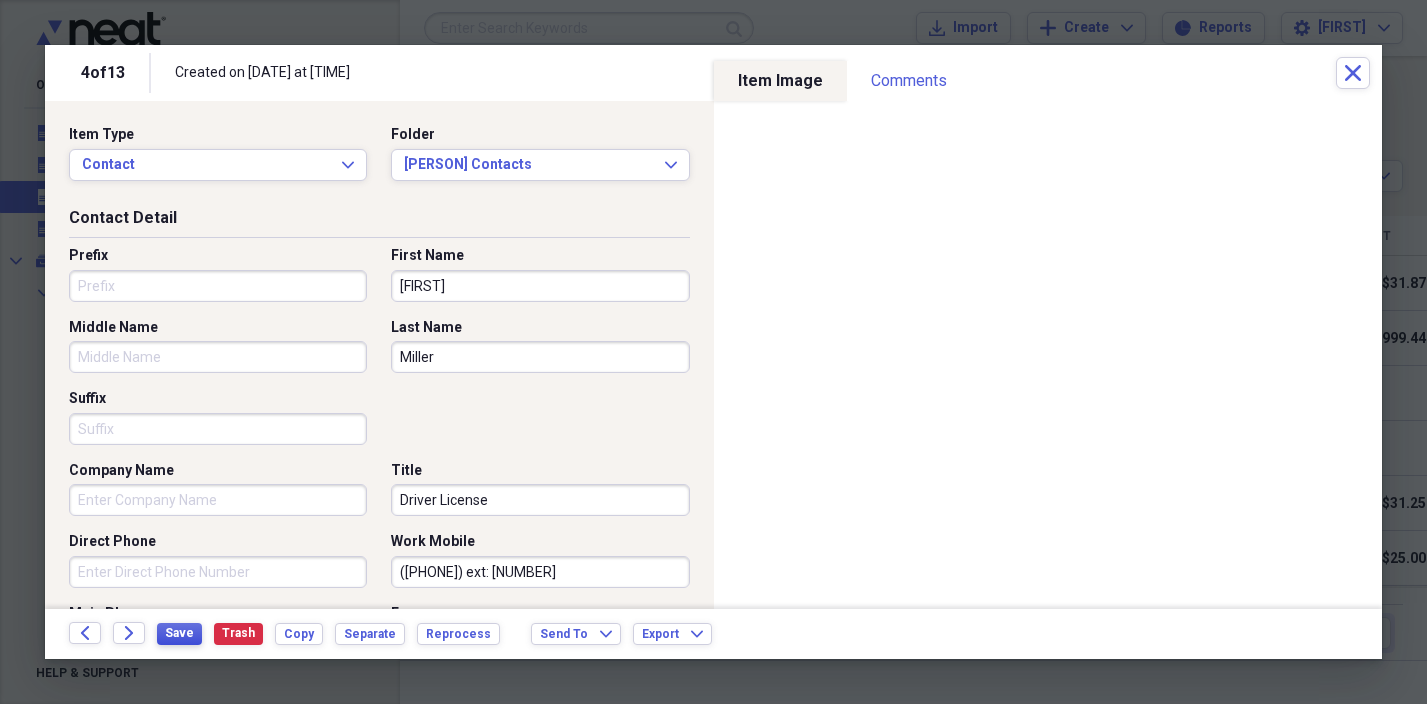 click on "Save" at bounding box center (179, 633) 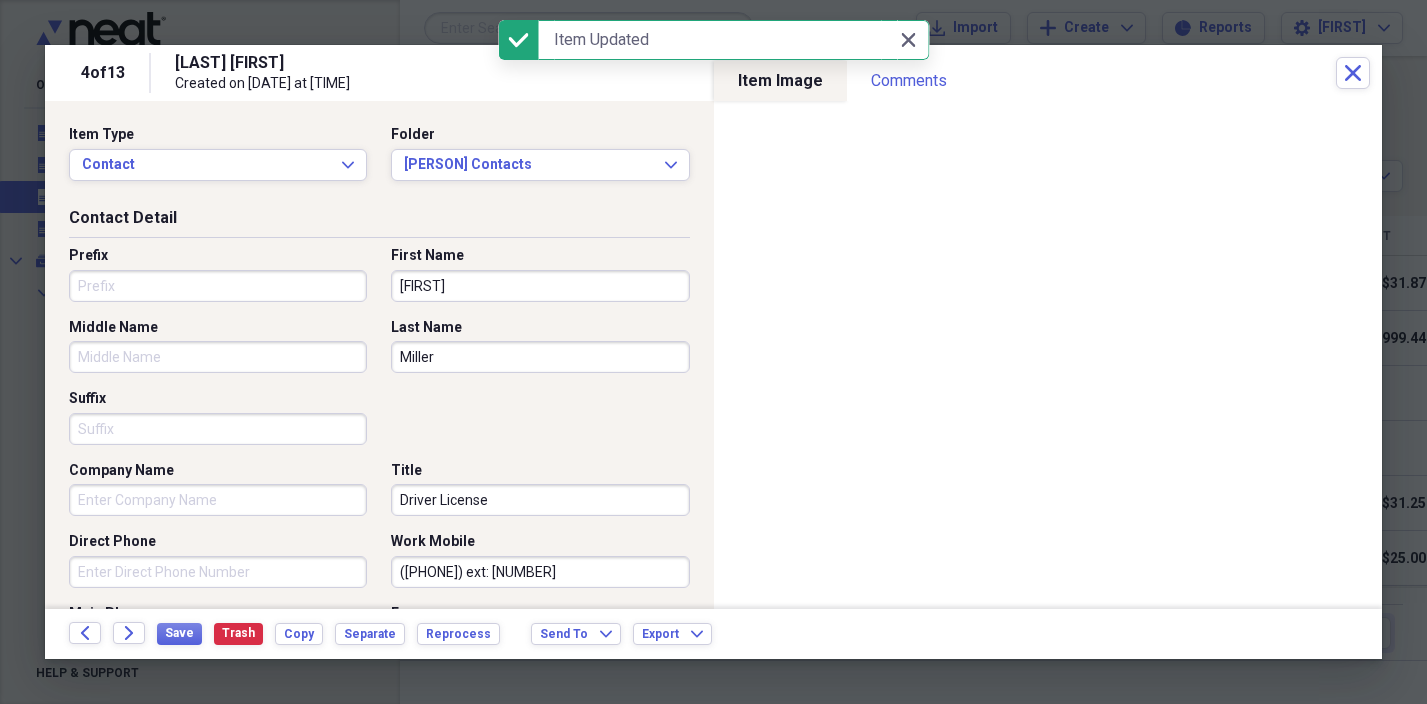 drag, startPoint x: 573, startPoint y: 571, endPoint x: 374, endPoint y: 558, distance: 199.42416 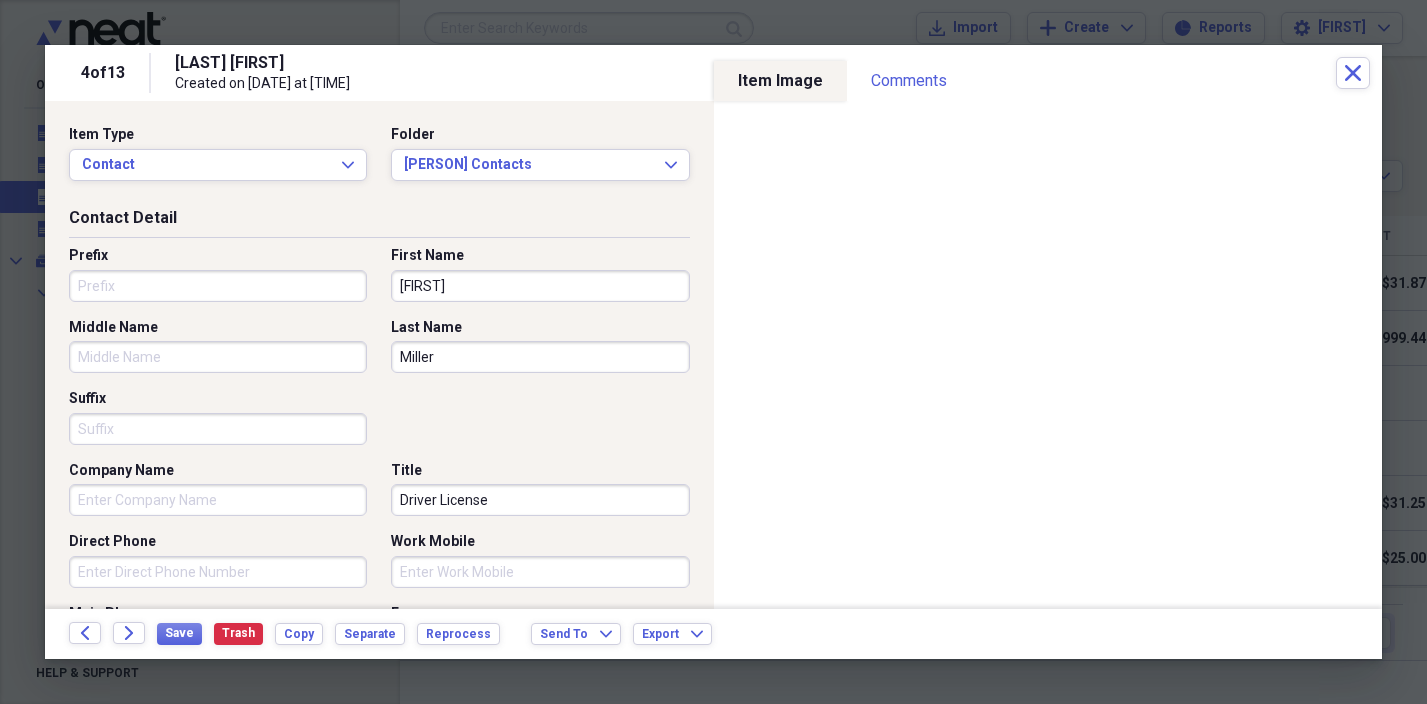 scroll, scrollTop: 0, scrollLeft: 0, axis: both 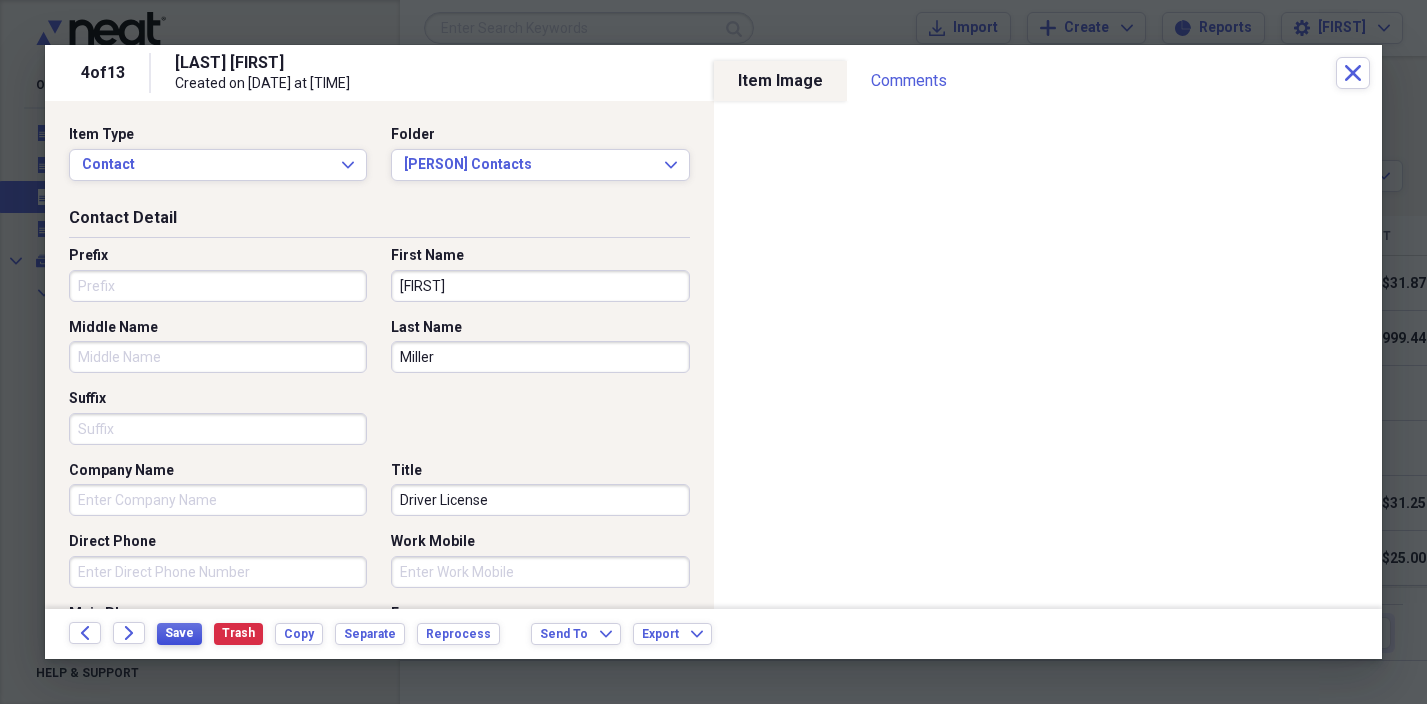 type 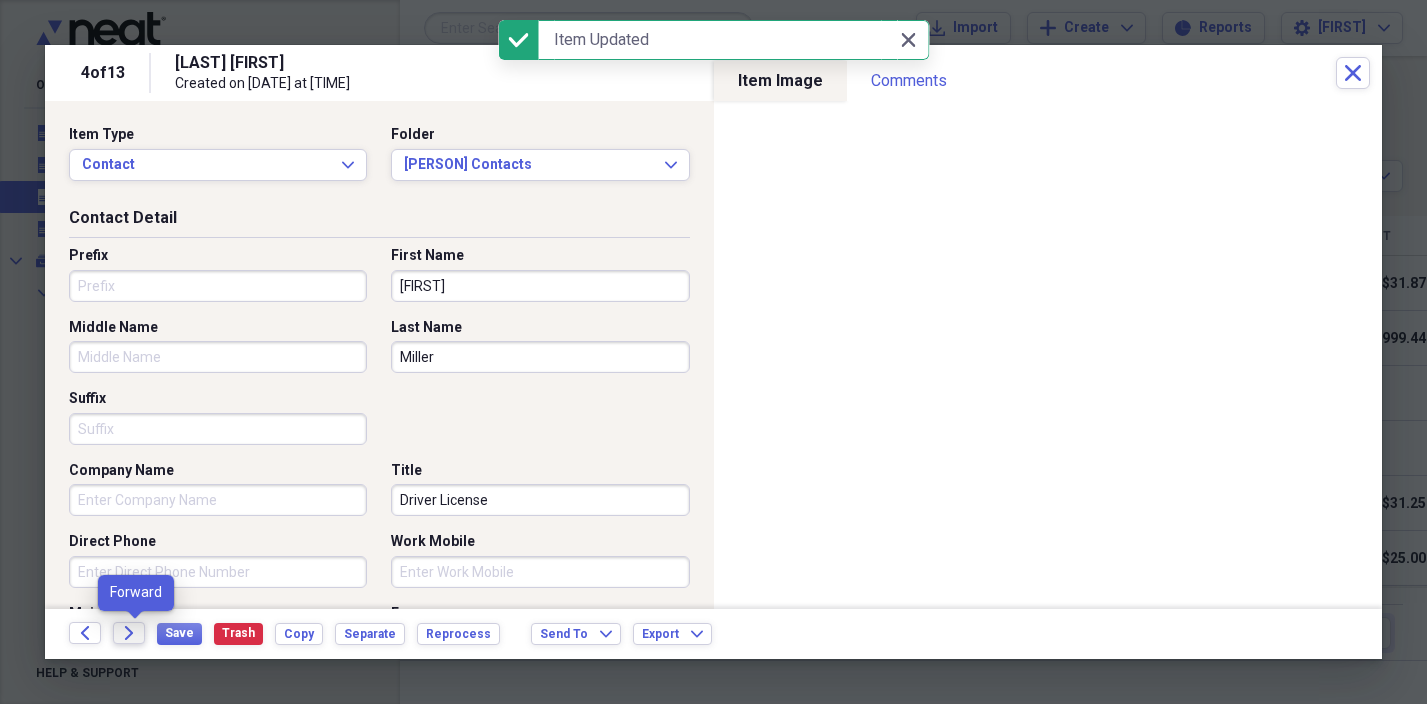 click on "Forward" 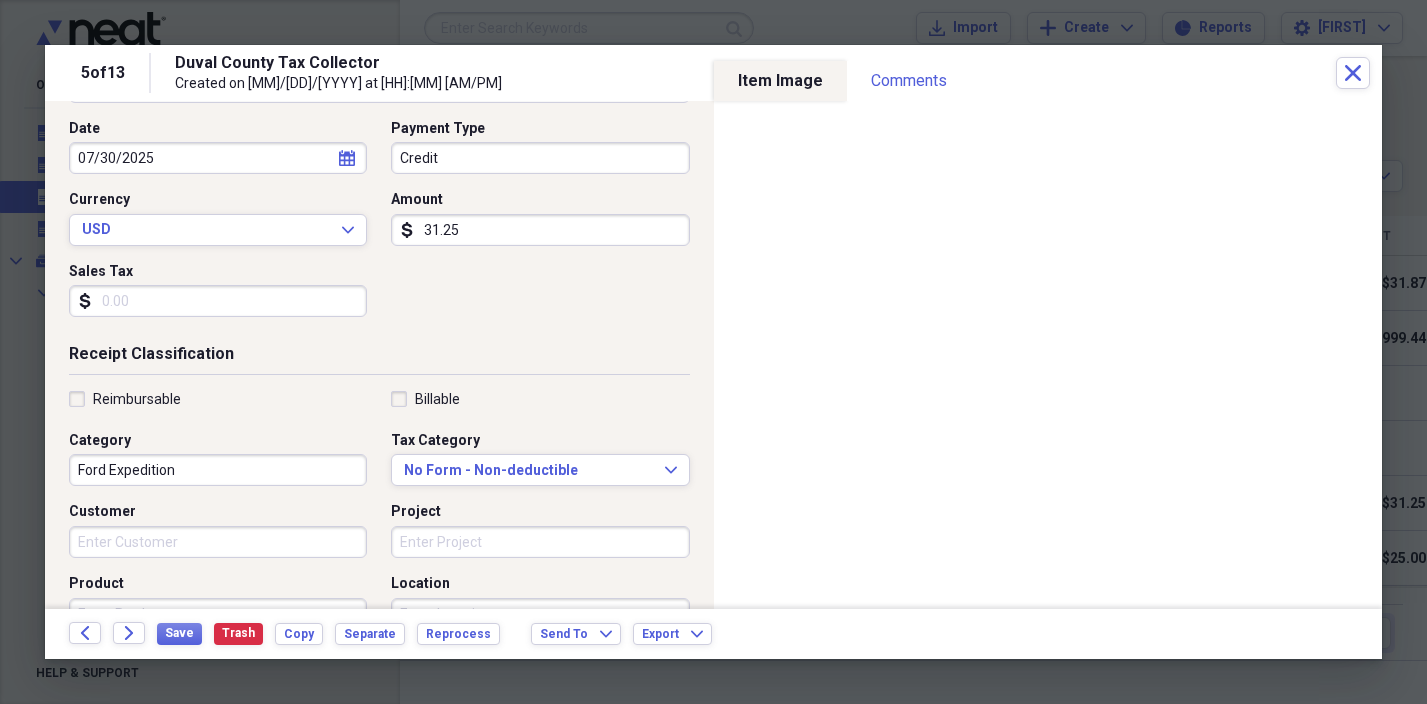 scroll, scrollTop: 203, scrollLeft: 0, axis: vertical 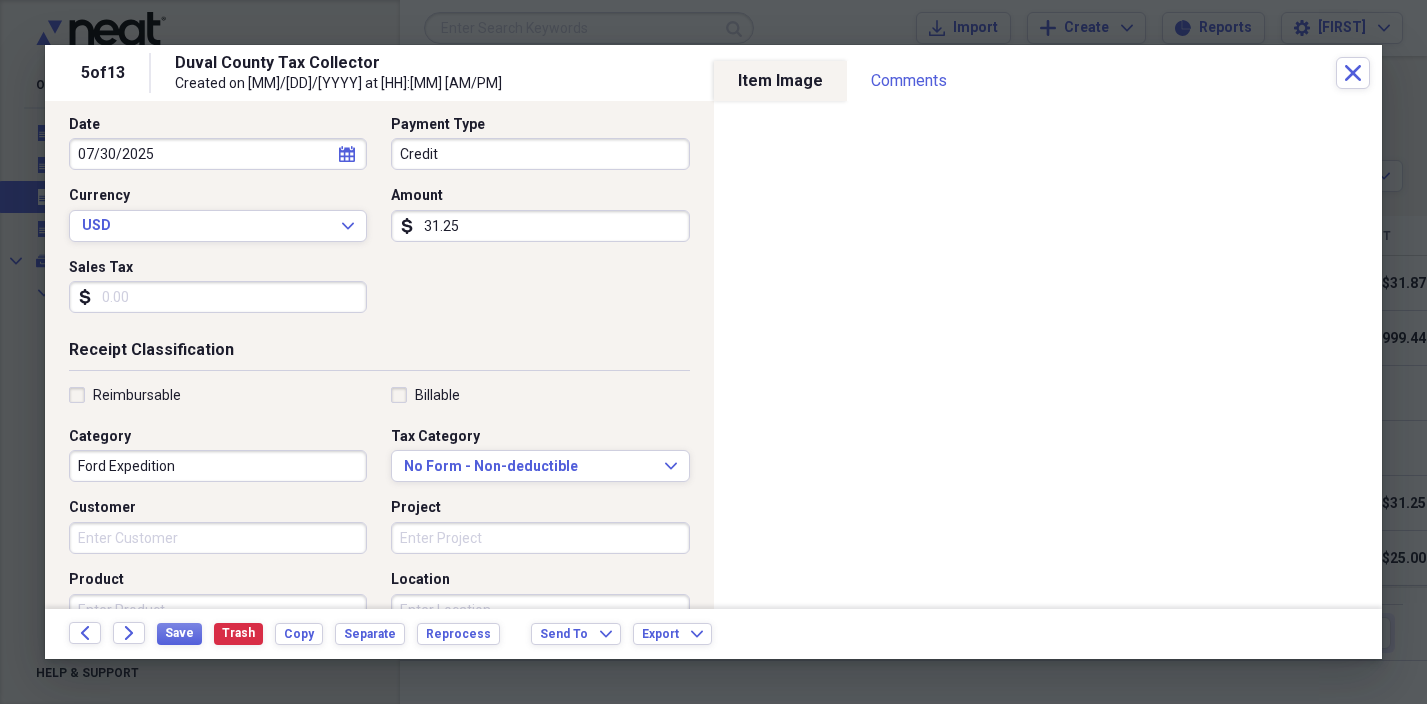 click on "Ford Expedition" at bounding box center (218, 466) 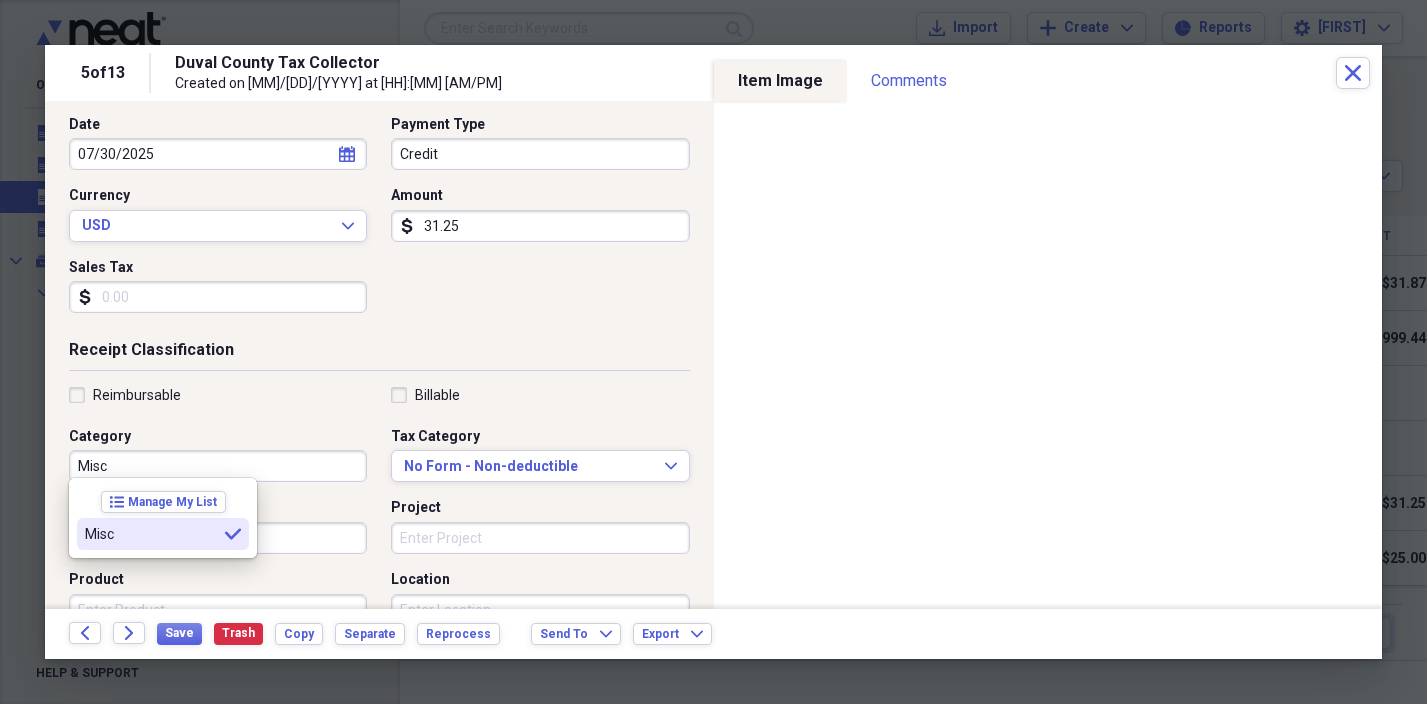 type on "Misc" 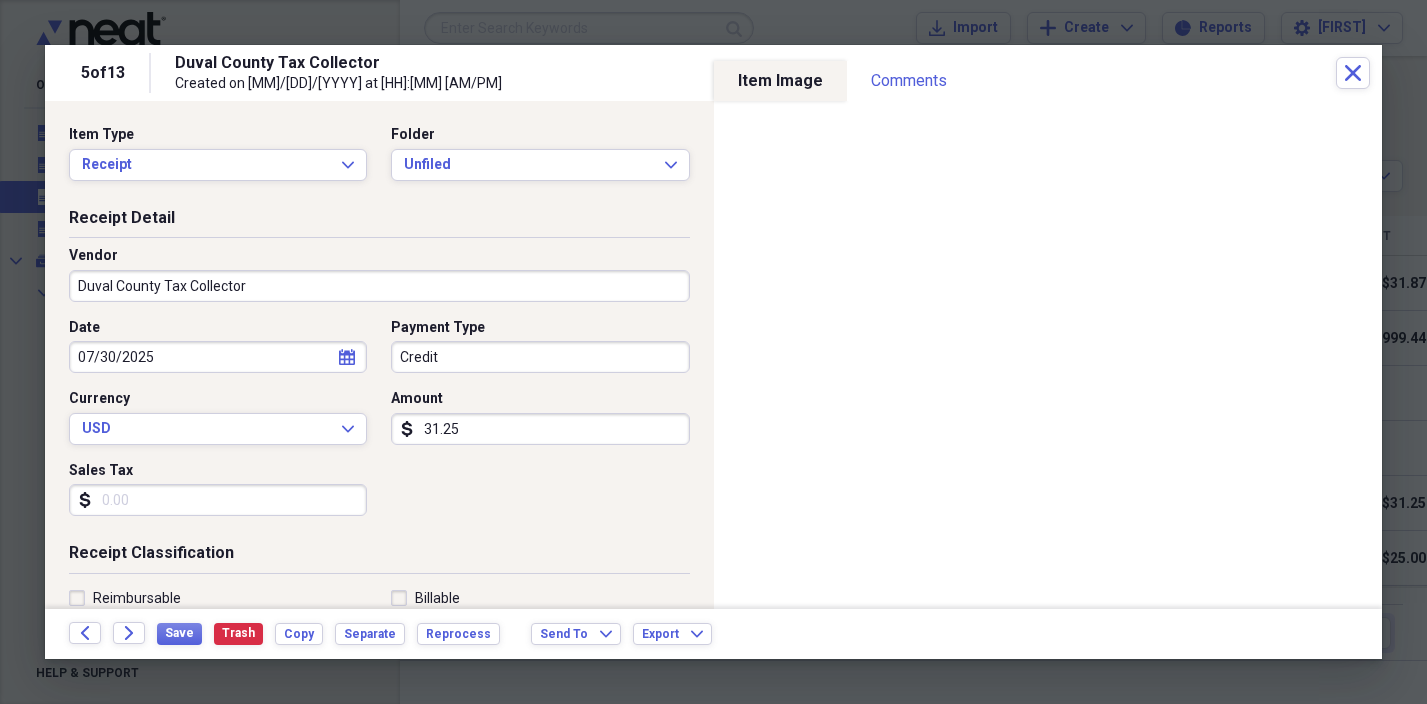 scroll, scrollTop: 311, scrollLeft: 0, axis: vertical 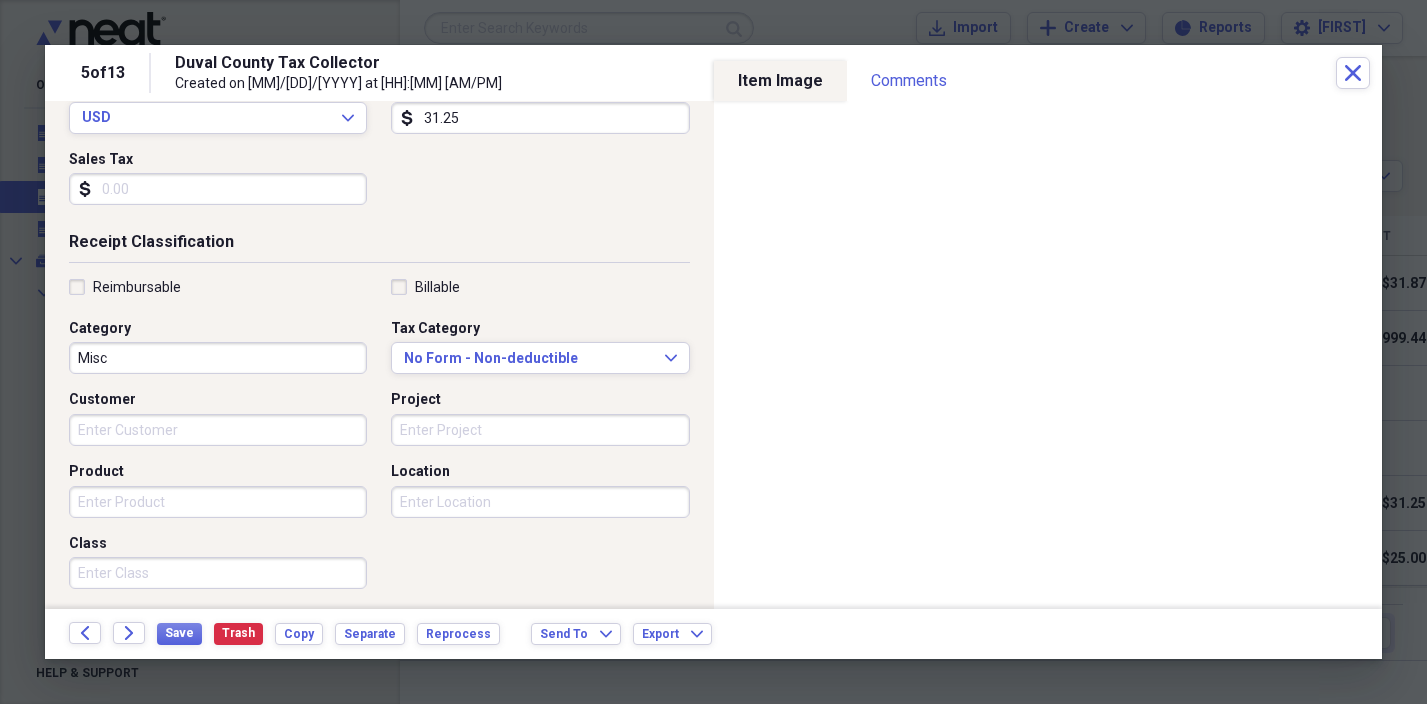 click on "Vendor Duval County Tax Collector Date [MM]/[DD]/[YYYY] calendar Calendar Payment Type Credit Currency USD Expand Amount dollar-sign [NUMBER].[NUMBER] Sales Tax dollar-sign Receipt Classification Reimbursable Billable Category Misc Tax Category No Form - Non-deductible Expand Customer Project Product Location Class Notes" at bounding box center [379, 312] 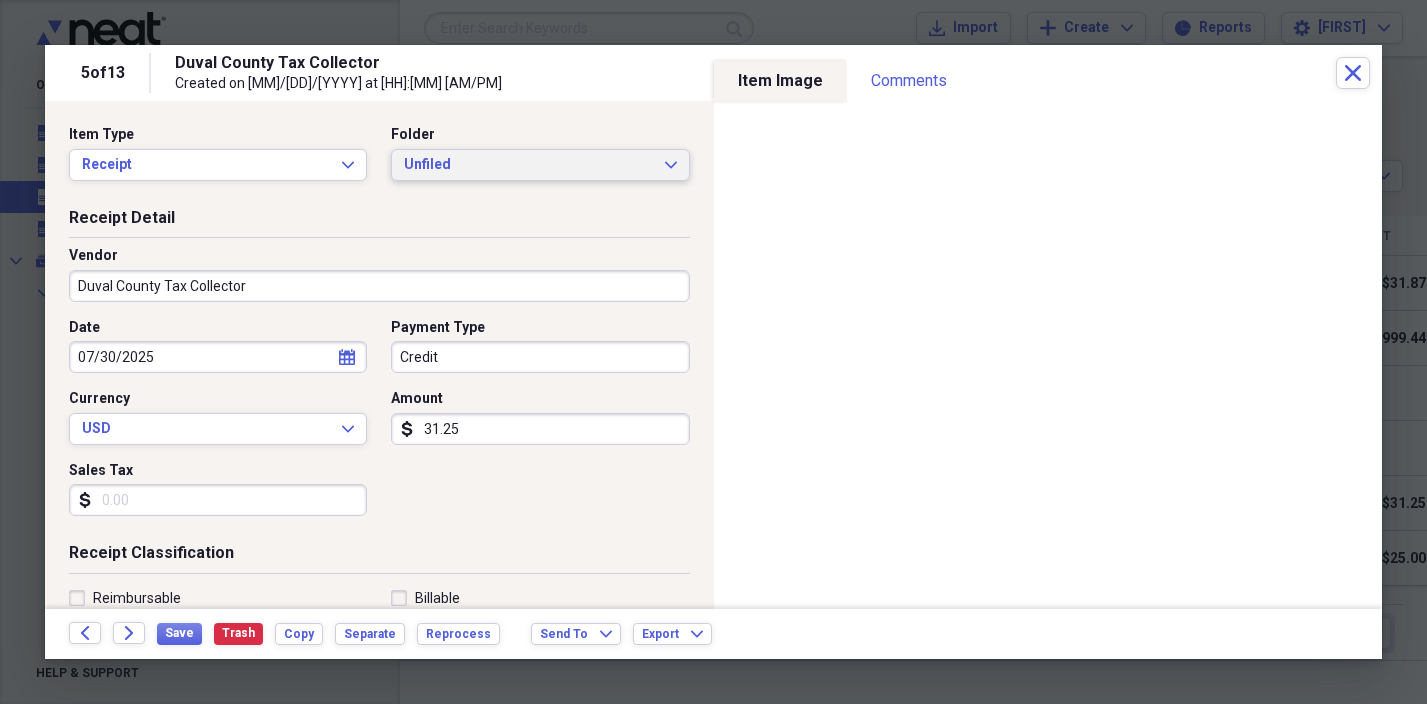 scroll, scrollTop: -1, scrollLeft: 0, axis: vertical 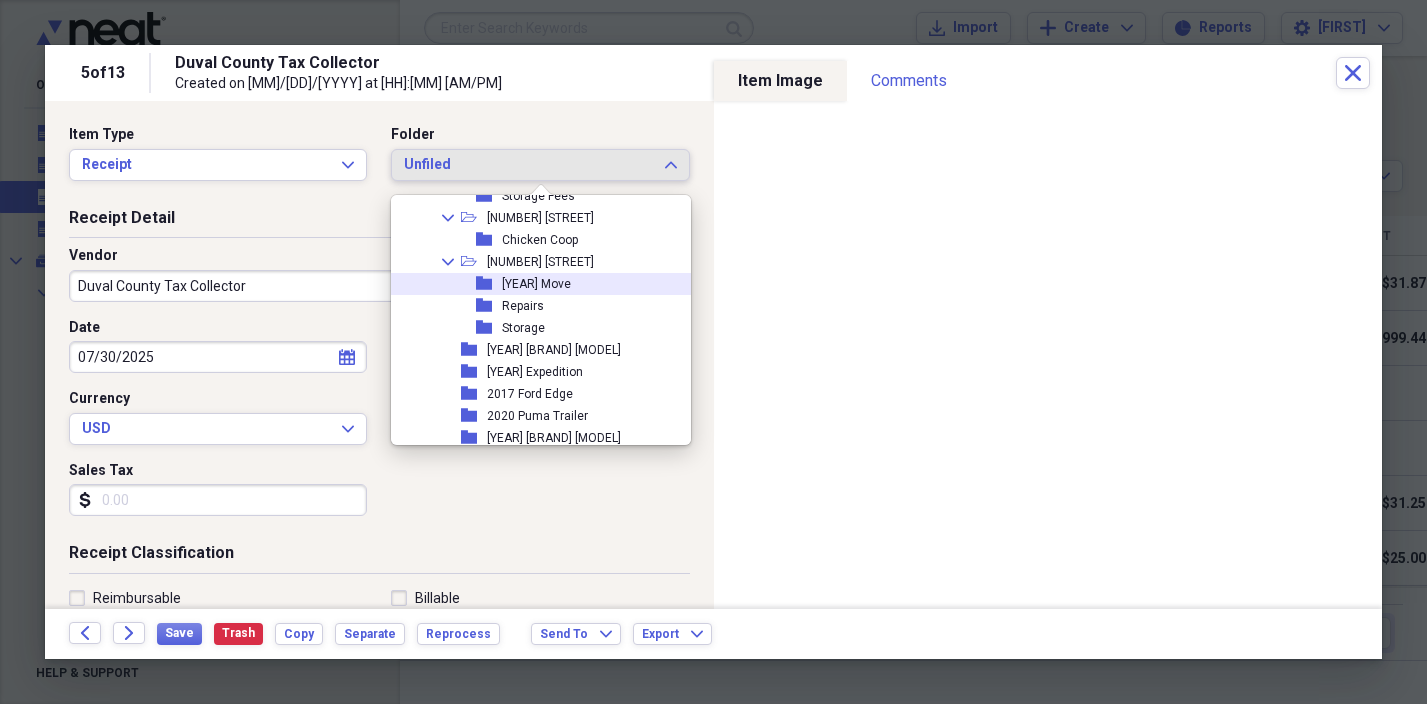 click on "[YEAR] Move" at bounding box center (536, 284) 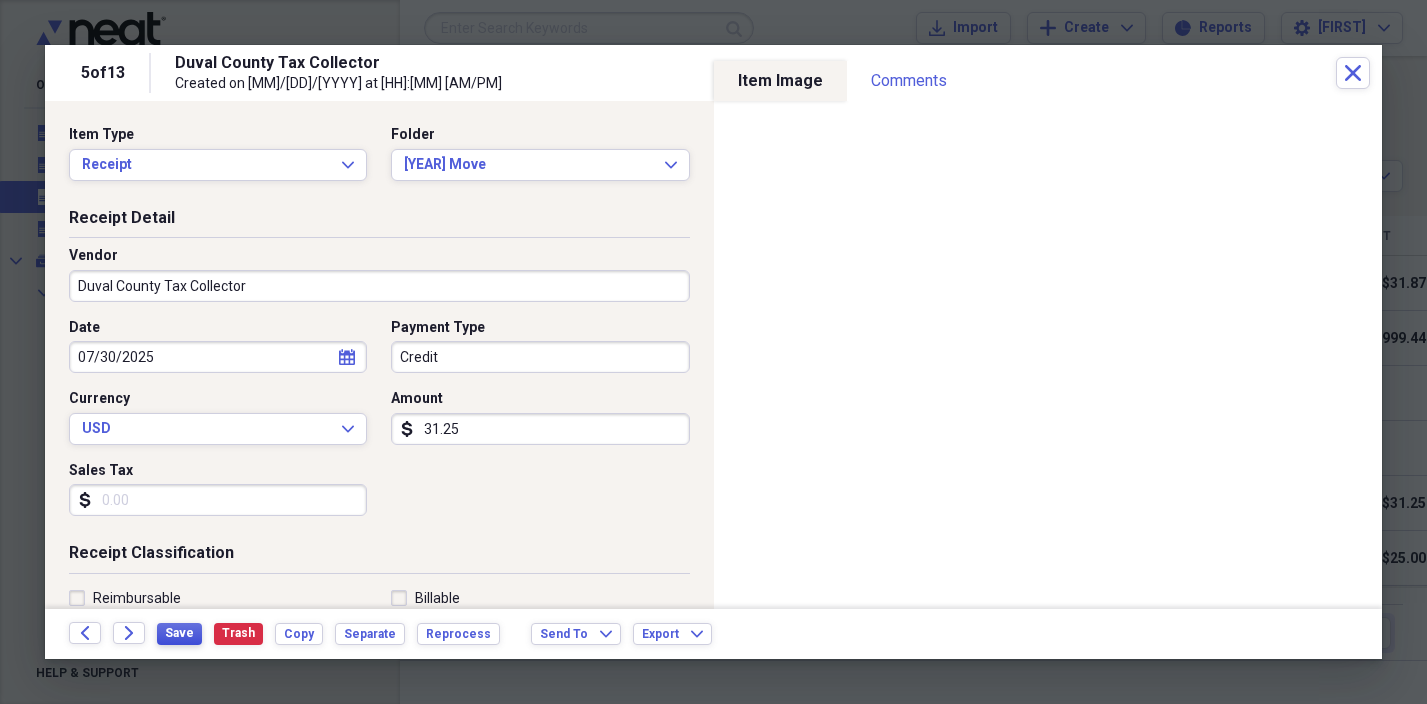 click on "Save" at bounding box center (179, 633) 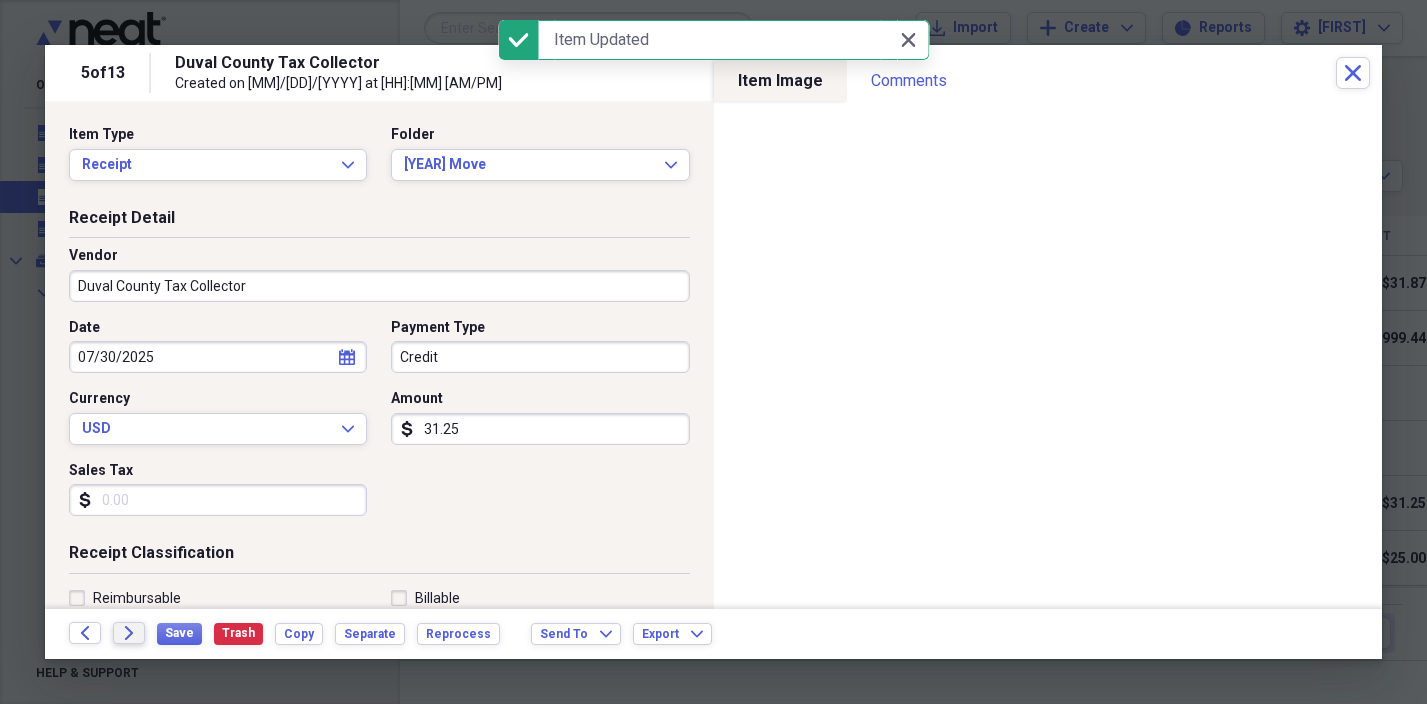 click on "Forward" 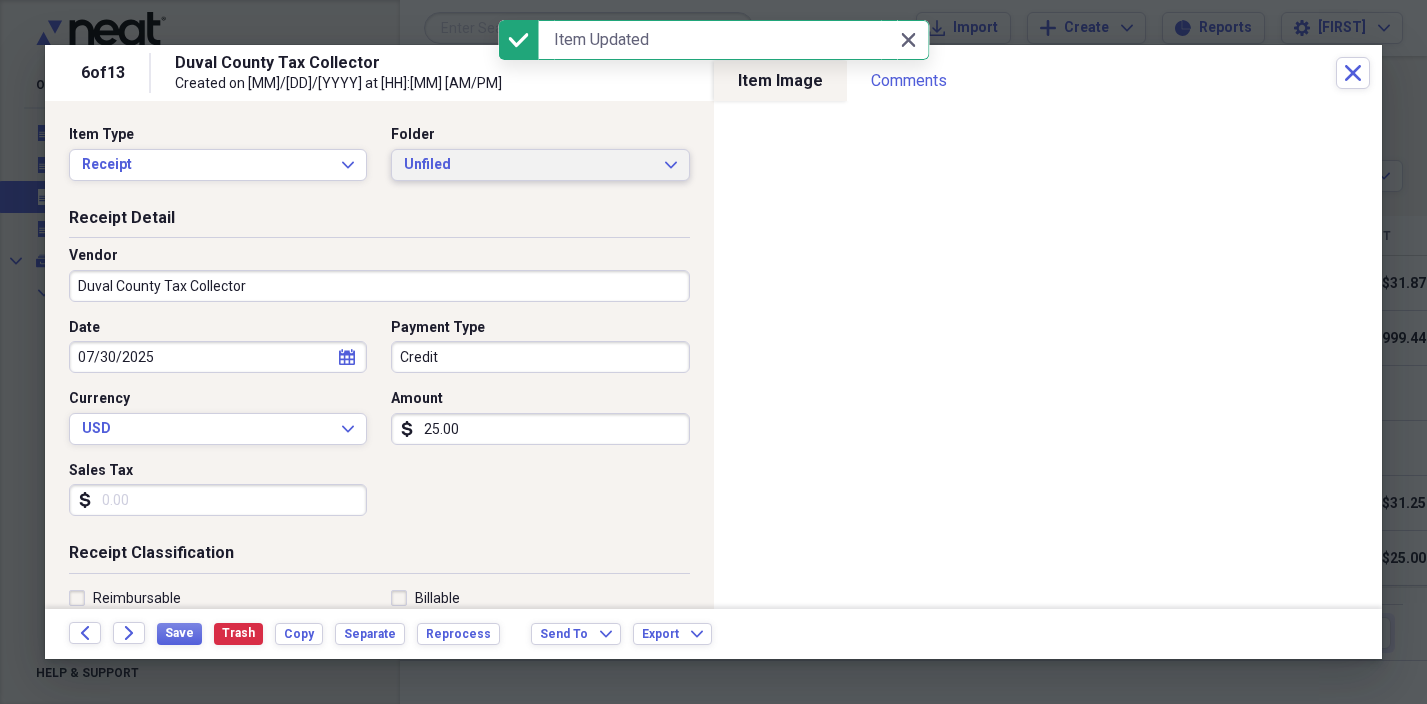 click on "Unfiled" at bounding box center [528, 165] 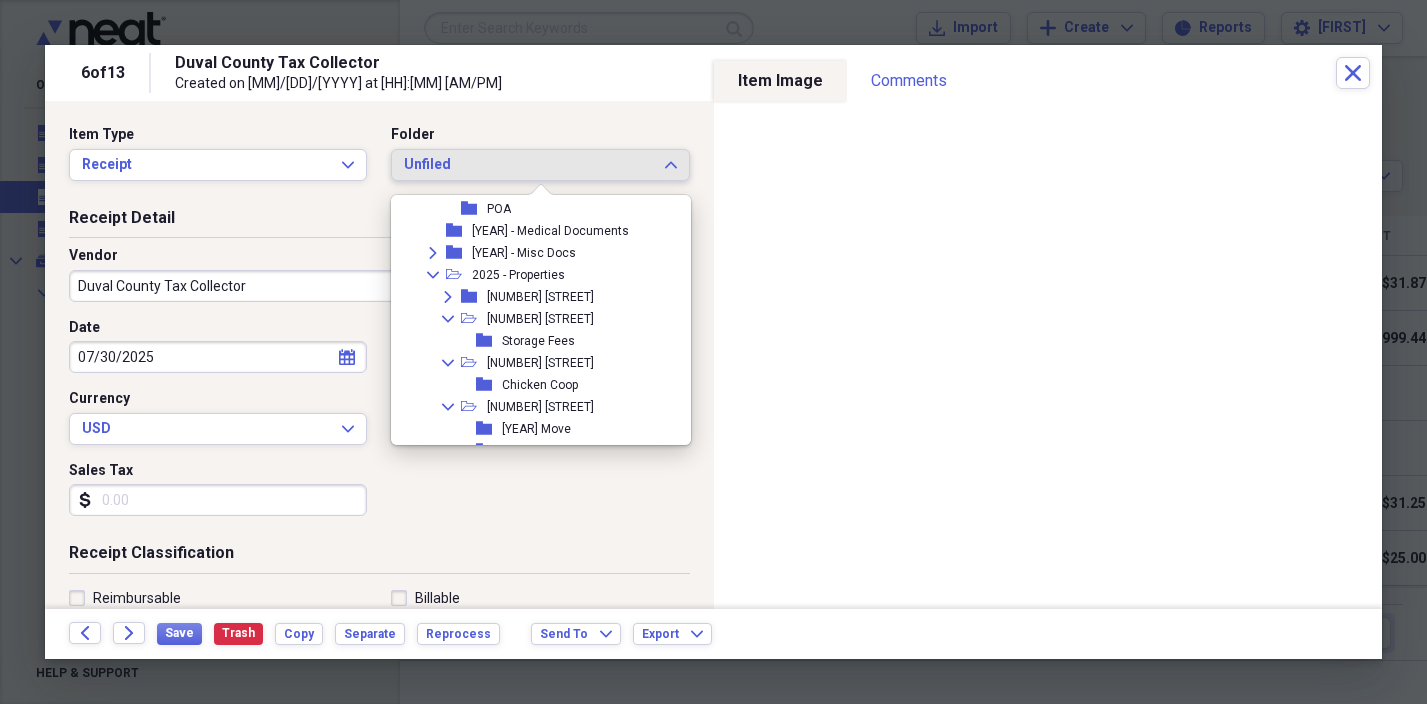 scroll, scrollTop: 327, scrollLeft: 0, axis: vertical 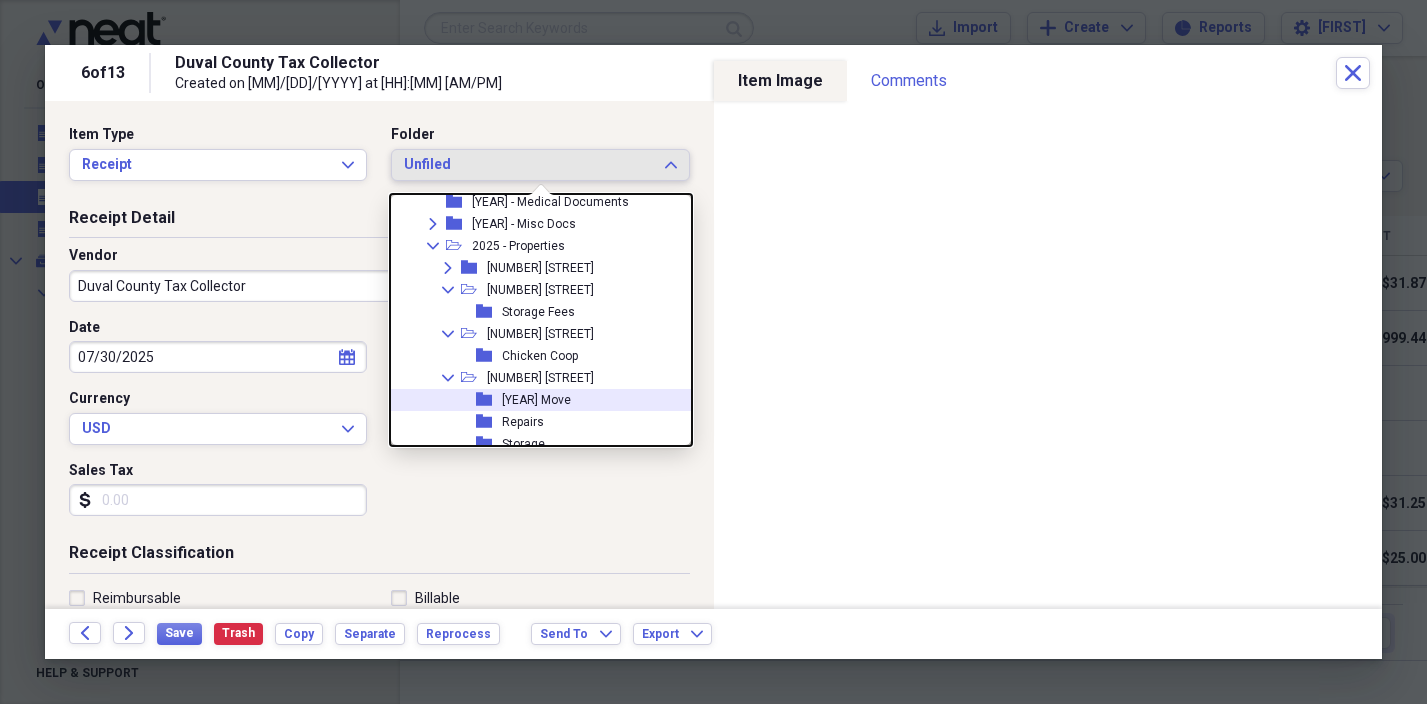 click on "[YEAR] Move" at bounding box center [536, 400] 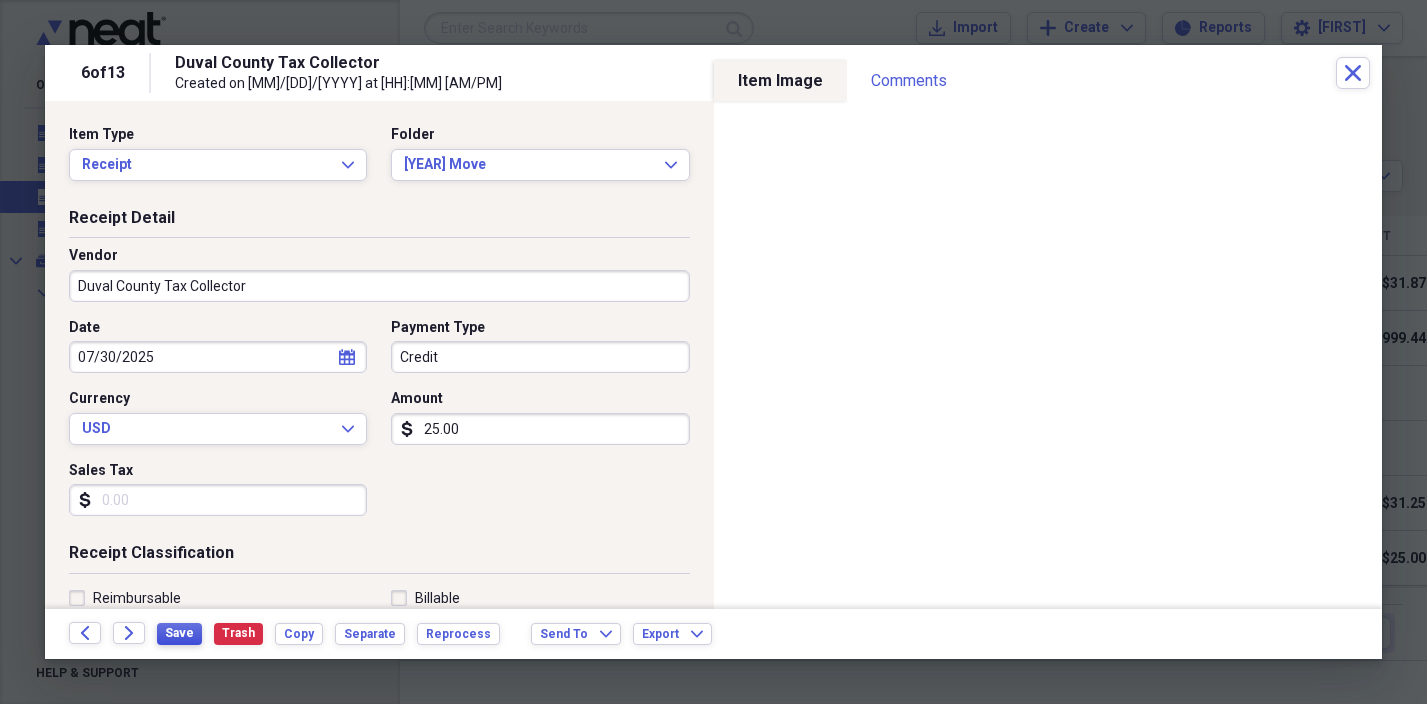 click on "Save" at bounding box center [179, 633] 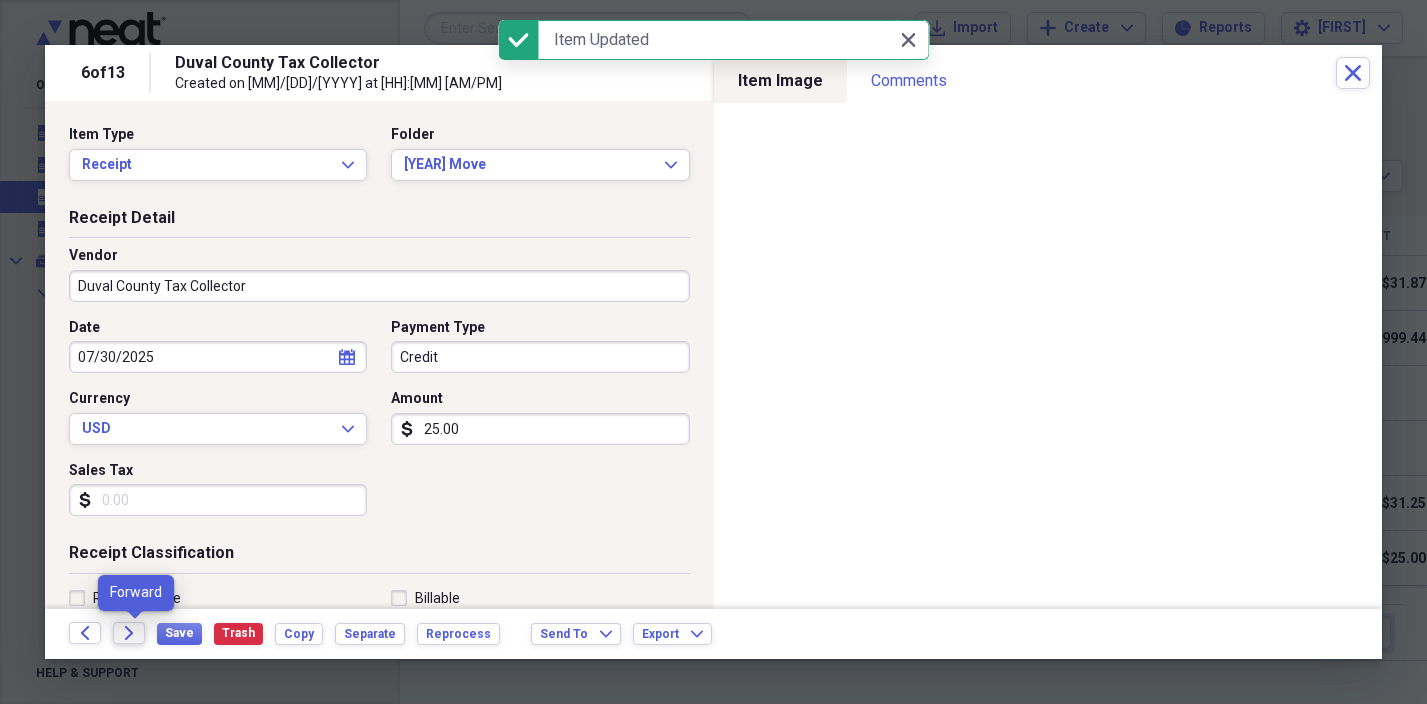 click on "Forward" 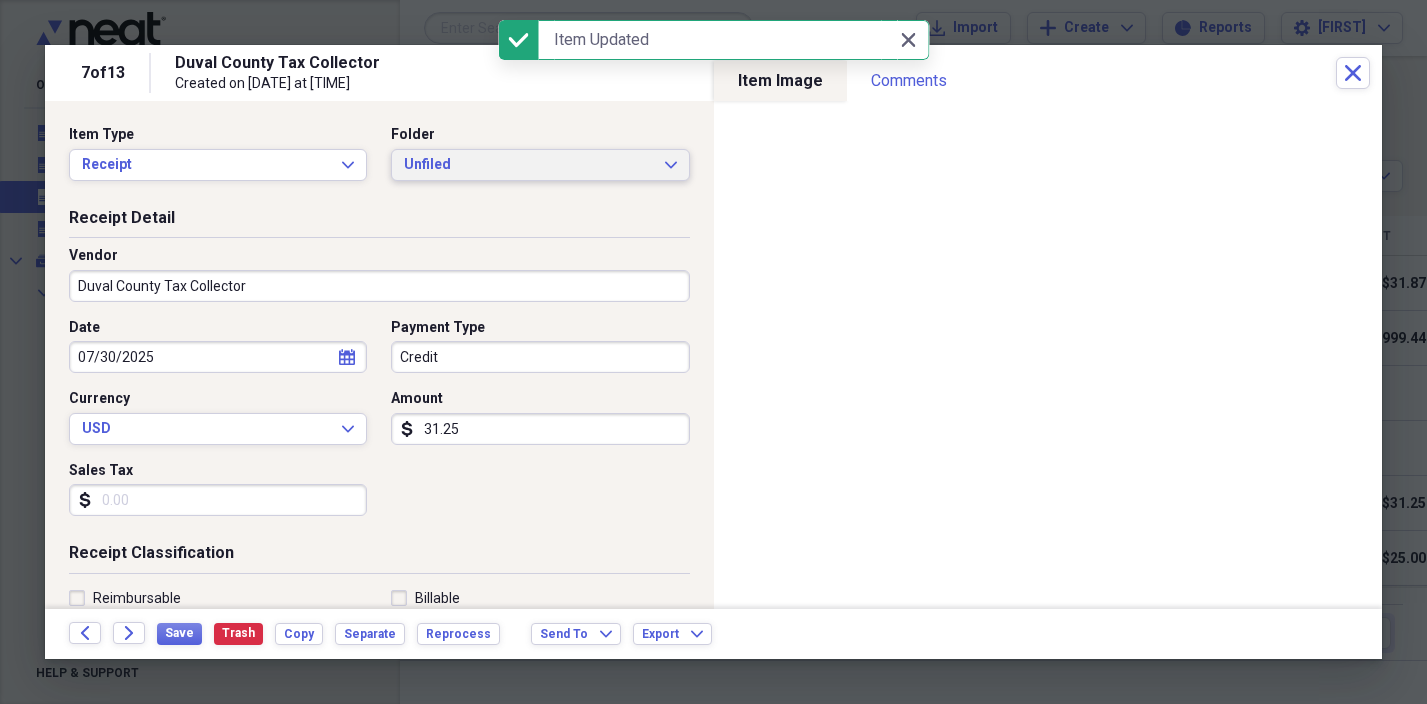 click on "Unfiled" at bounding box center (528, 165) 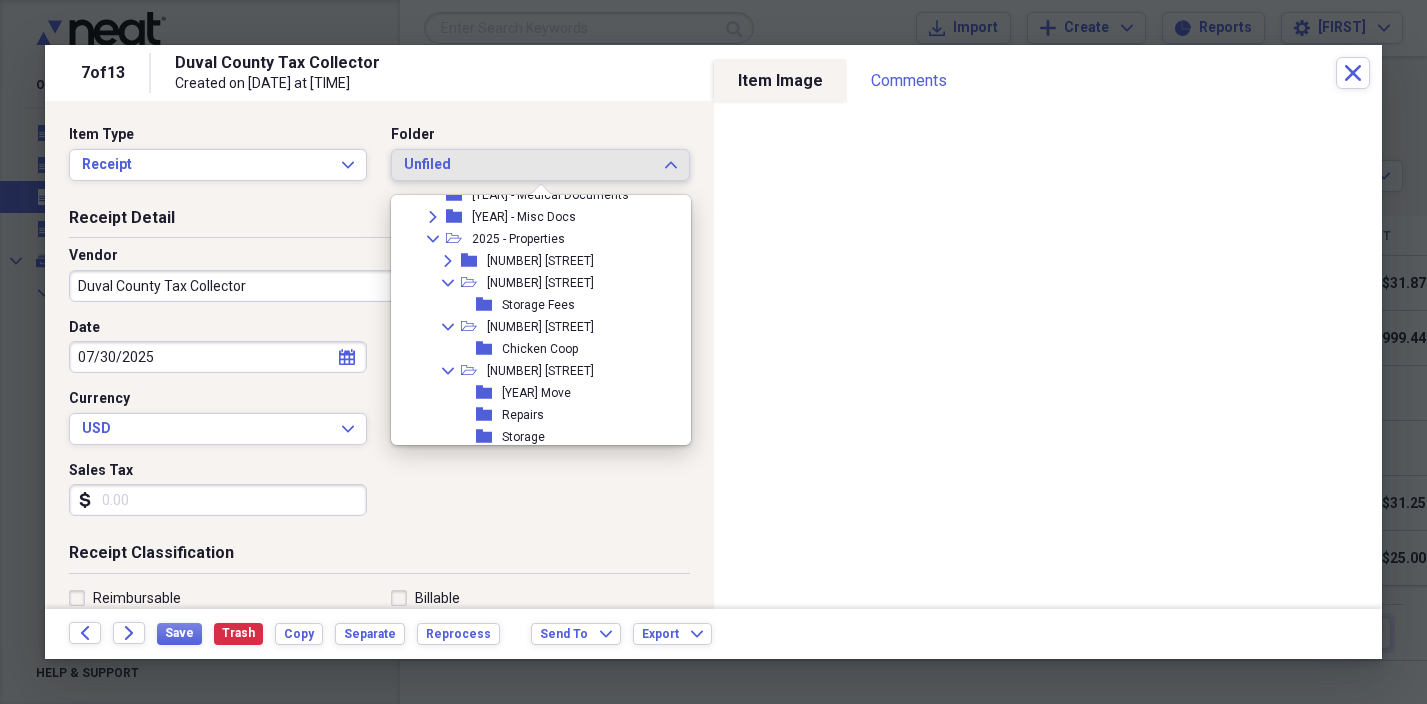 scroll, scrollTop: 355, scrollLeft: 0, axis: vertical 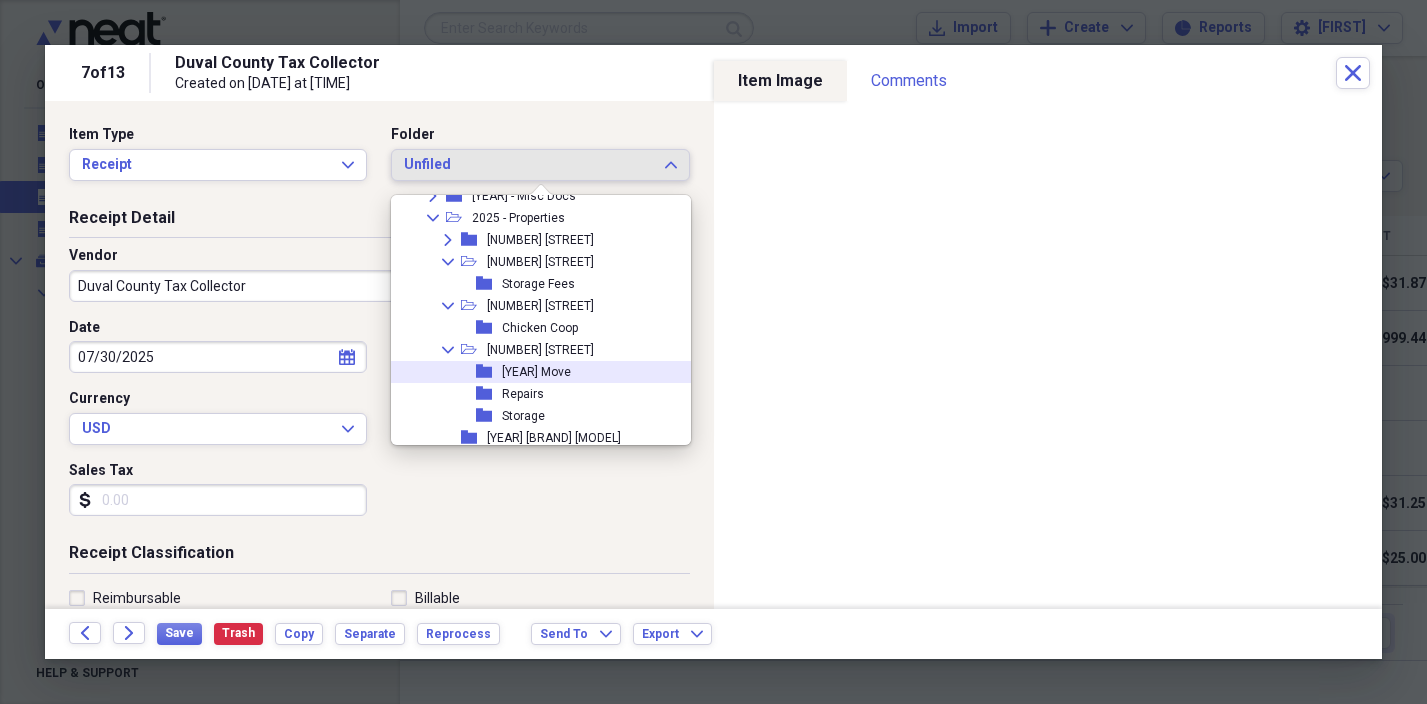 click on "[YEAR] Move" at bounding box center [536, 372] 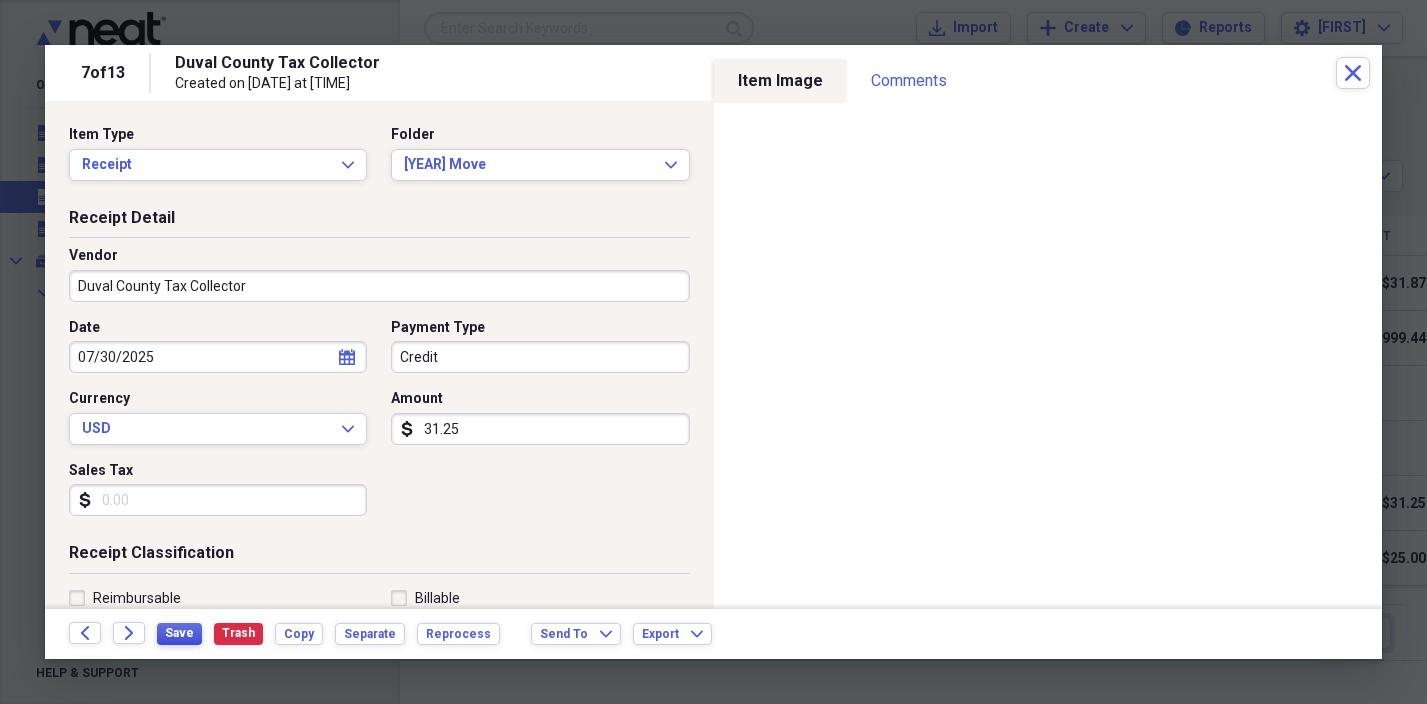 click on "Save" at bounding box center (179, 633) 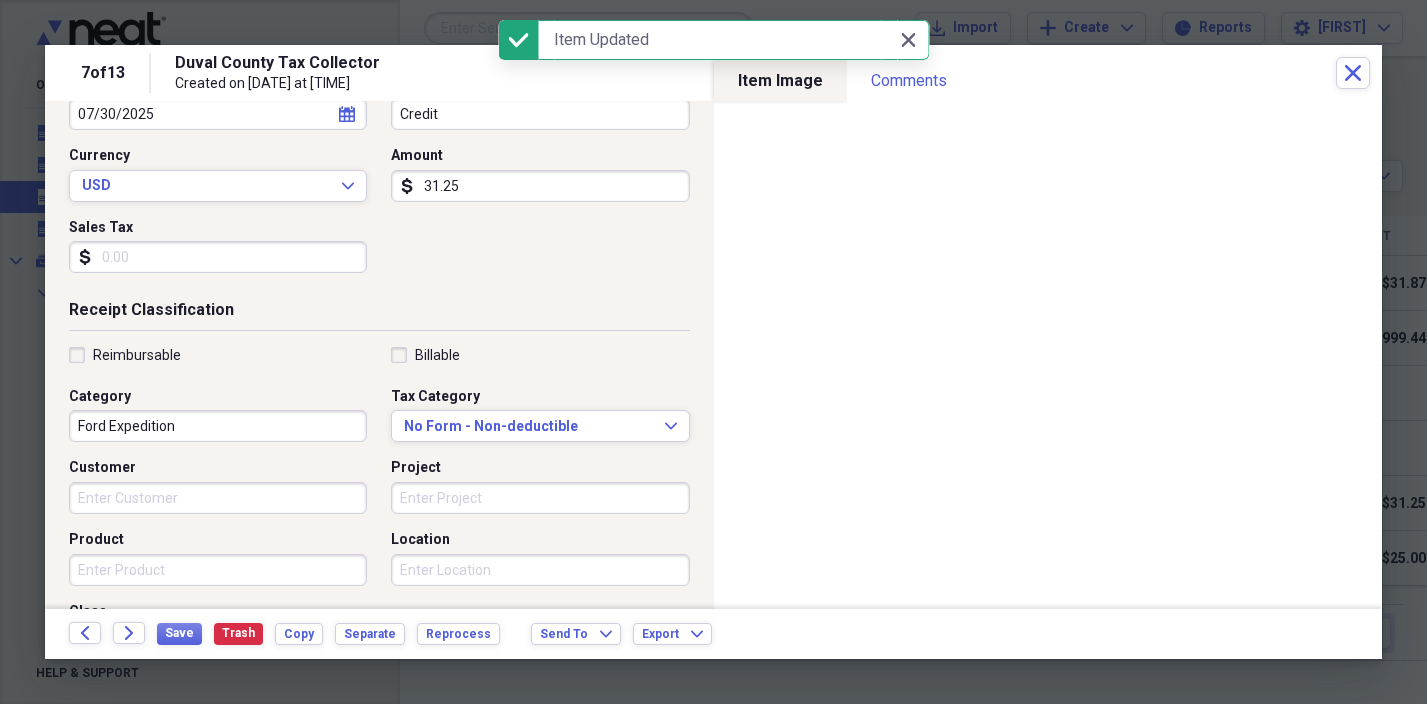 scroll, scrollTop: 252, scrollLeft: 0, axis: vertical 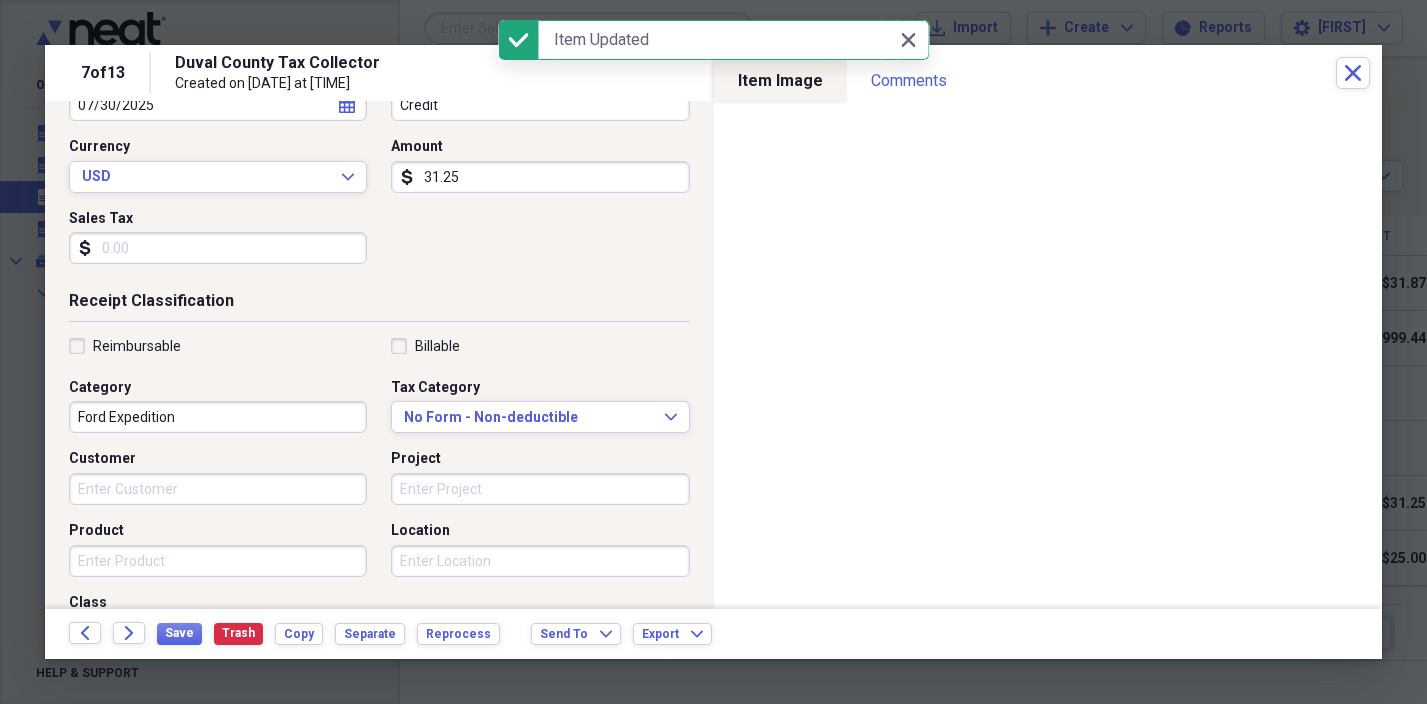 click on "Ford Expedition" at bounding box center (218, 417) 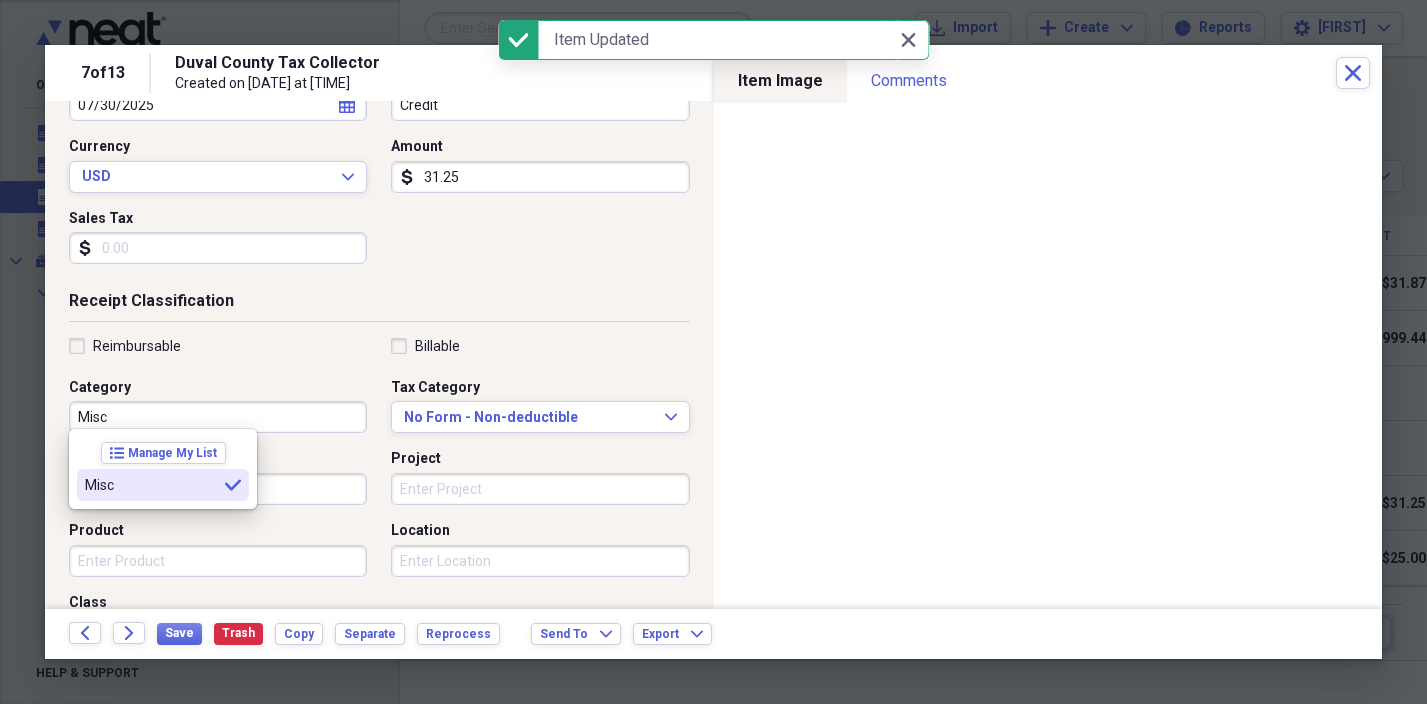 type on "Misc" 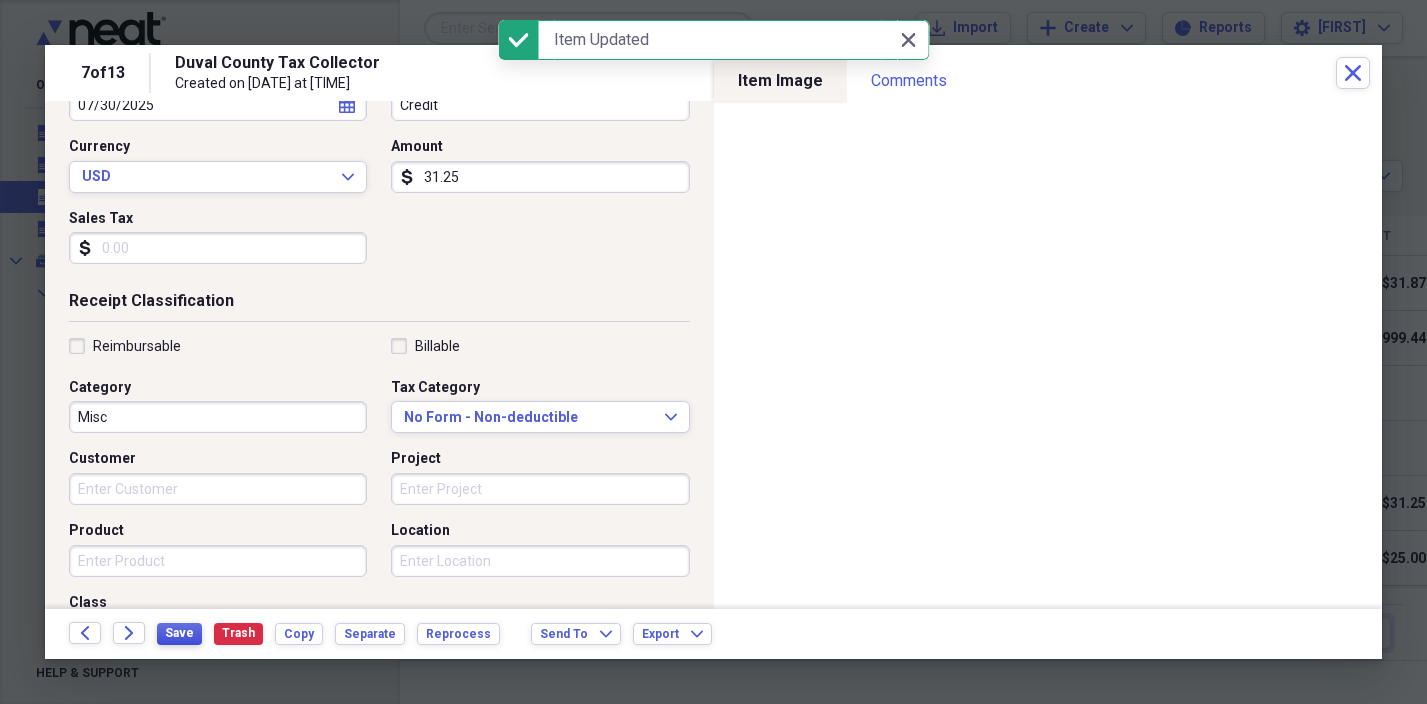 click on "Save" at bounding box center [179, 633] 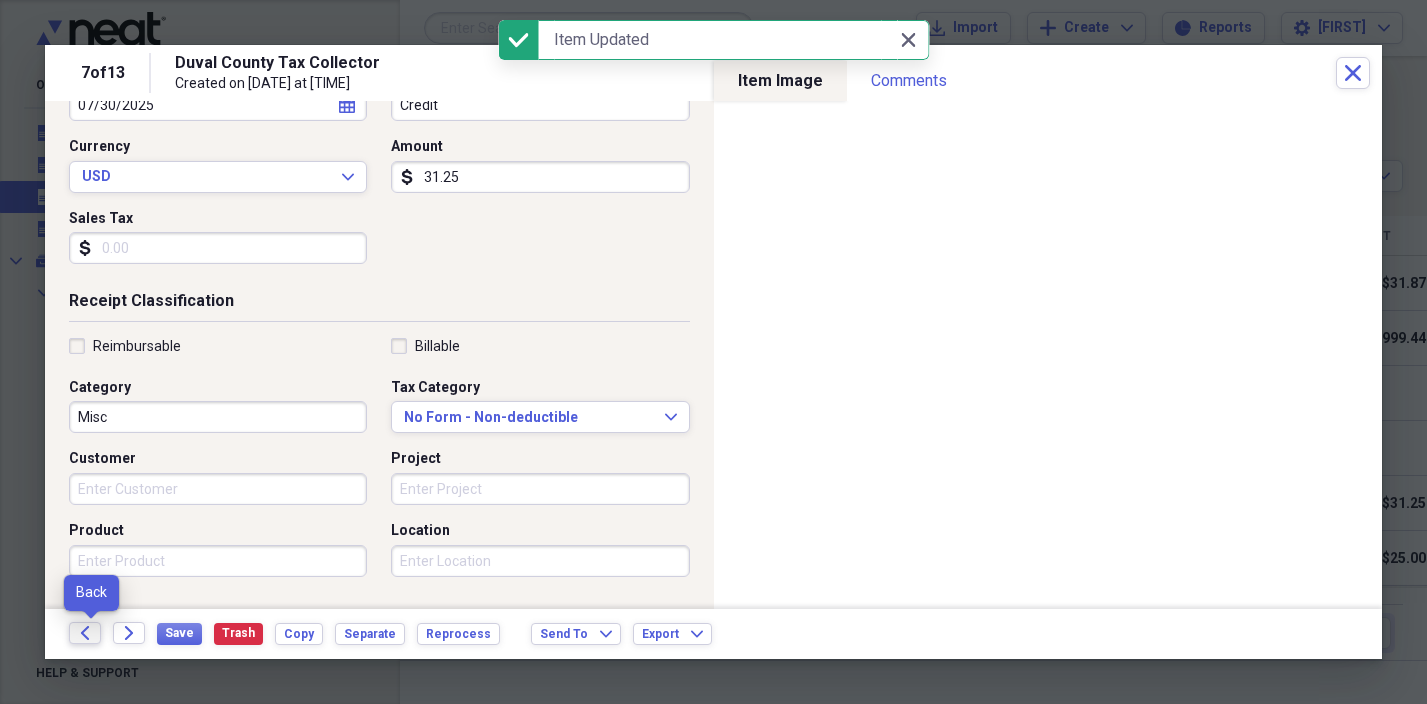 click 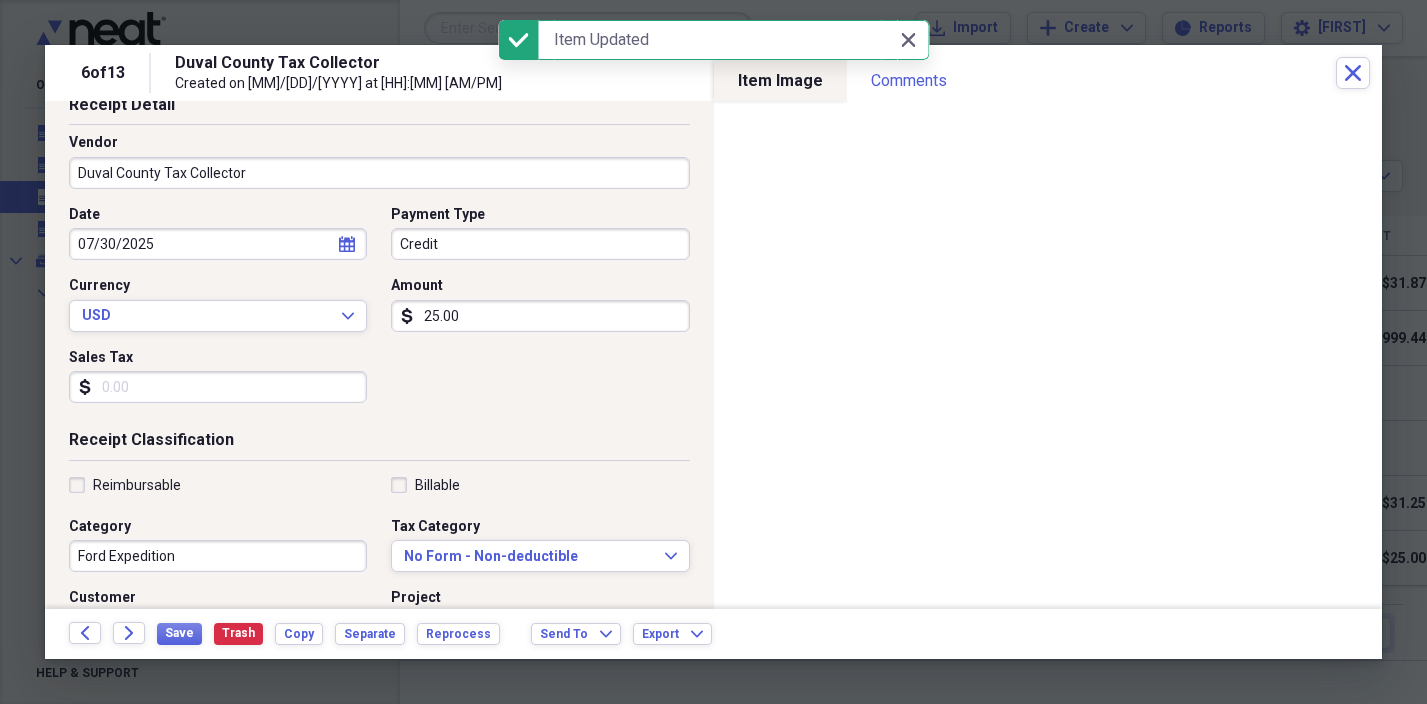 scroll, scrollTop: 191, scrollLeft: 0, axis: vertical 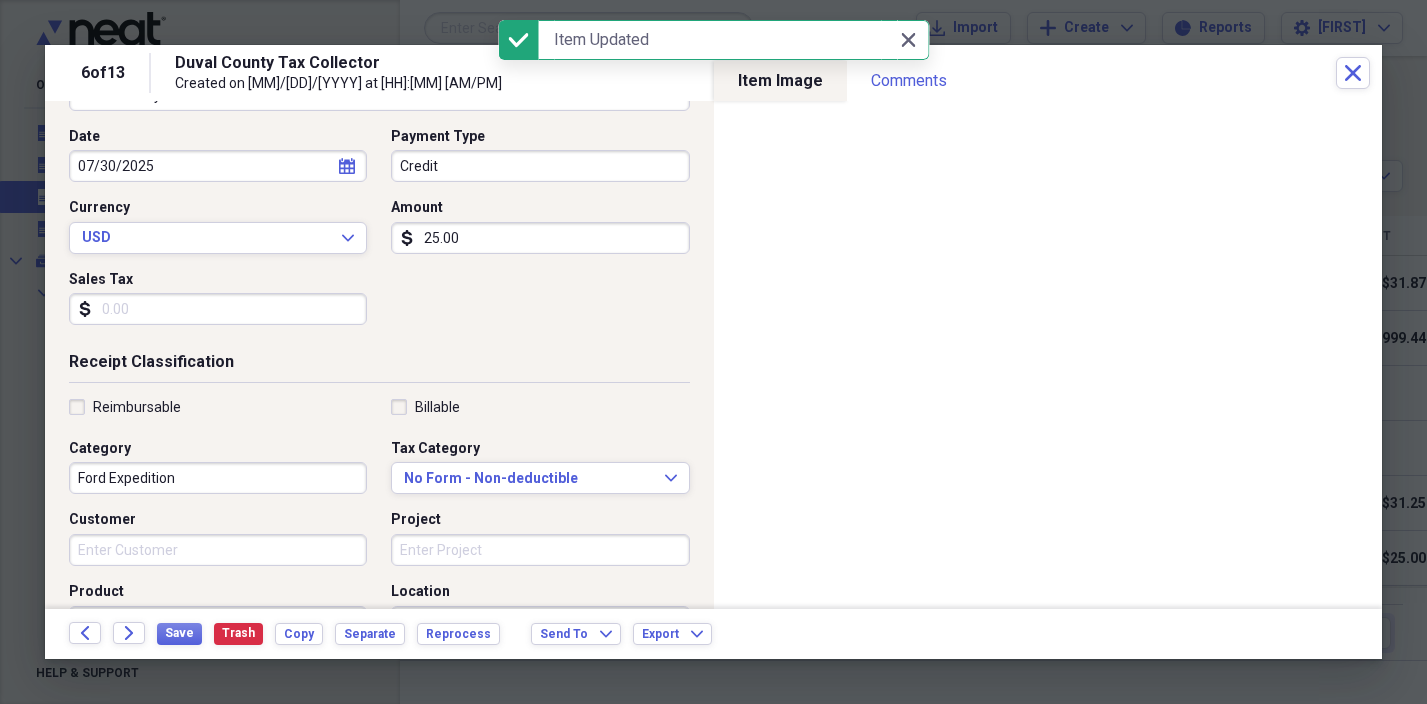 click on "Ford Expedition" at bounding box center (218, 478) 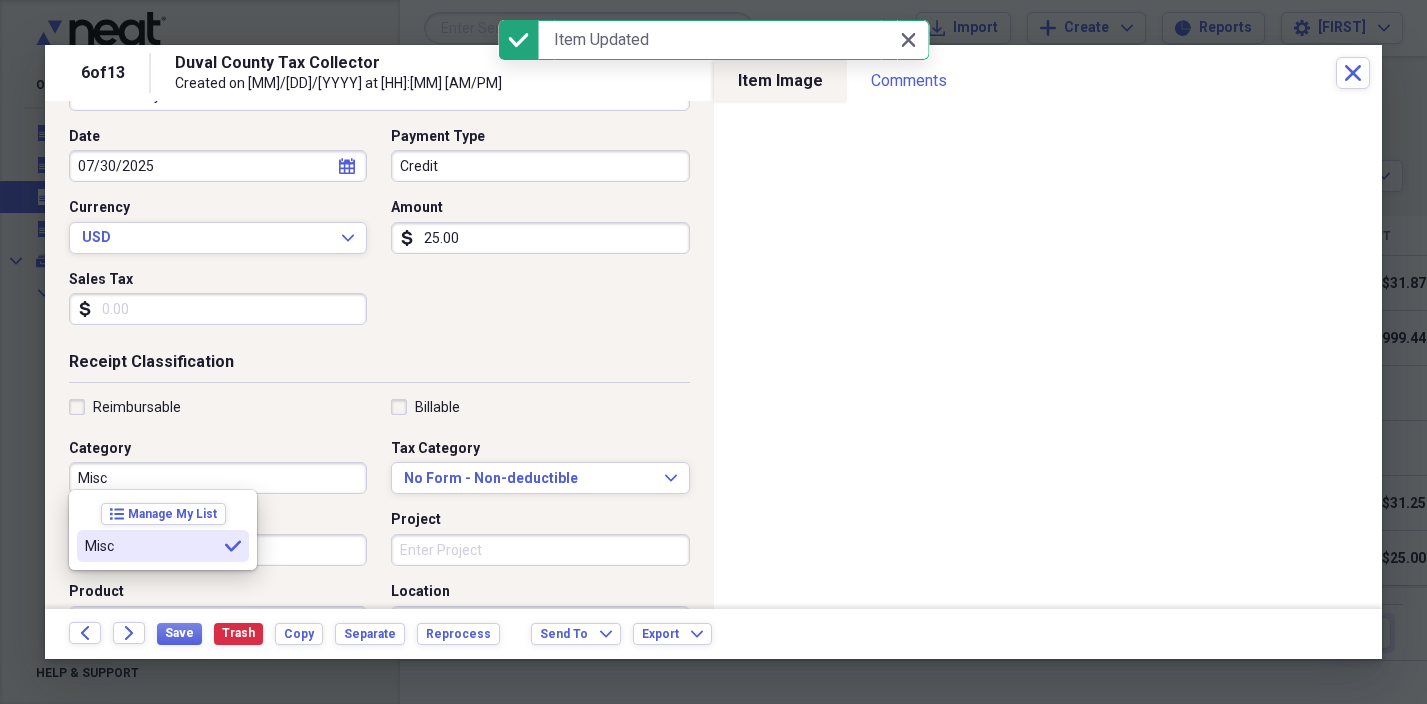 type on "Misc" 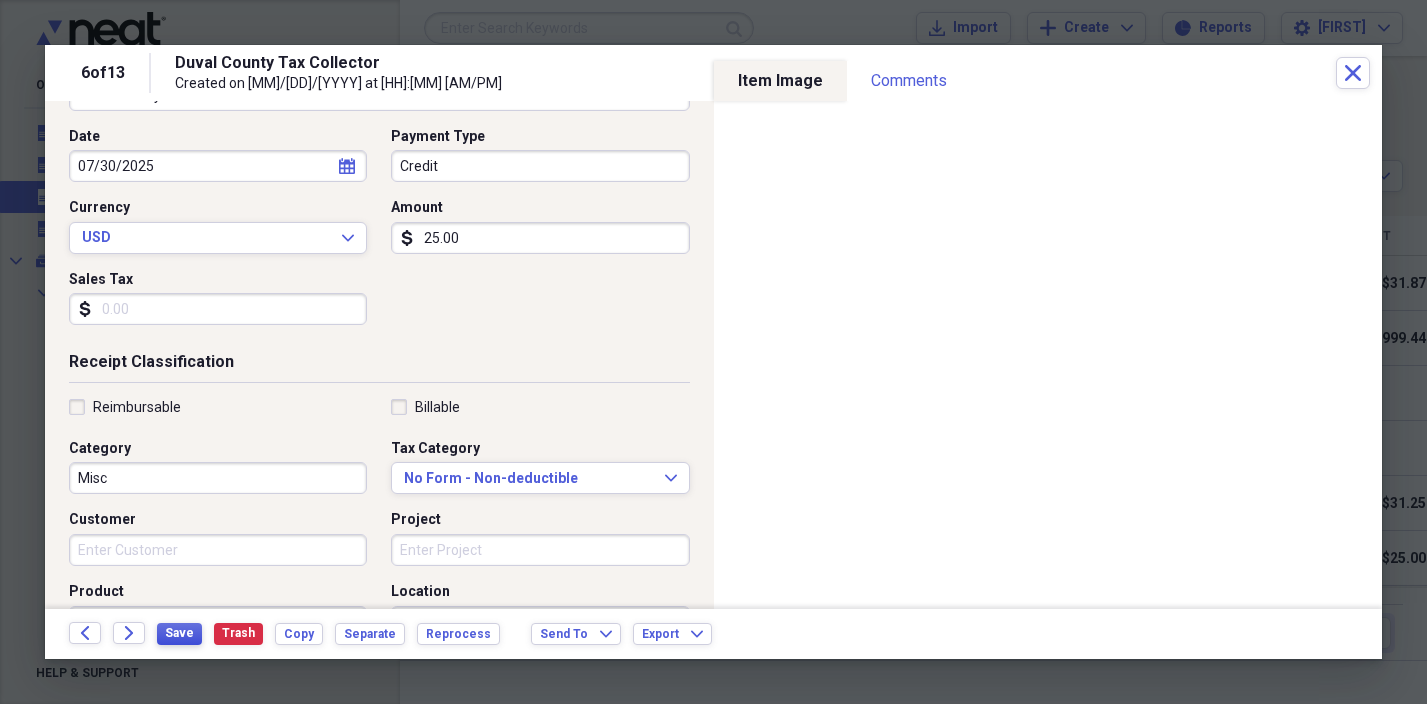 click on "Save" at bounding box center [179, 633] 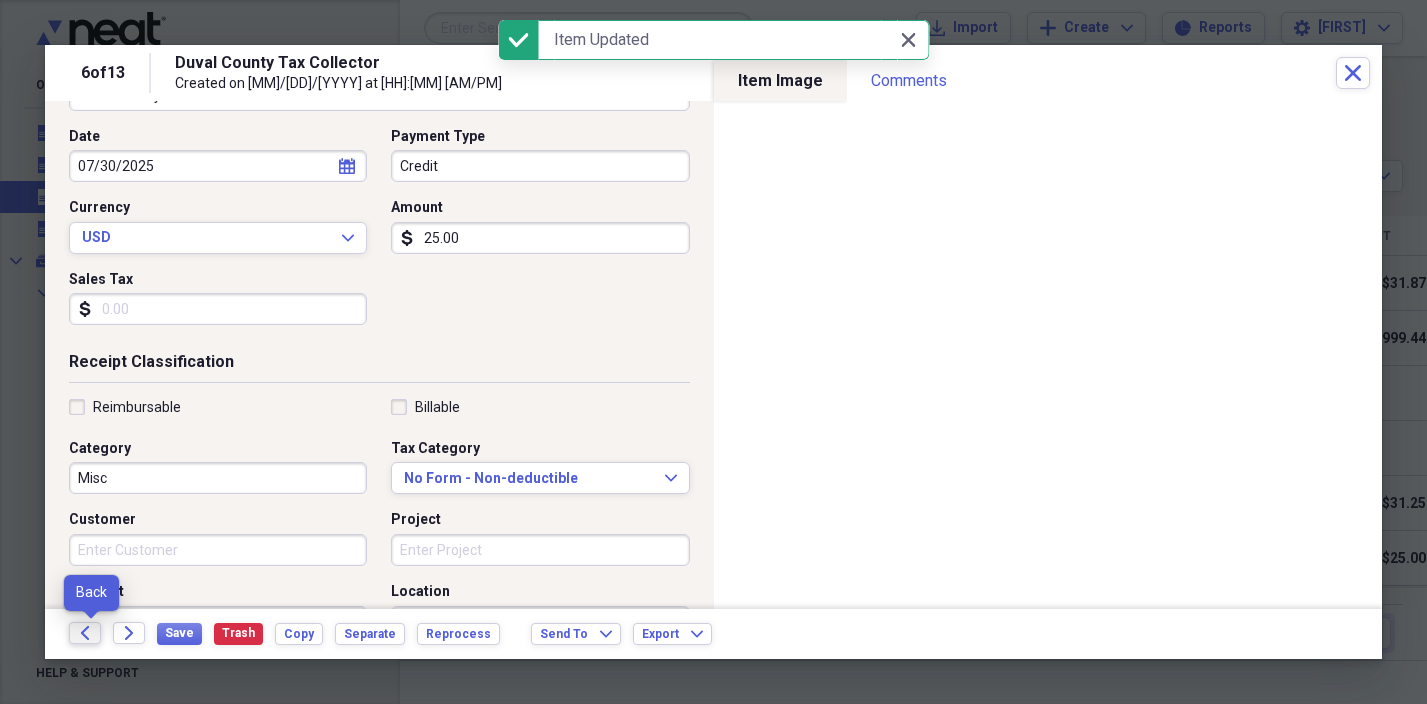 click 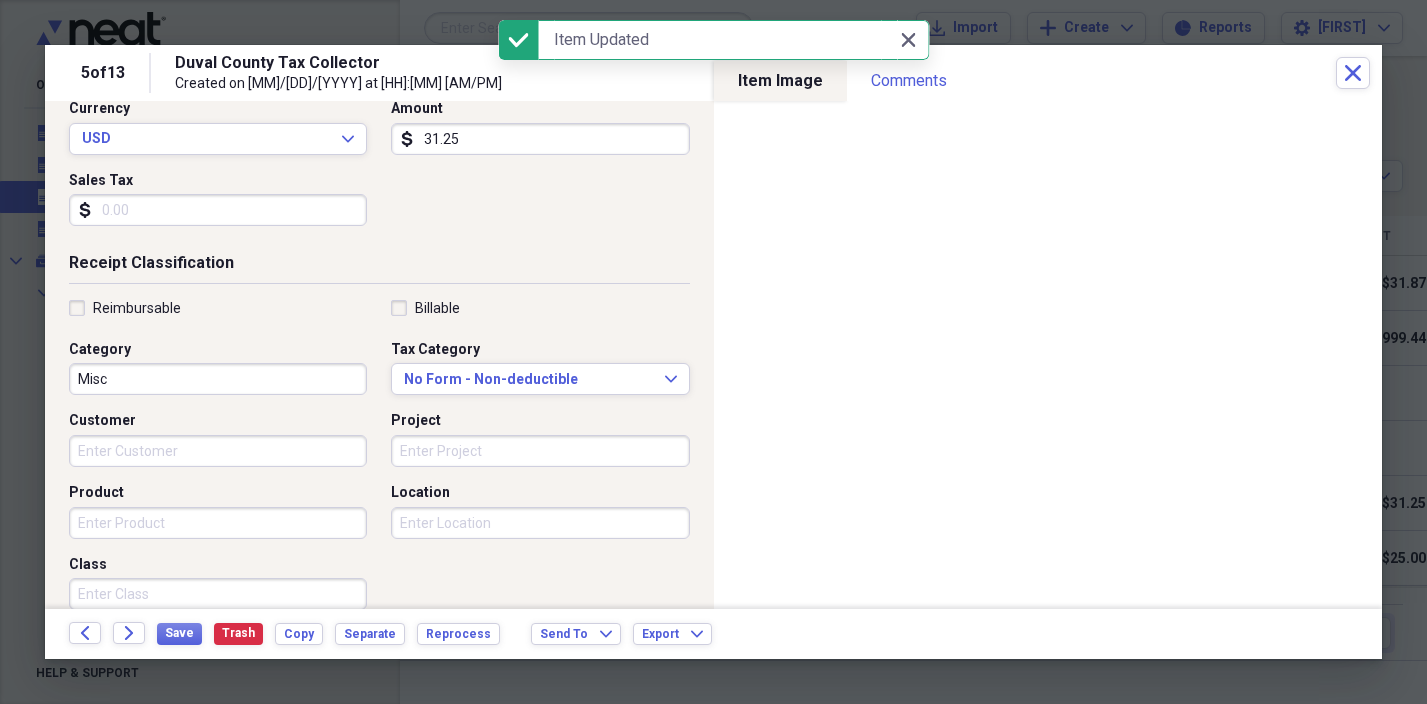 scroll, scrollTop: 298, scrollLeft: 0, axis: vertical 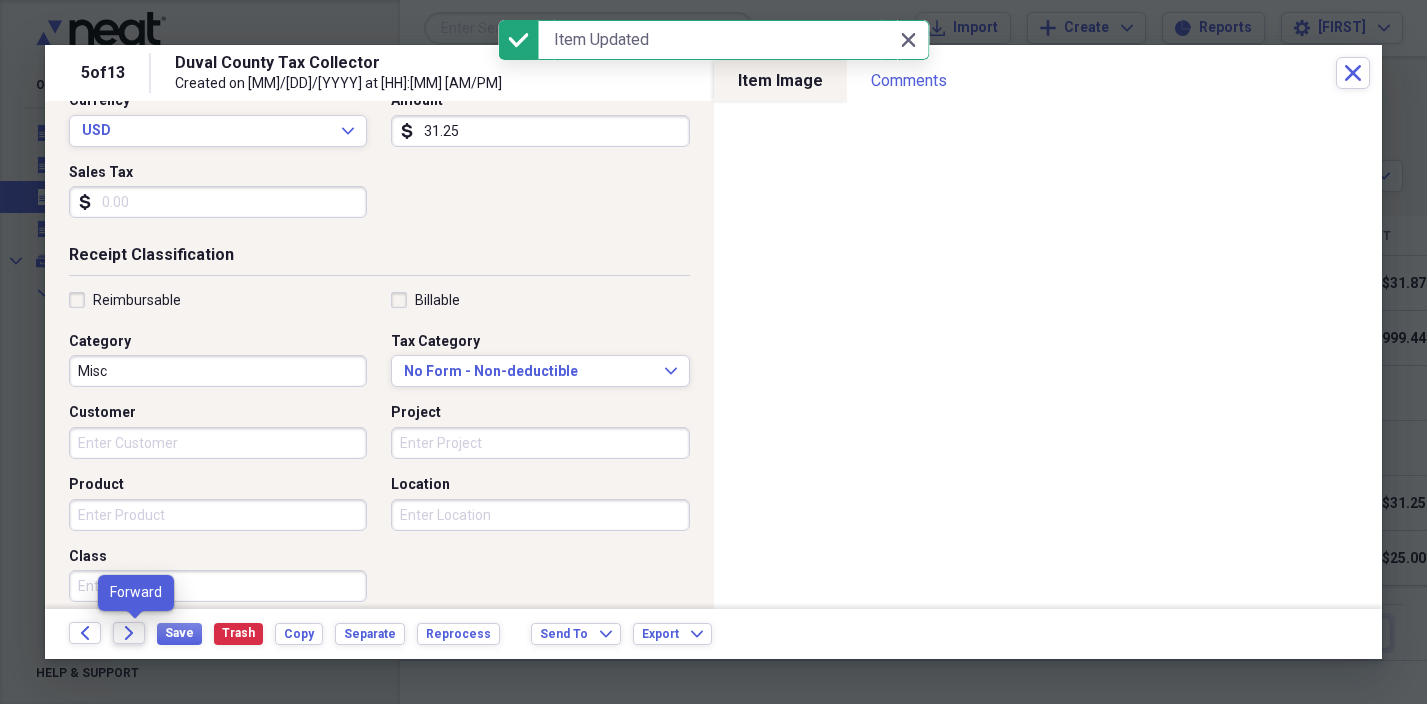 click on "Forward" at bounding box center (129, 633) 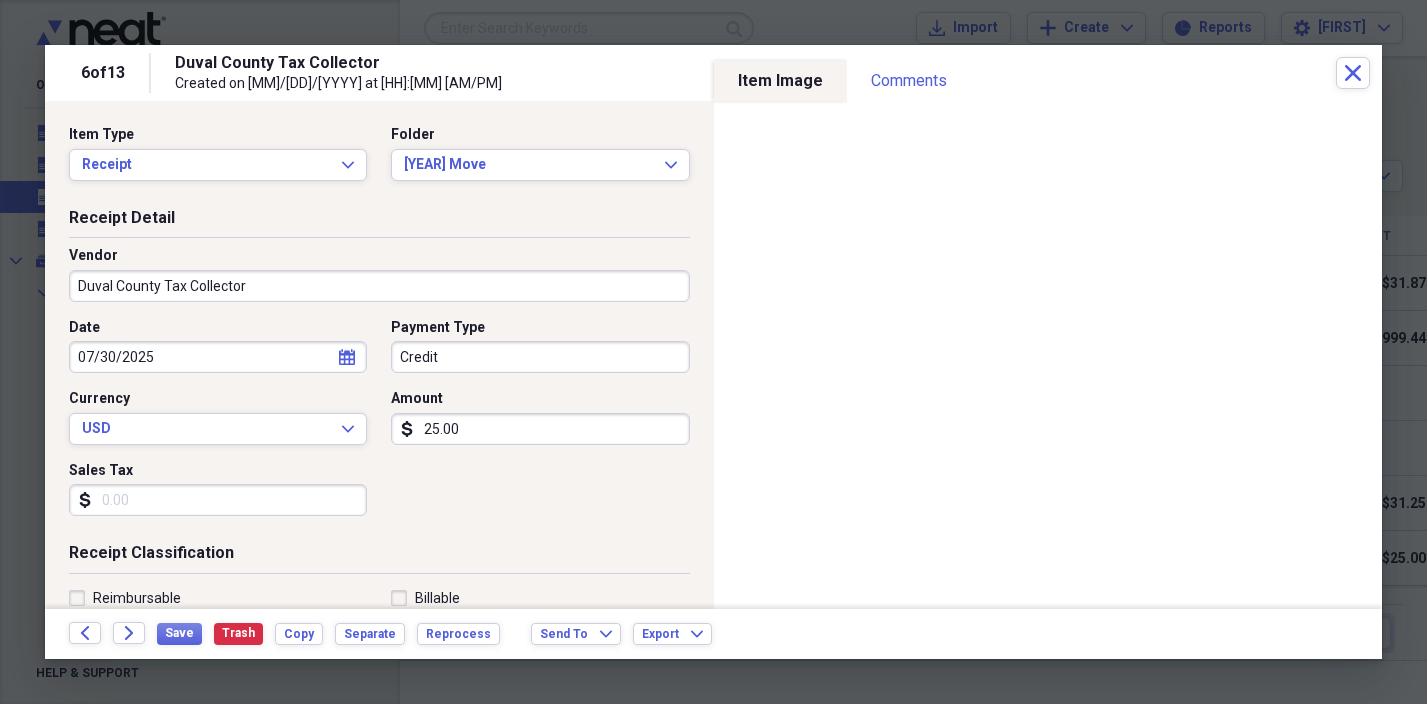 click on "Forward" at bounding box center (129, 633) 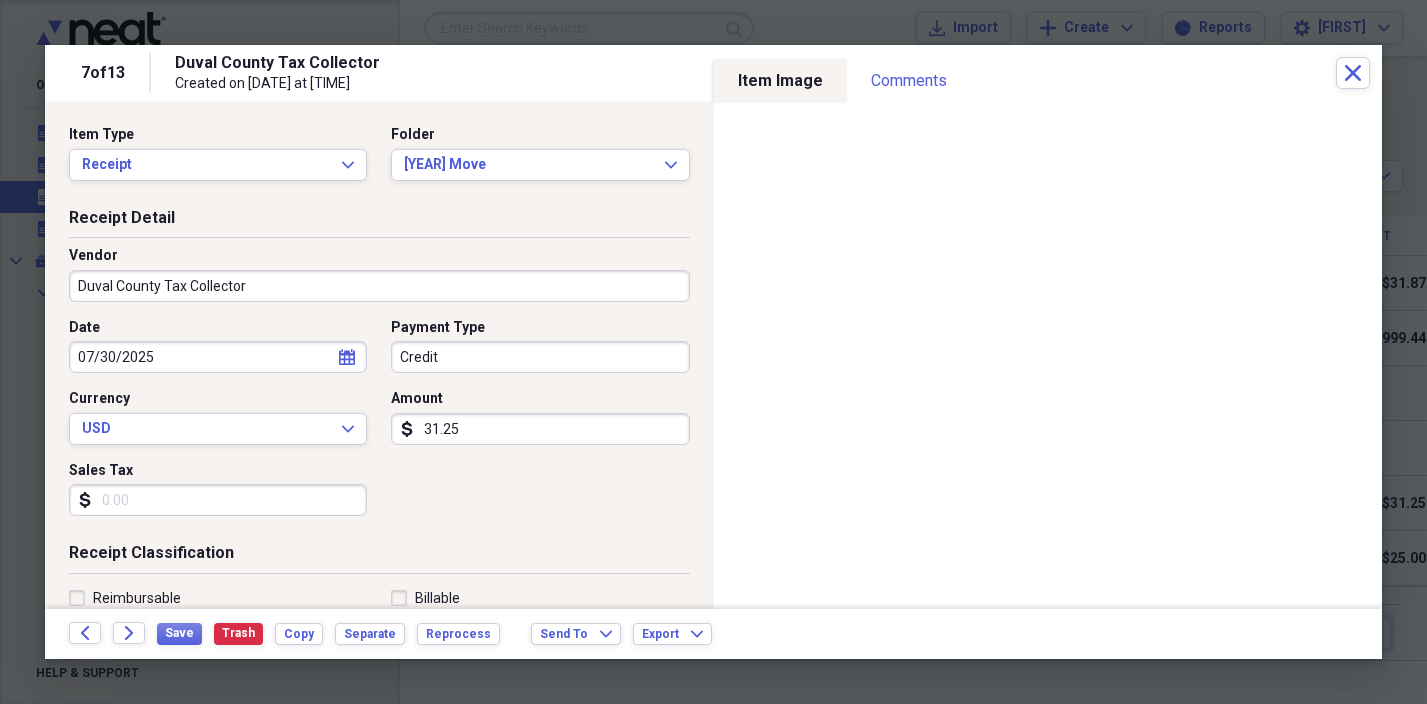 click on "Back" 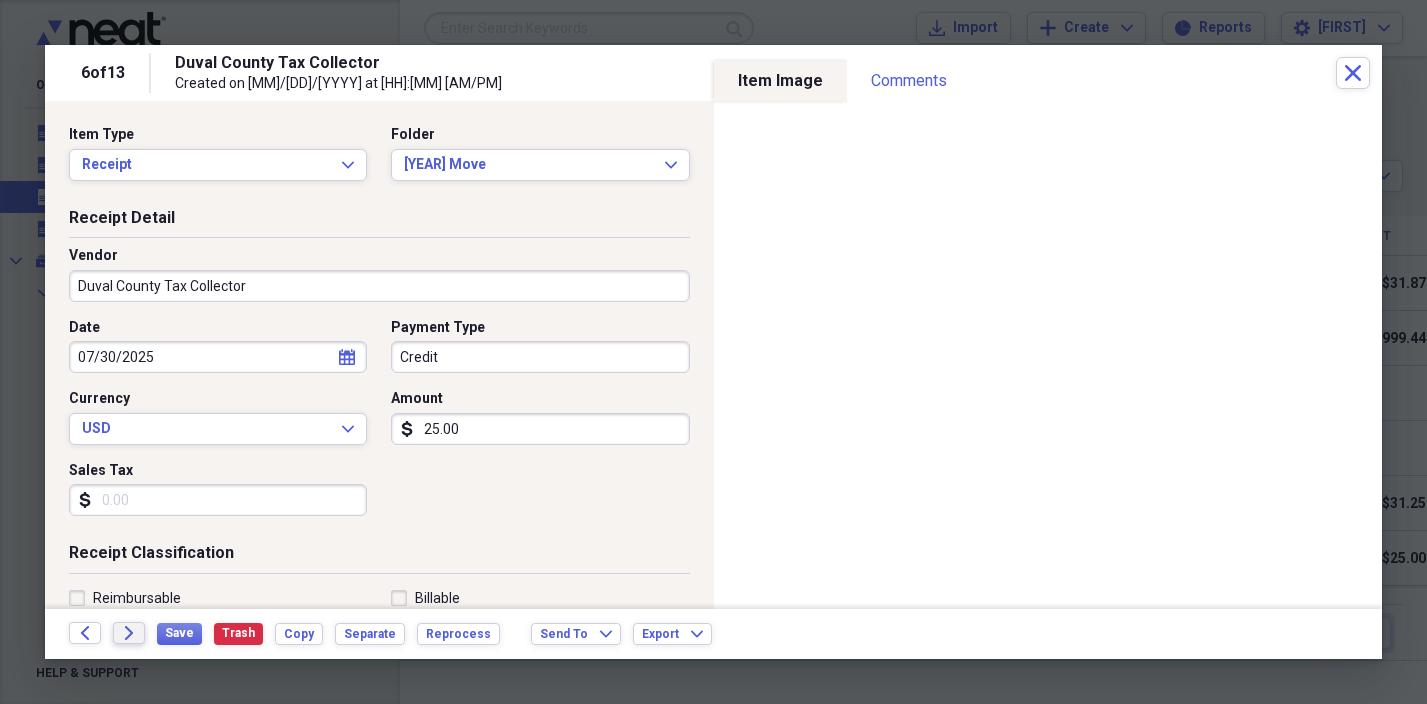 click on "Forward" 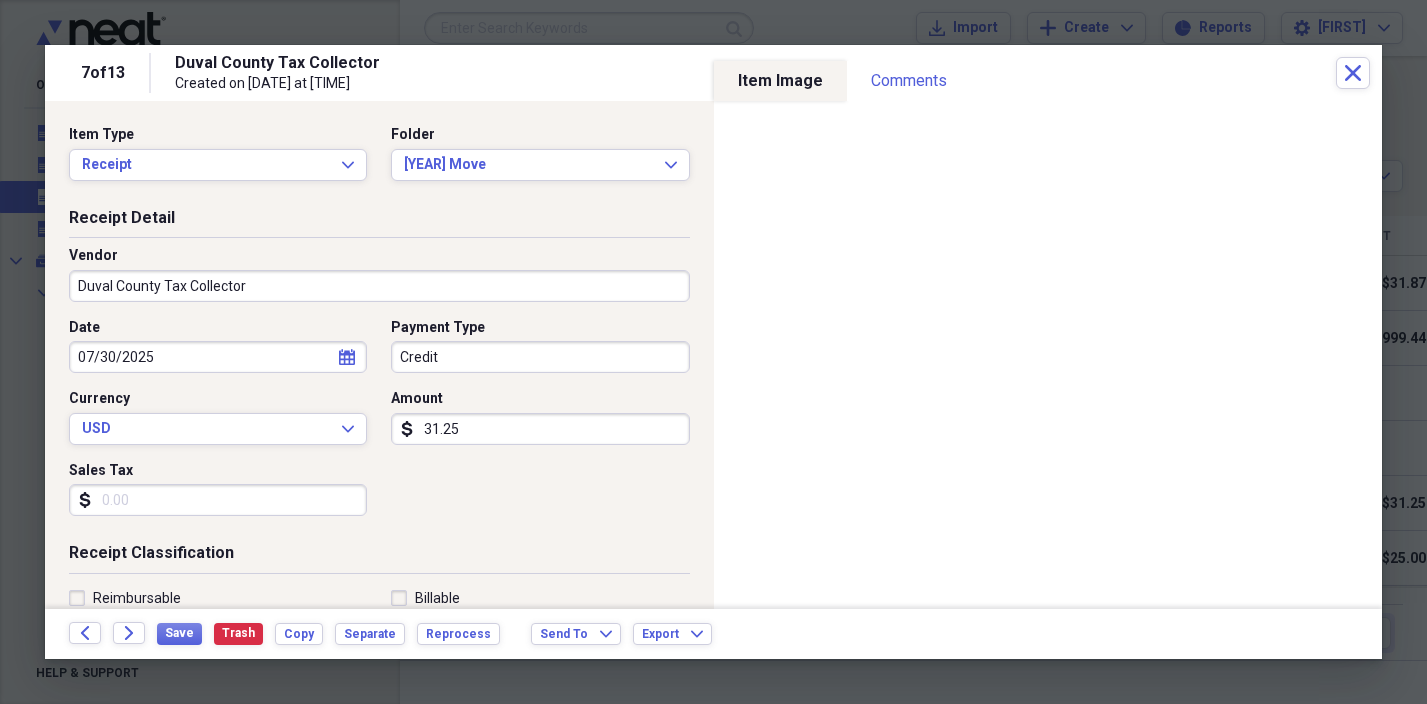 click on "Forward" 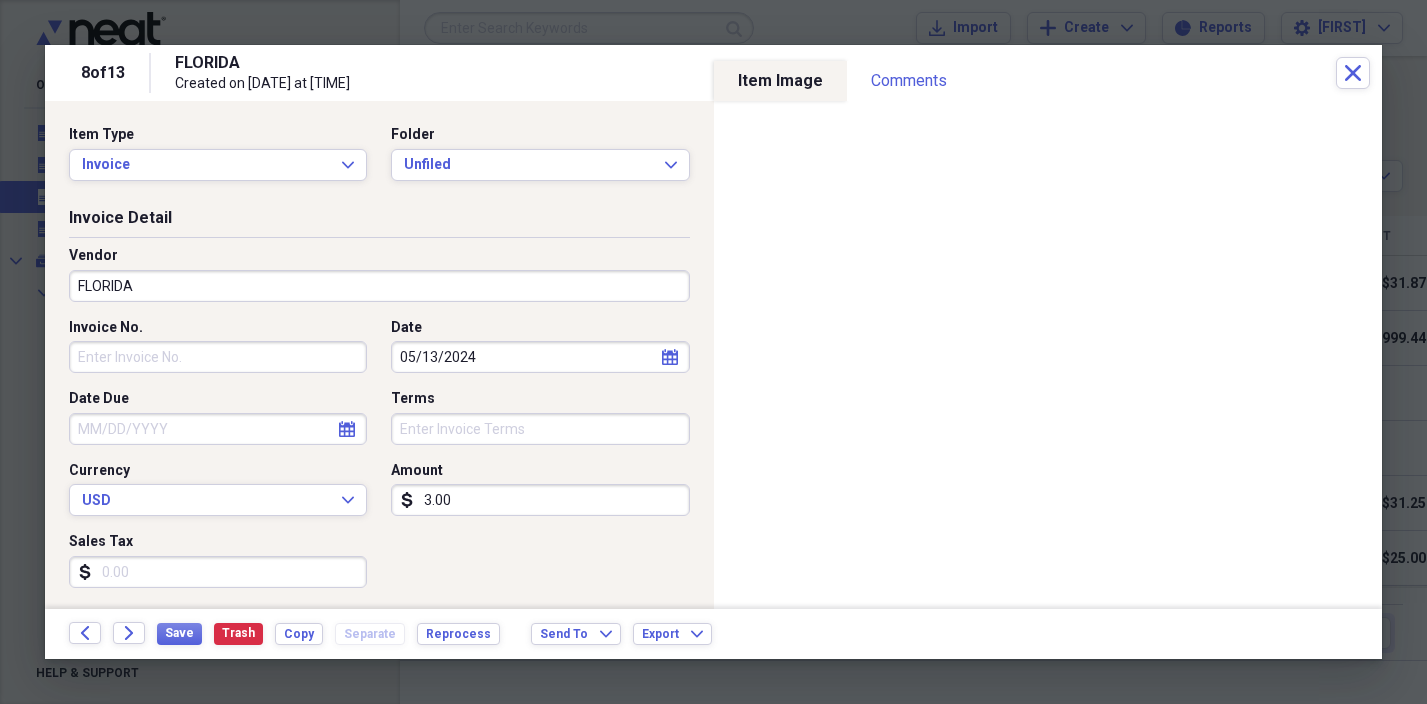 click on "Forward" 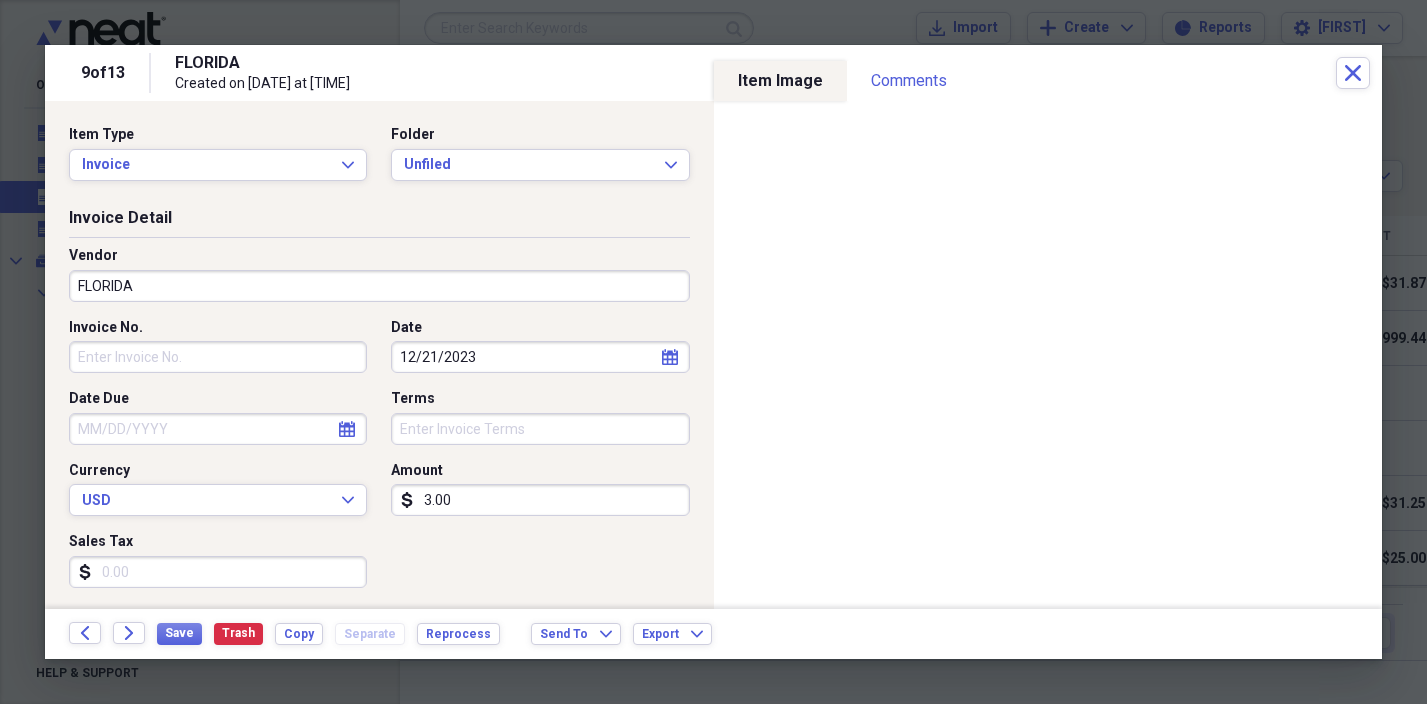 click on "FLORIDA" at bounding box center [379, 286] 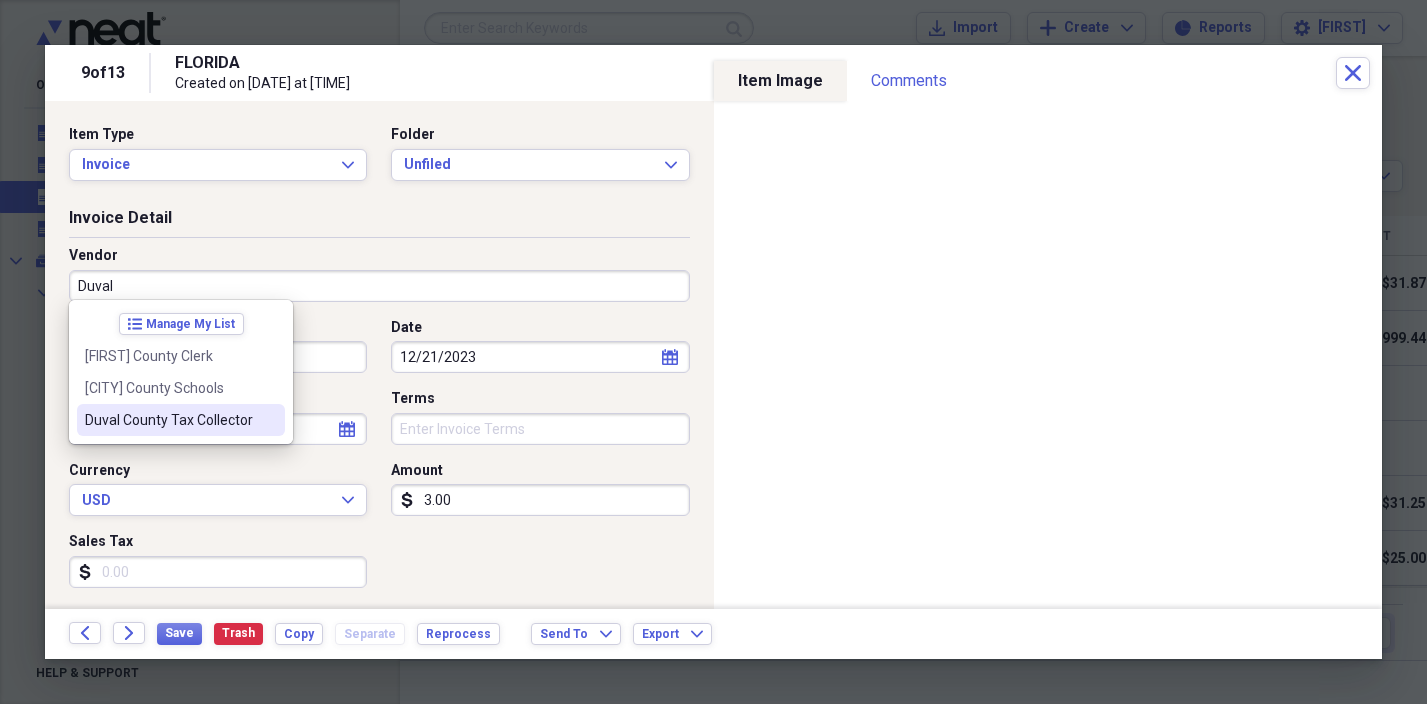click on "Duval County Tax Collector" at bounding box center [169, 420] 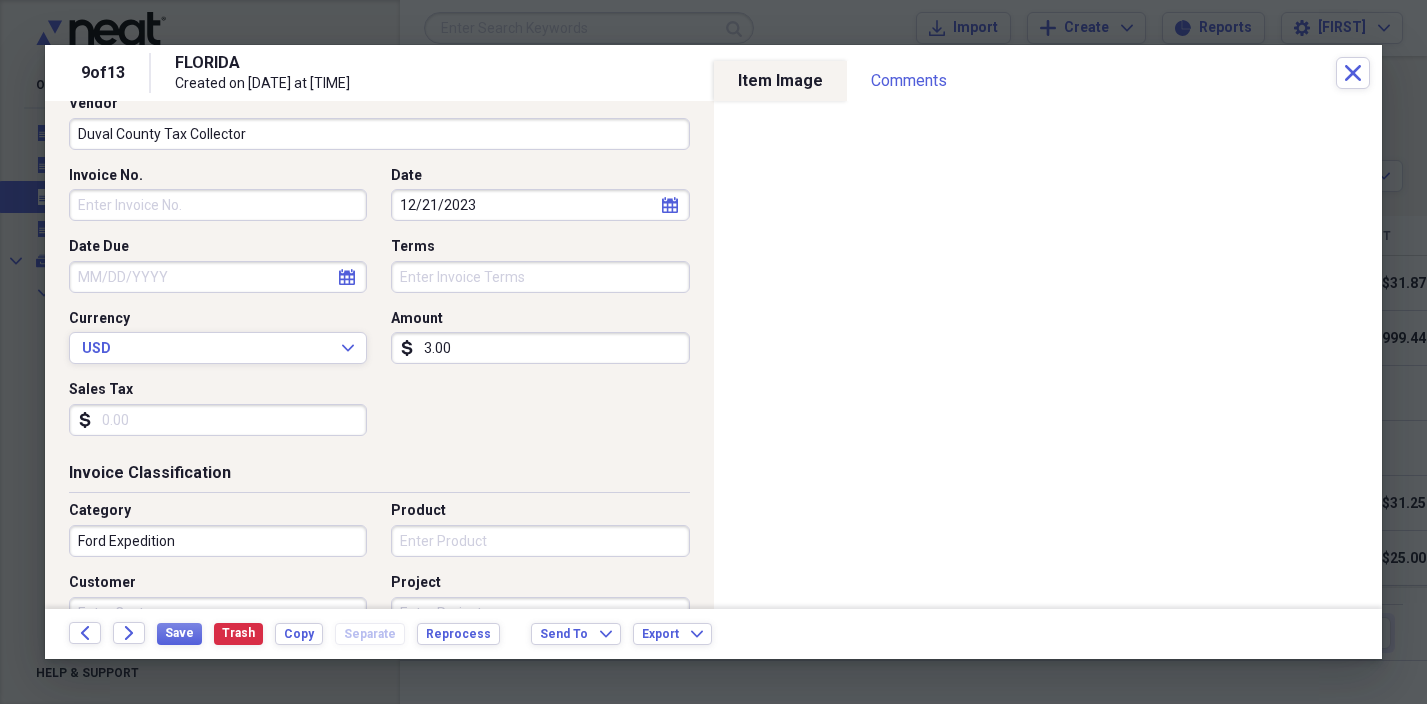 scroll, scrollTop: 167, scrollLeft: 0, axis: vertical 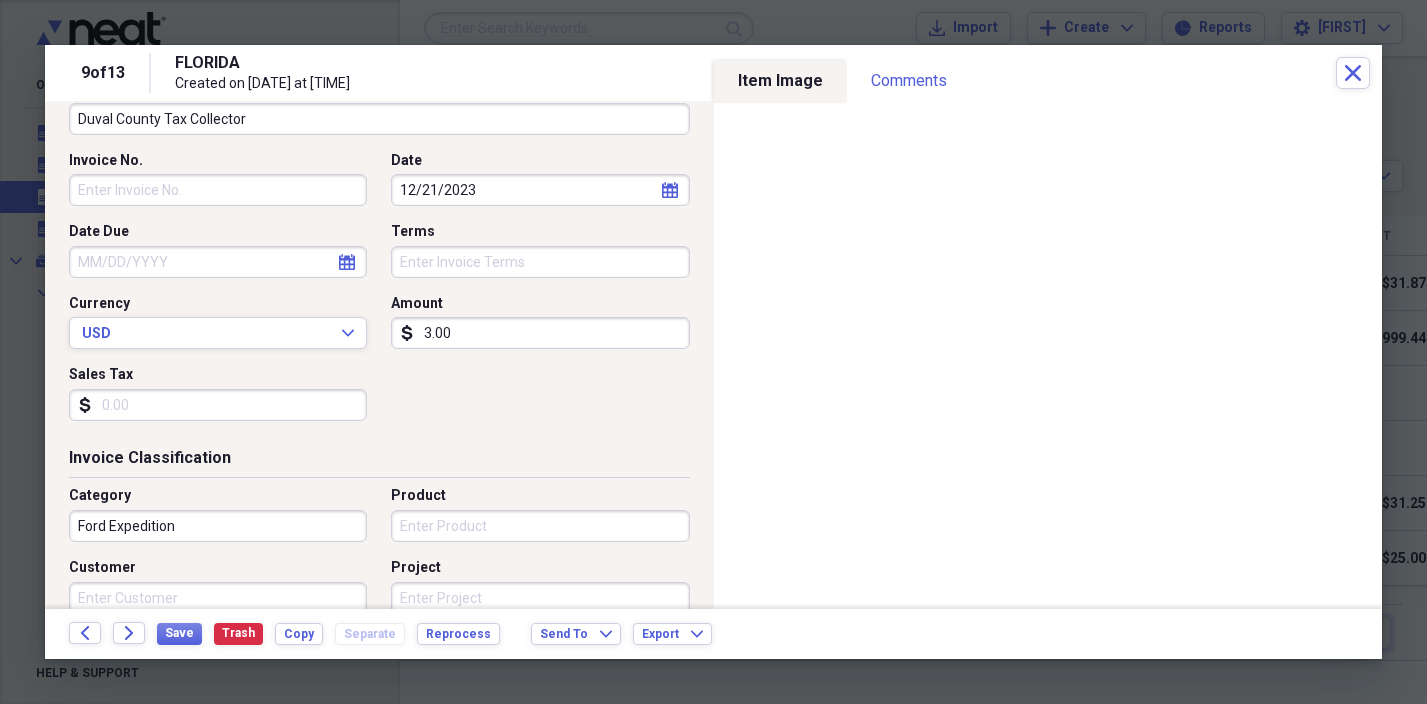 click on "Ford Expedition" at bounding box center [218, 526] 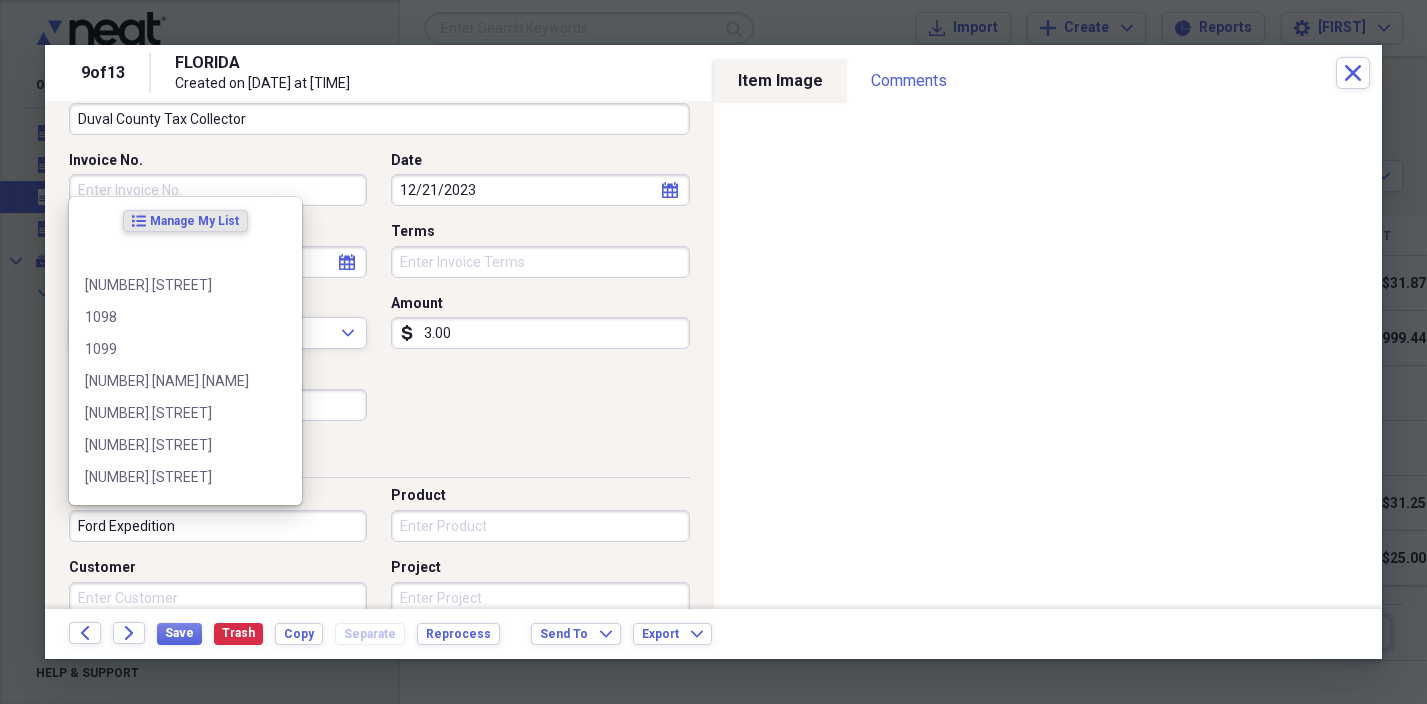 drag, startPoint x: 198, startPoint y: 517, endPoint x: 17, endPoint y: 510, distance: 181.13531 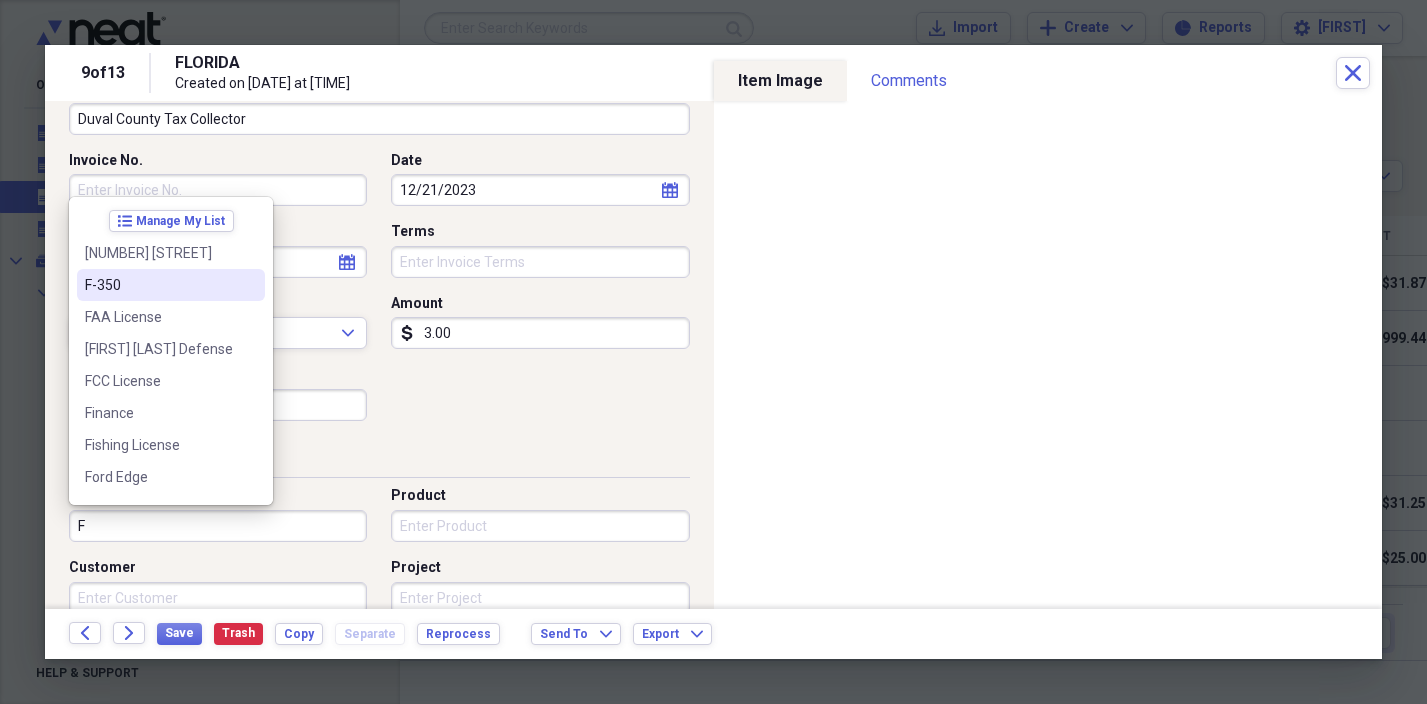 click on "F-350" at bounding box center [159, 285] 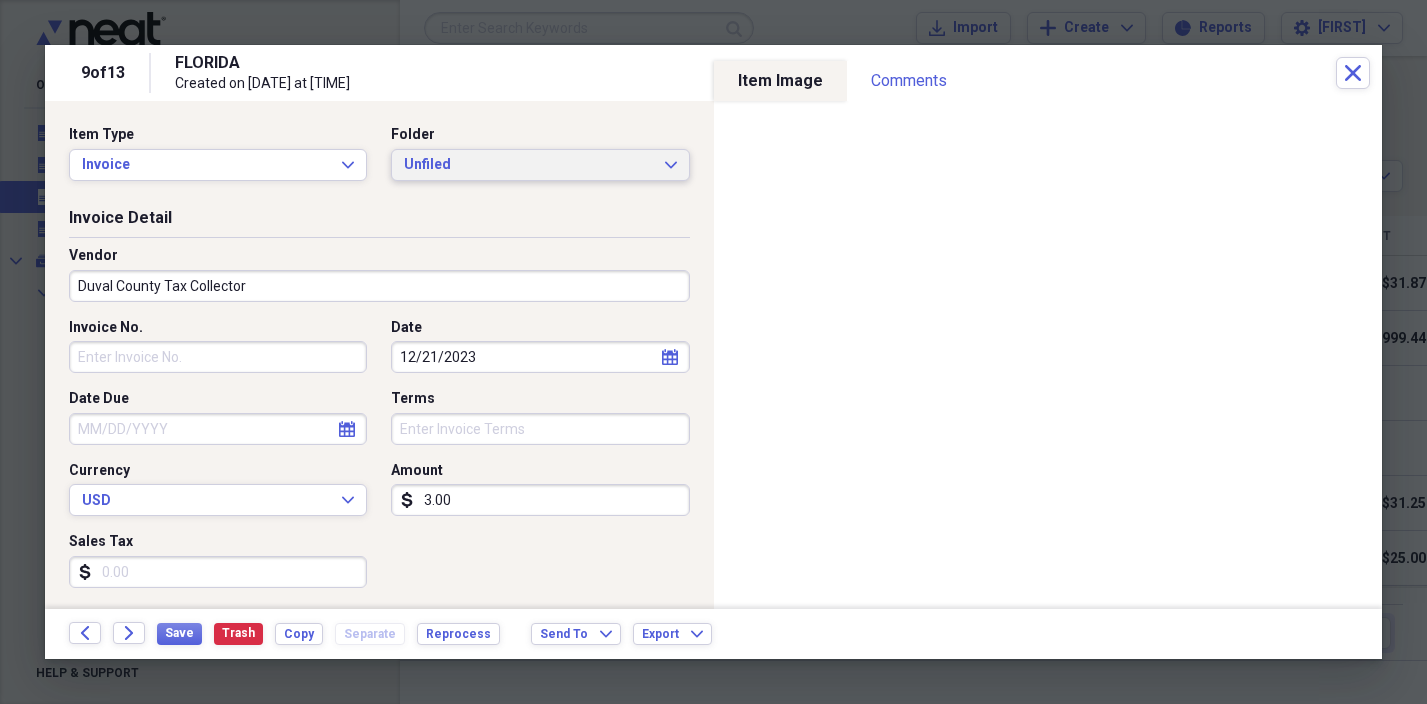 scroll, scrollTop: 0, scrollLeft: 0, axis: both 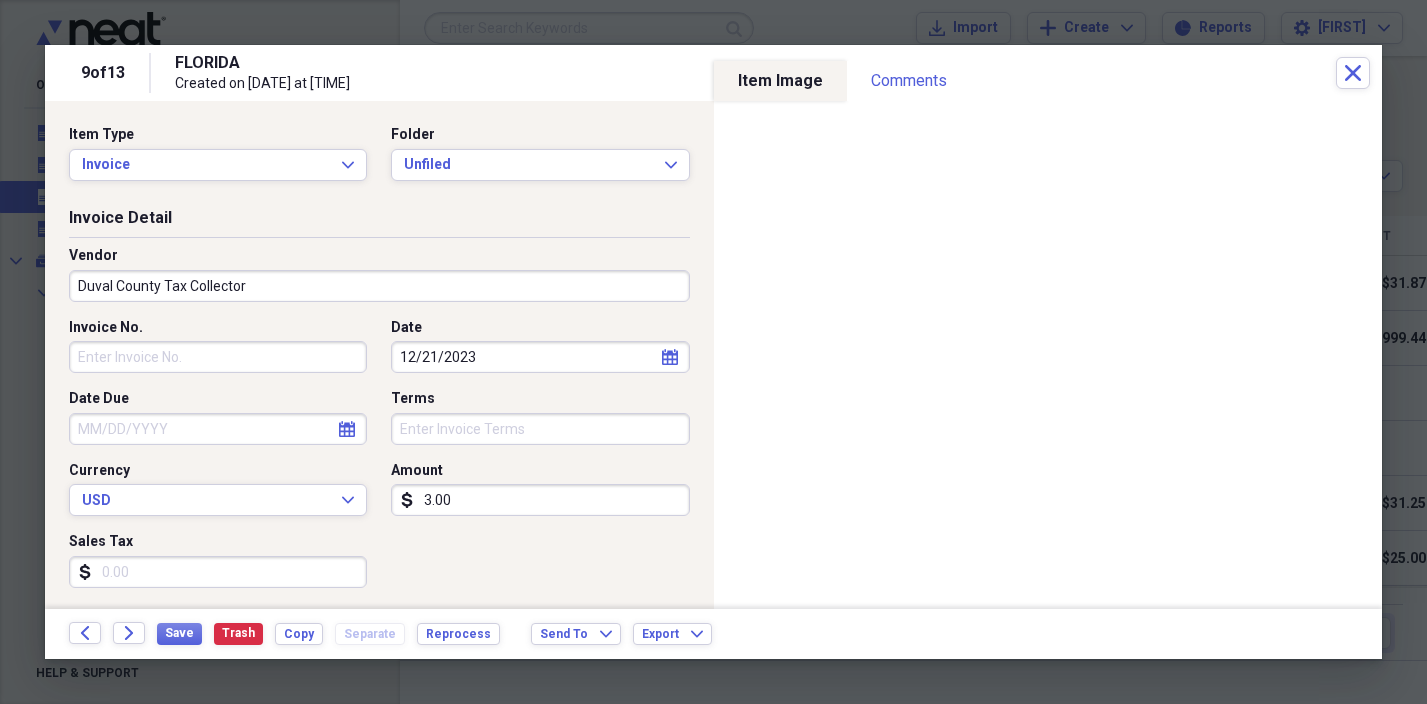 select on "11" 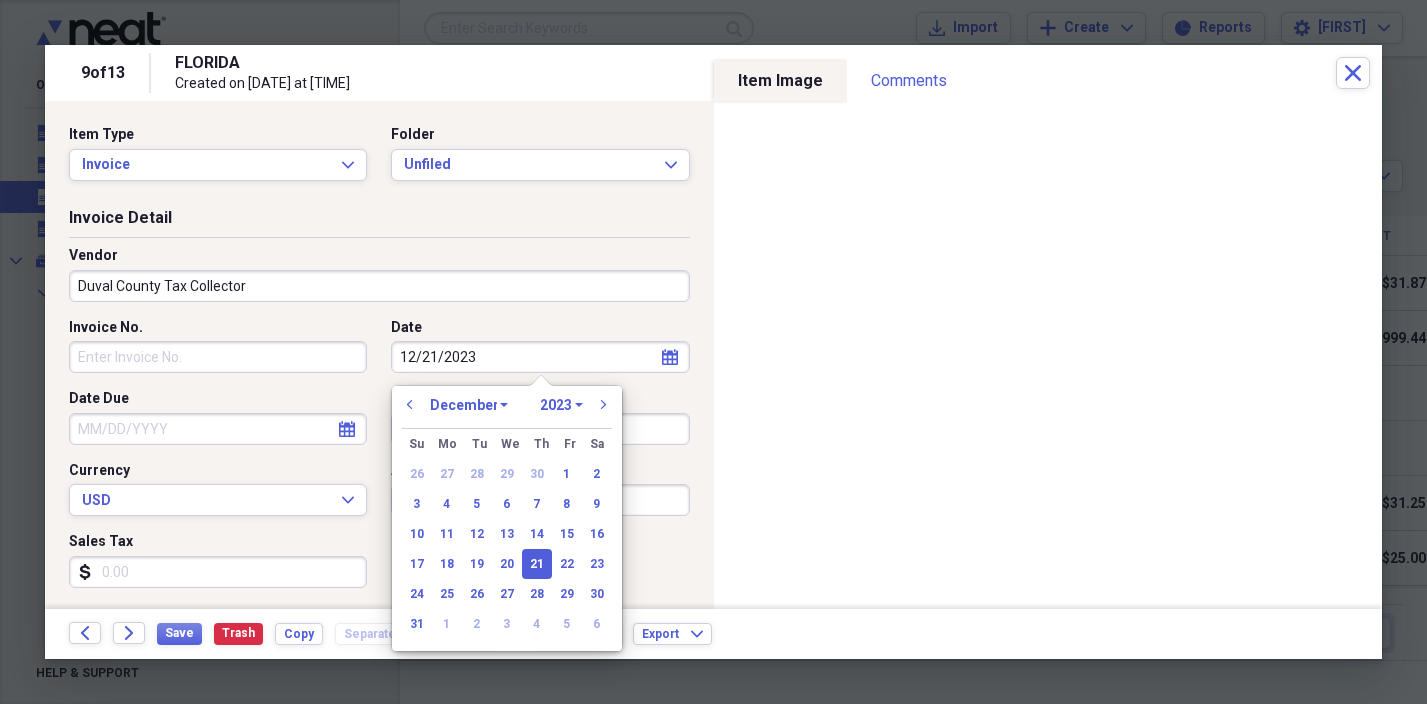 click on "12/21/2023" at bounding box center [540, 357] 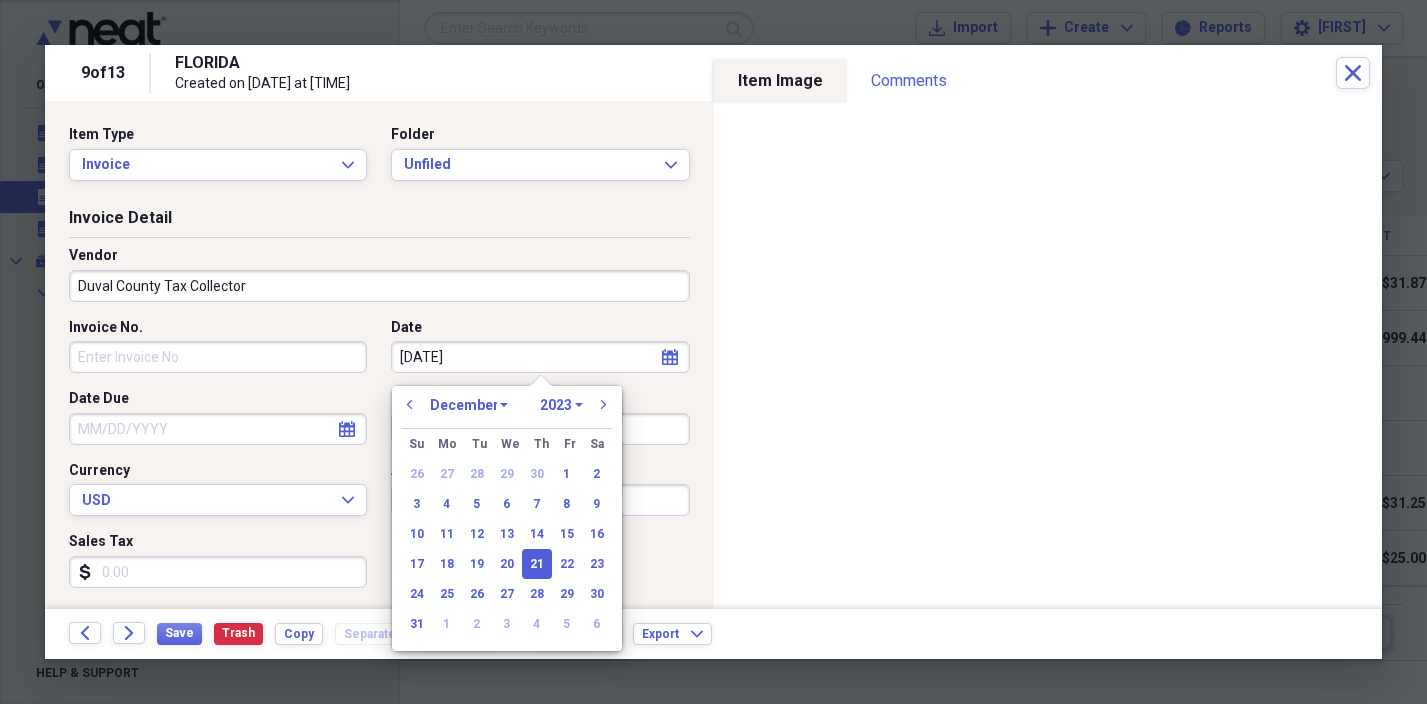 type on "[DATE]" 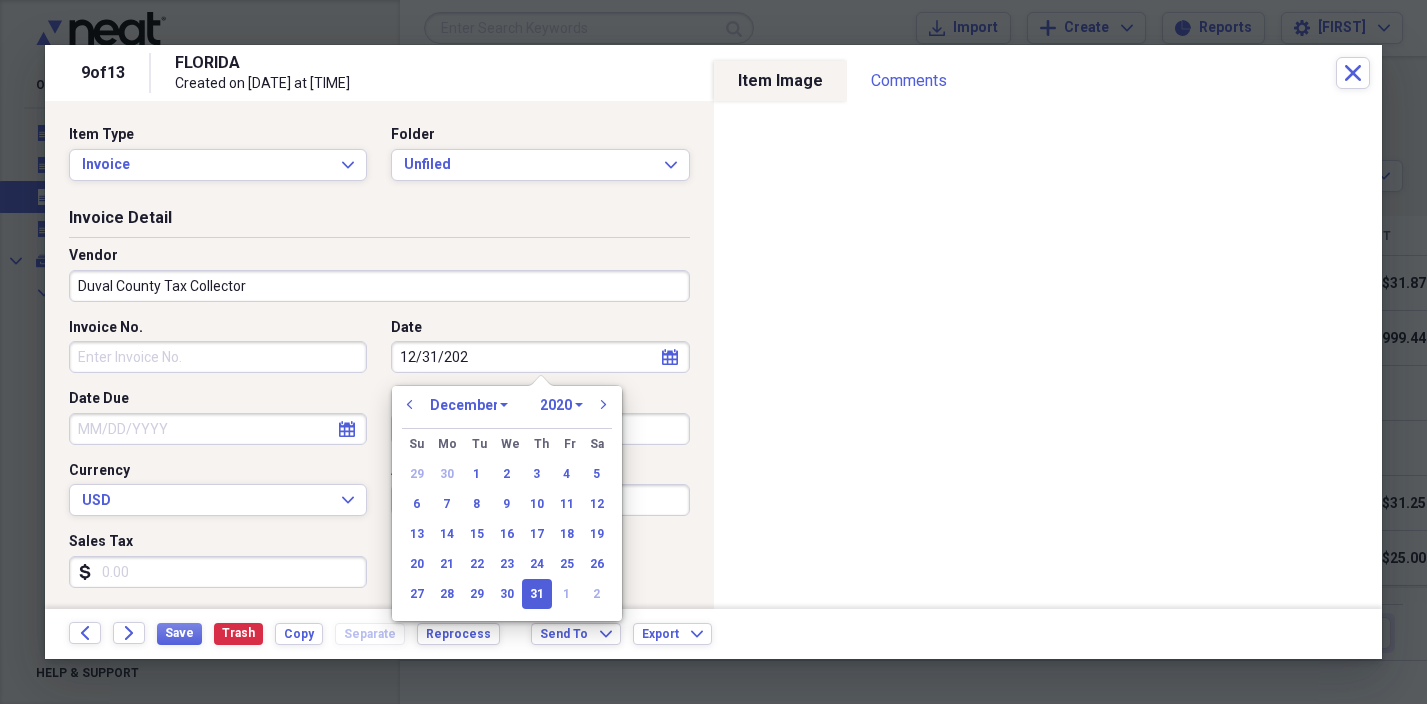 type on "12/31/2025" 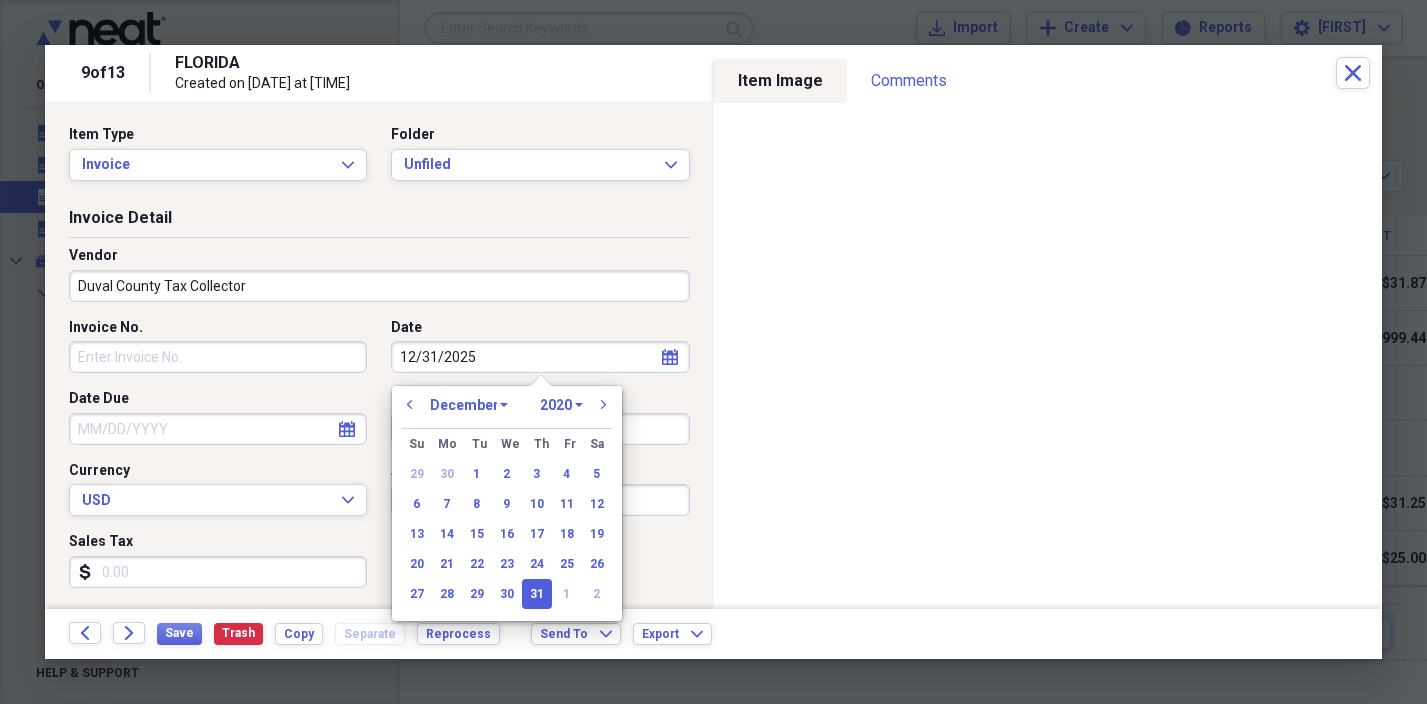 select on "2025" 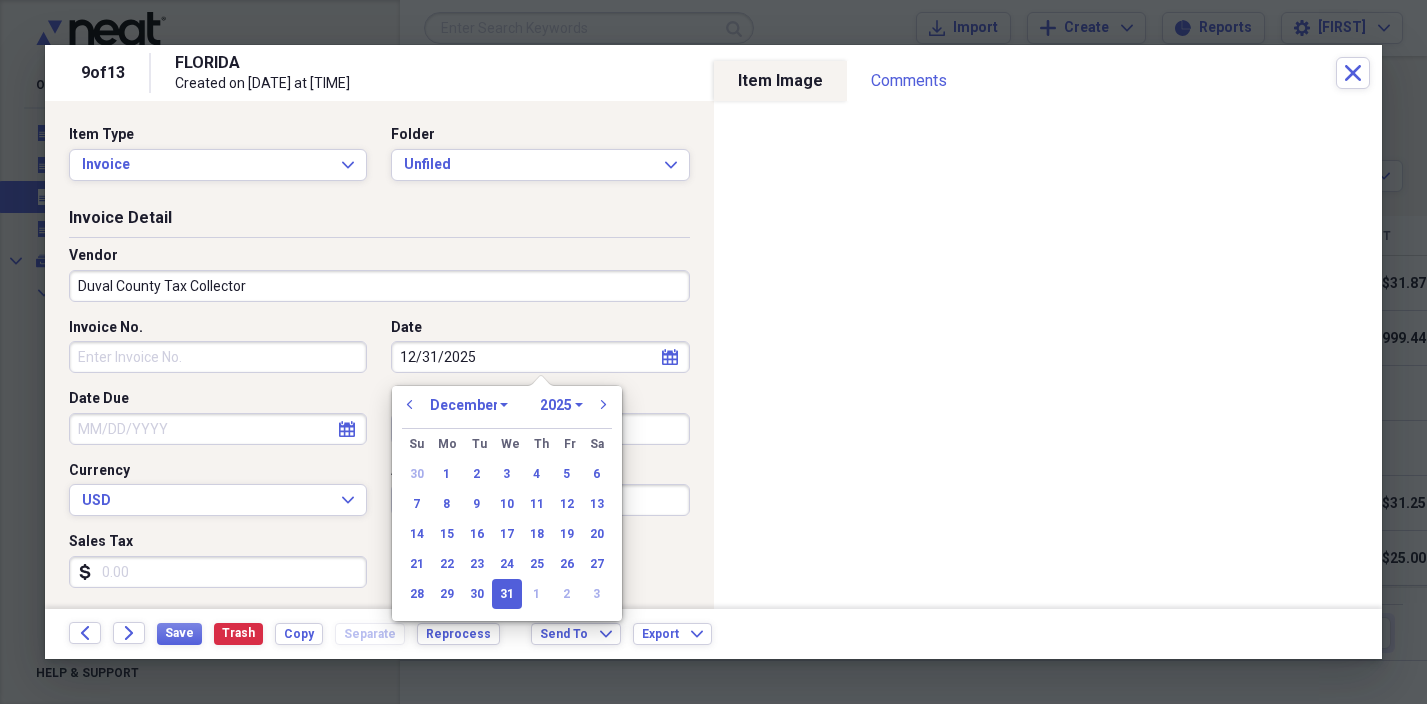 type on "12/31/2025" 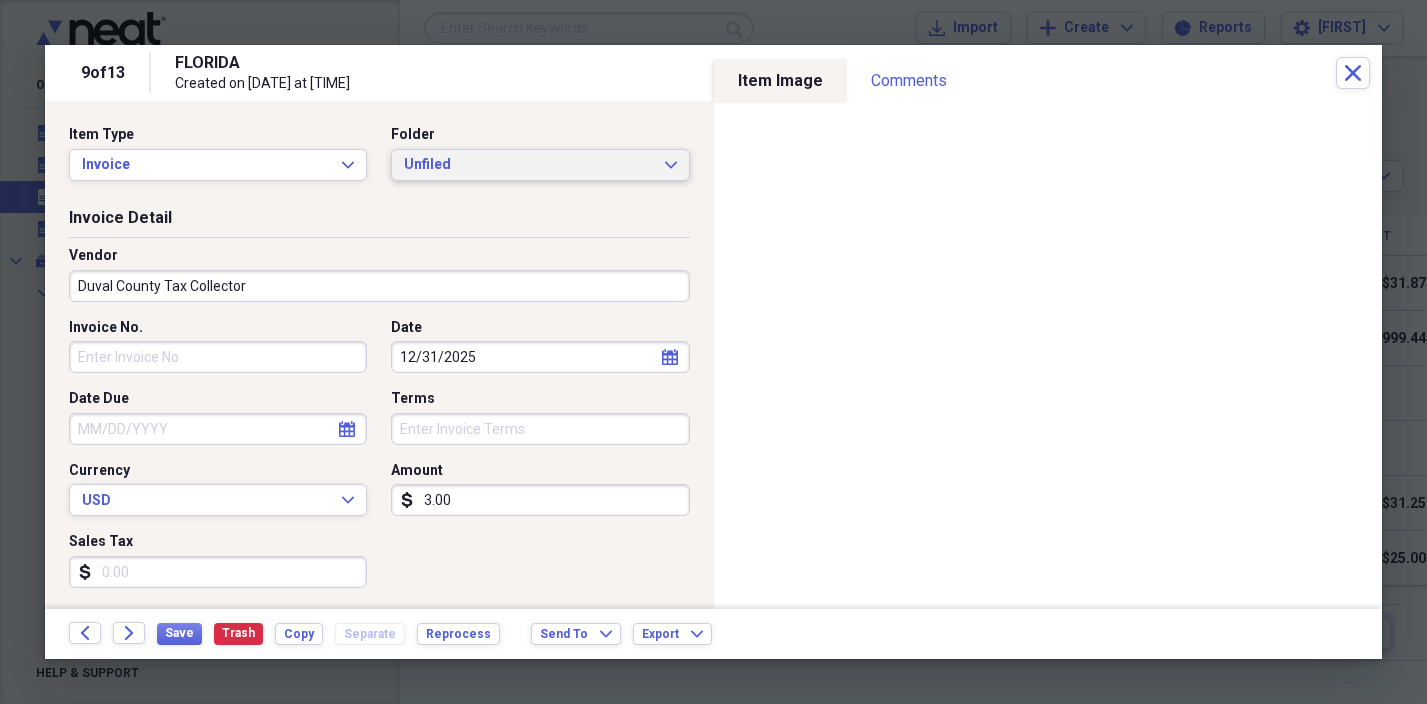 click on "Unfiled" at bounding box center (528, 165) 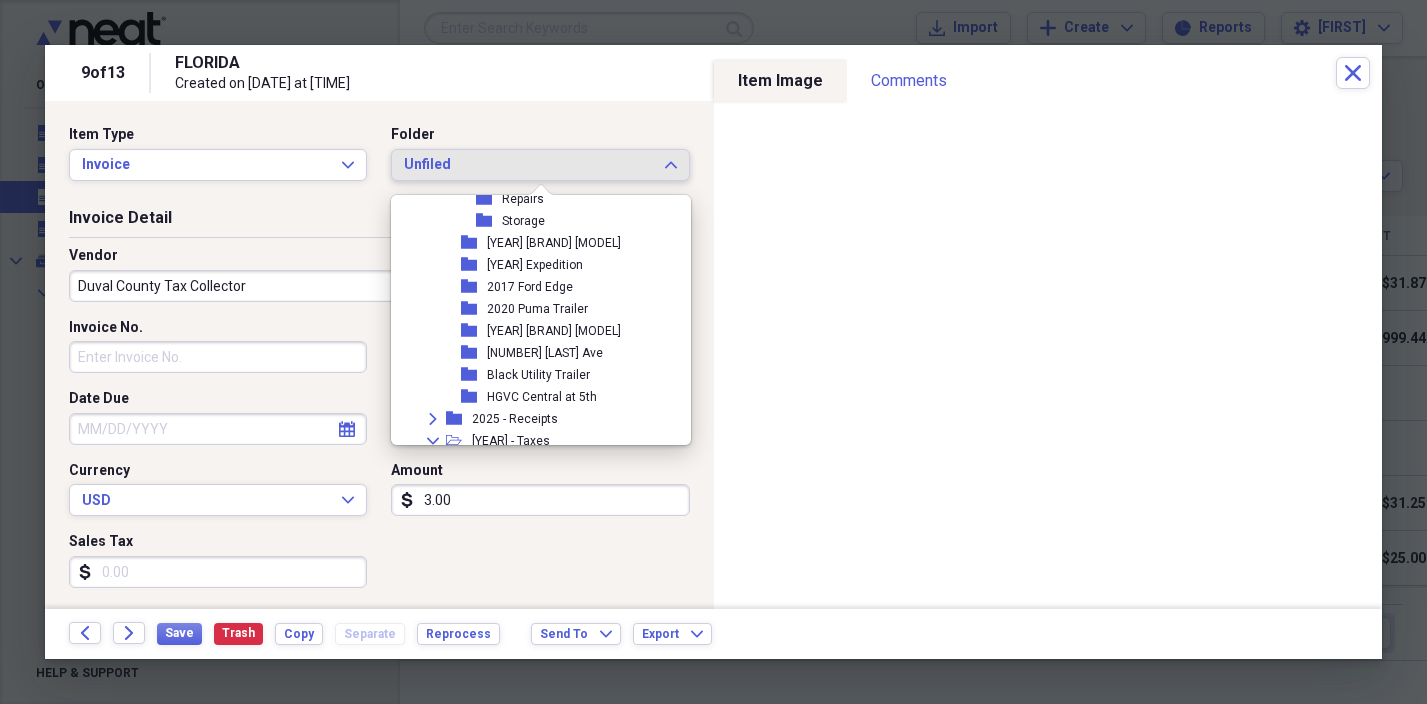 scroll, scrollTop: 551, scrollLeft: 0, axis: vertical 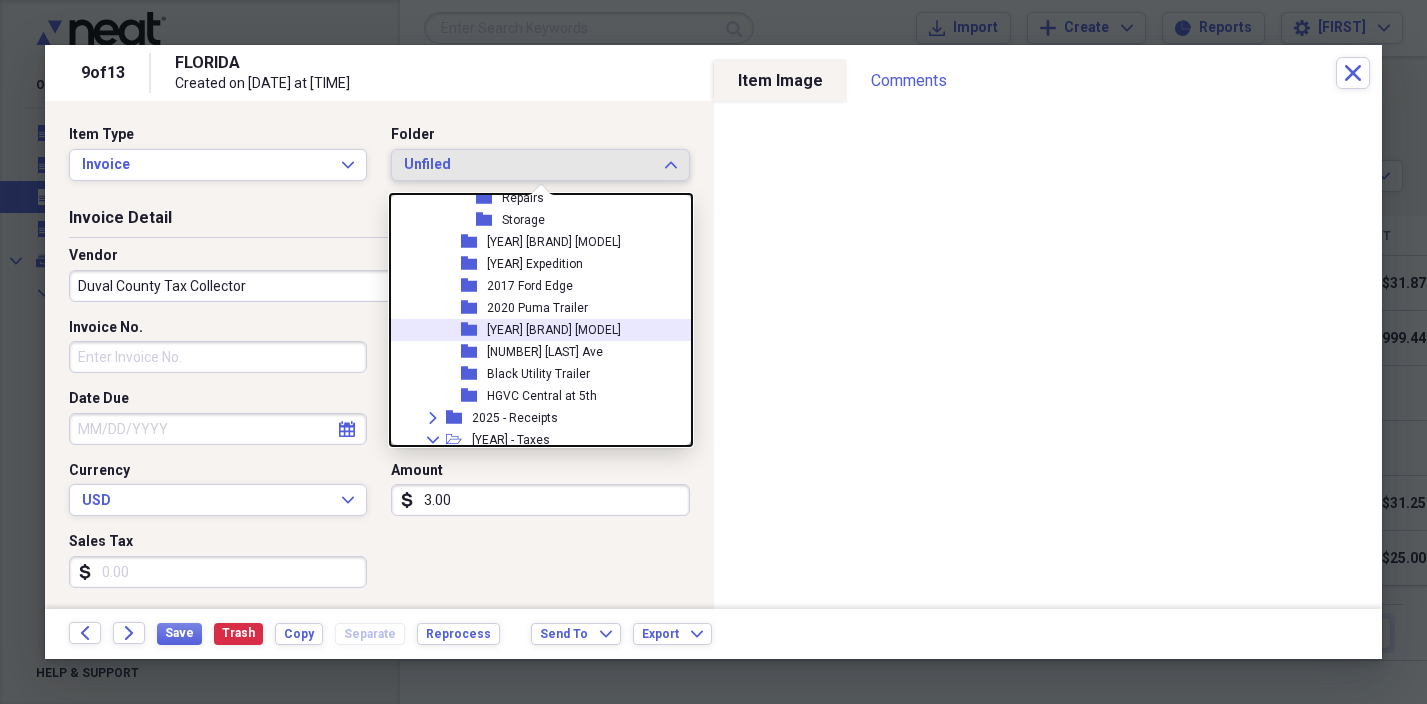 click on "[YEAR] [BRAND] [MODEL]" at bounding box center (554, 330) 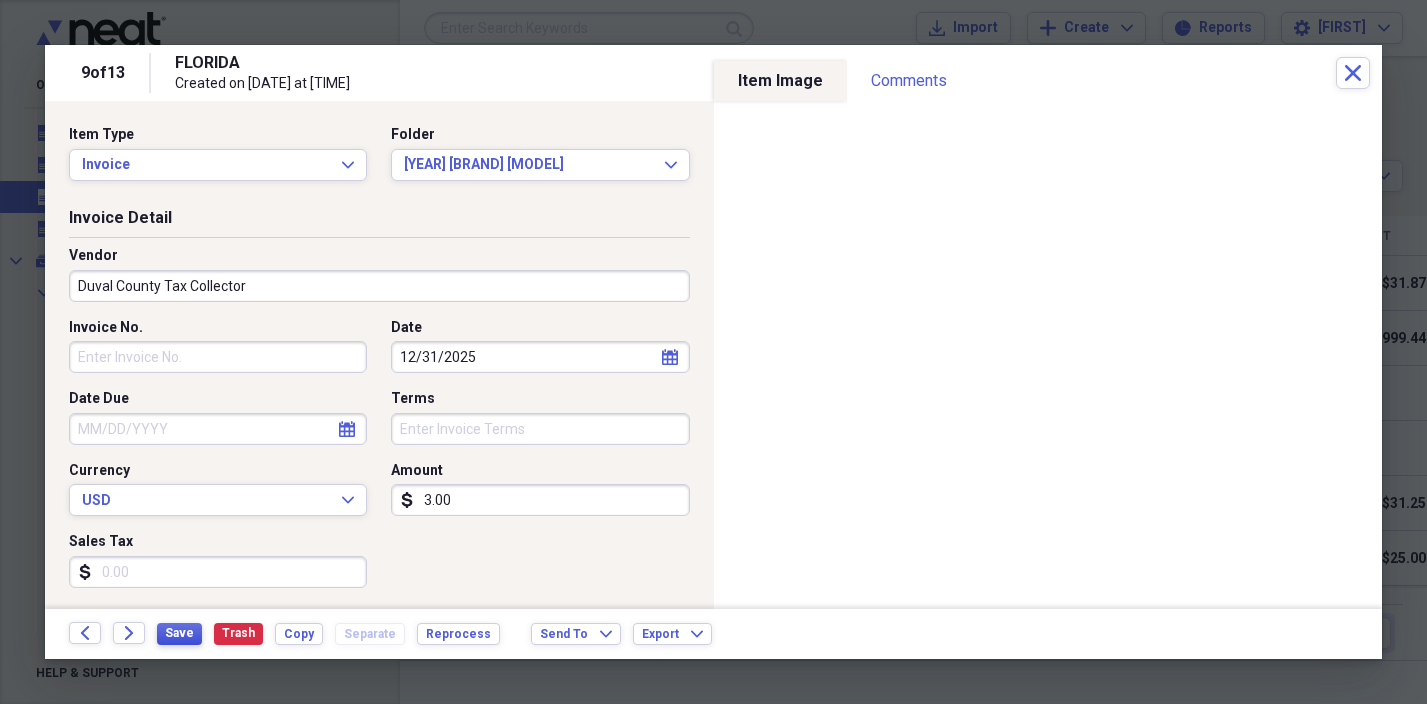 click on "Save" at bounding box center (179, 633) 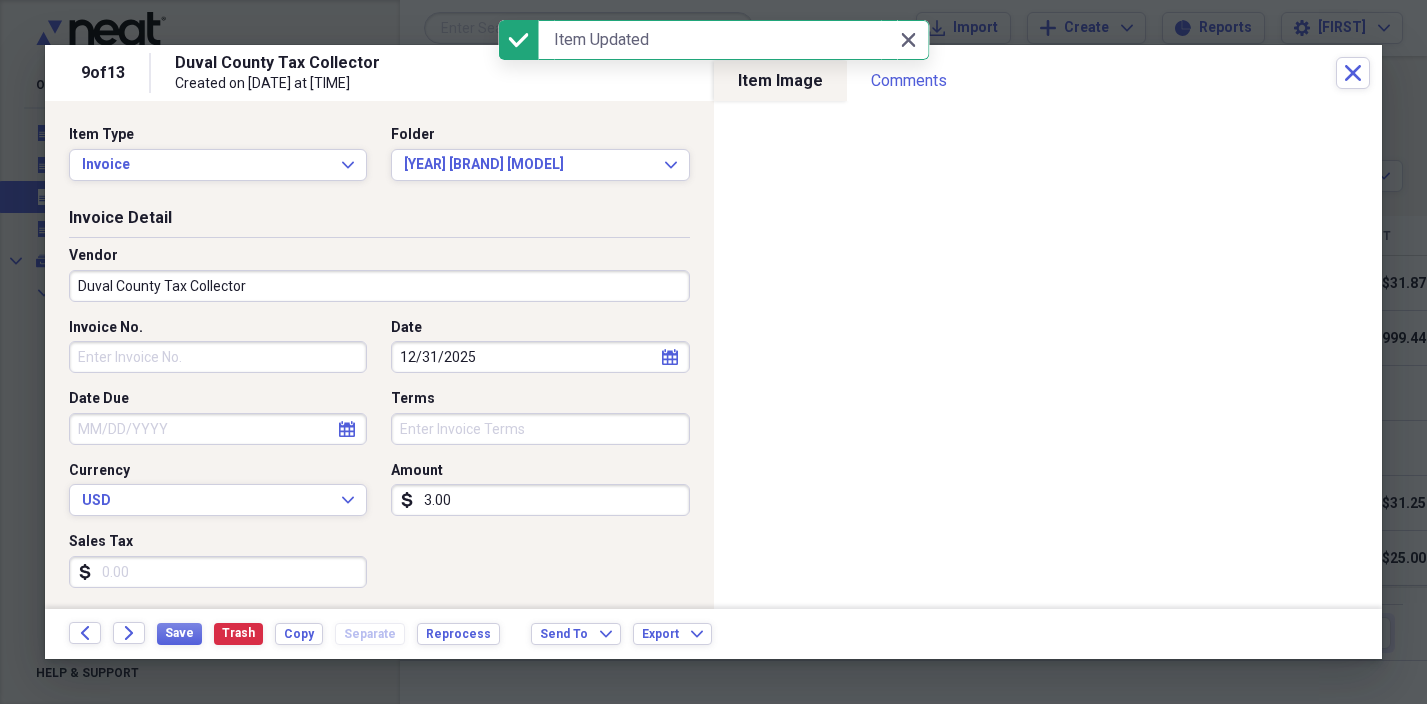 click on "Forward" 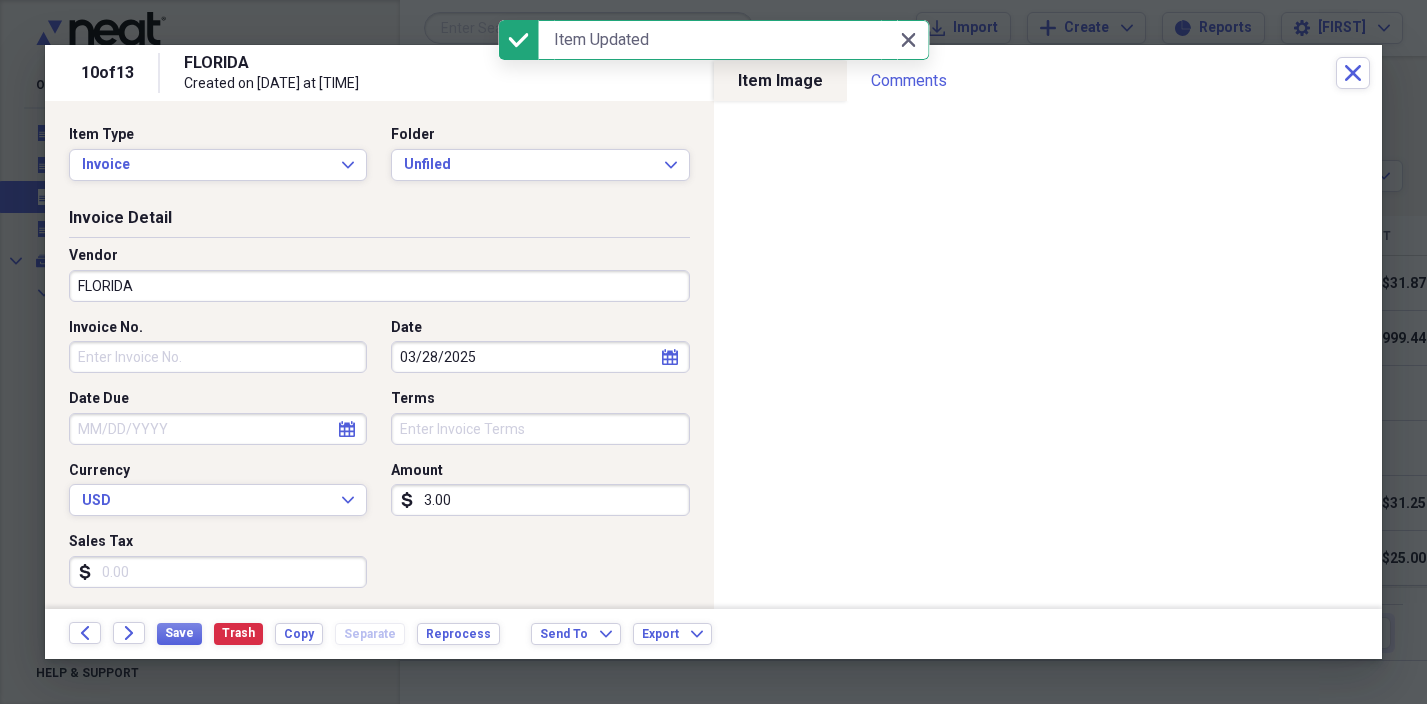 click on "FLORIDA" at bounding box center [379, 286] 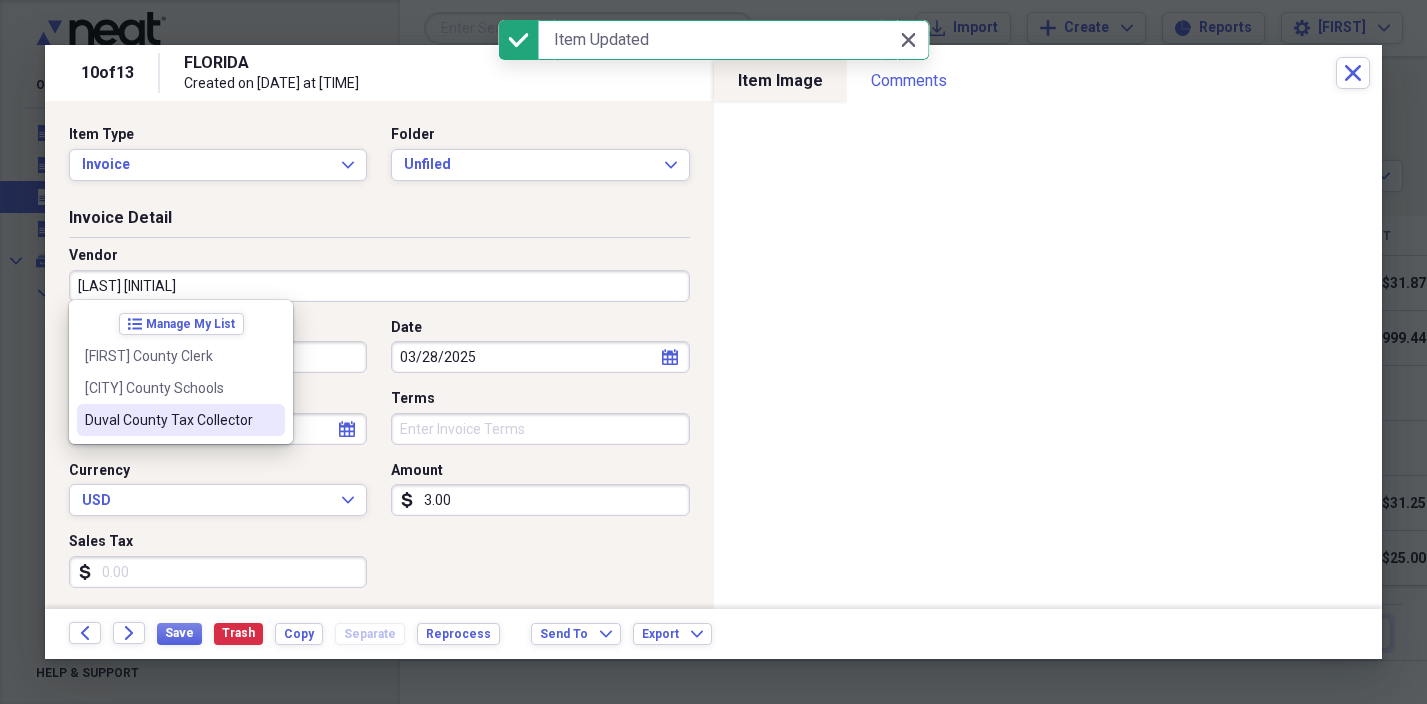 click on "Duval County Tax Collector" at bounding box center [169, 420] 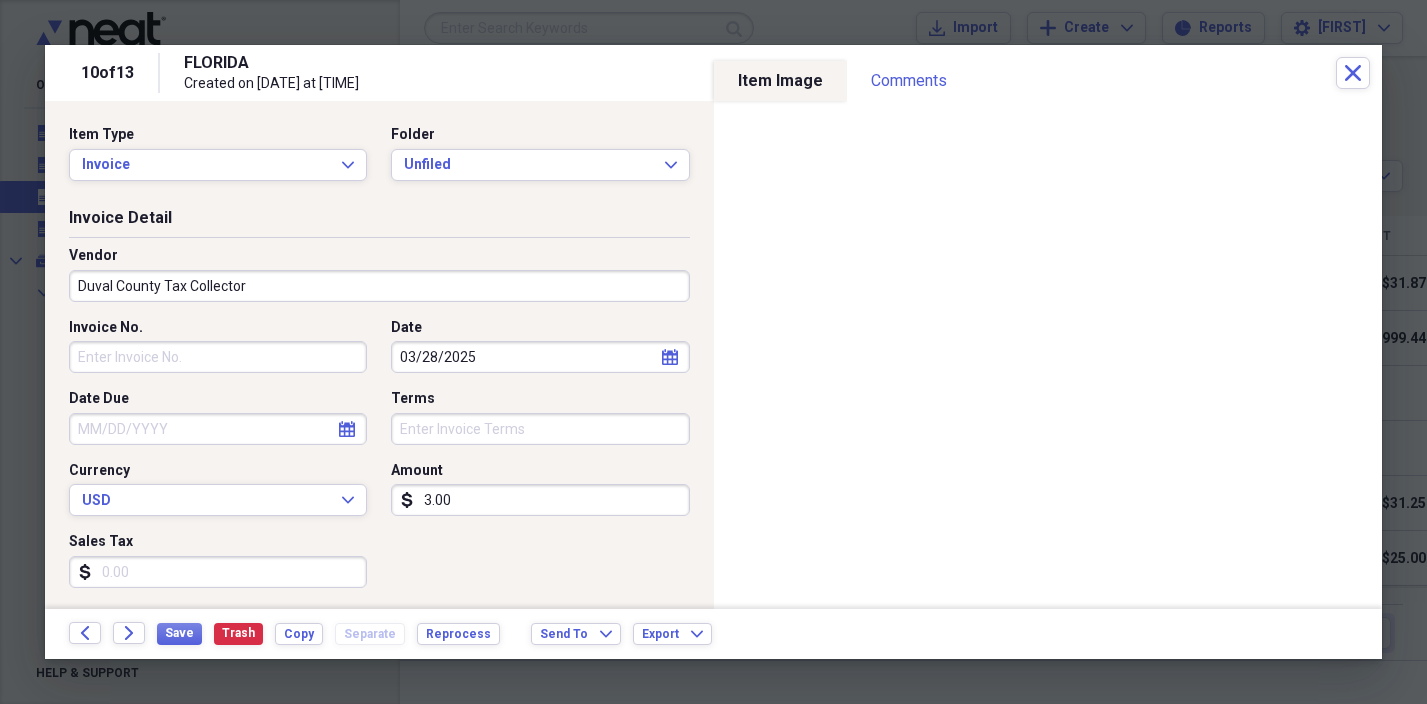 type on "Ford Expedition" 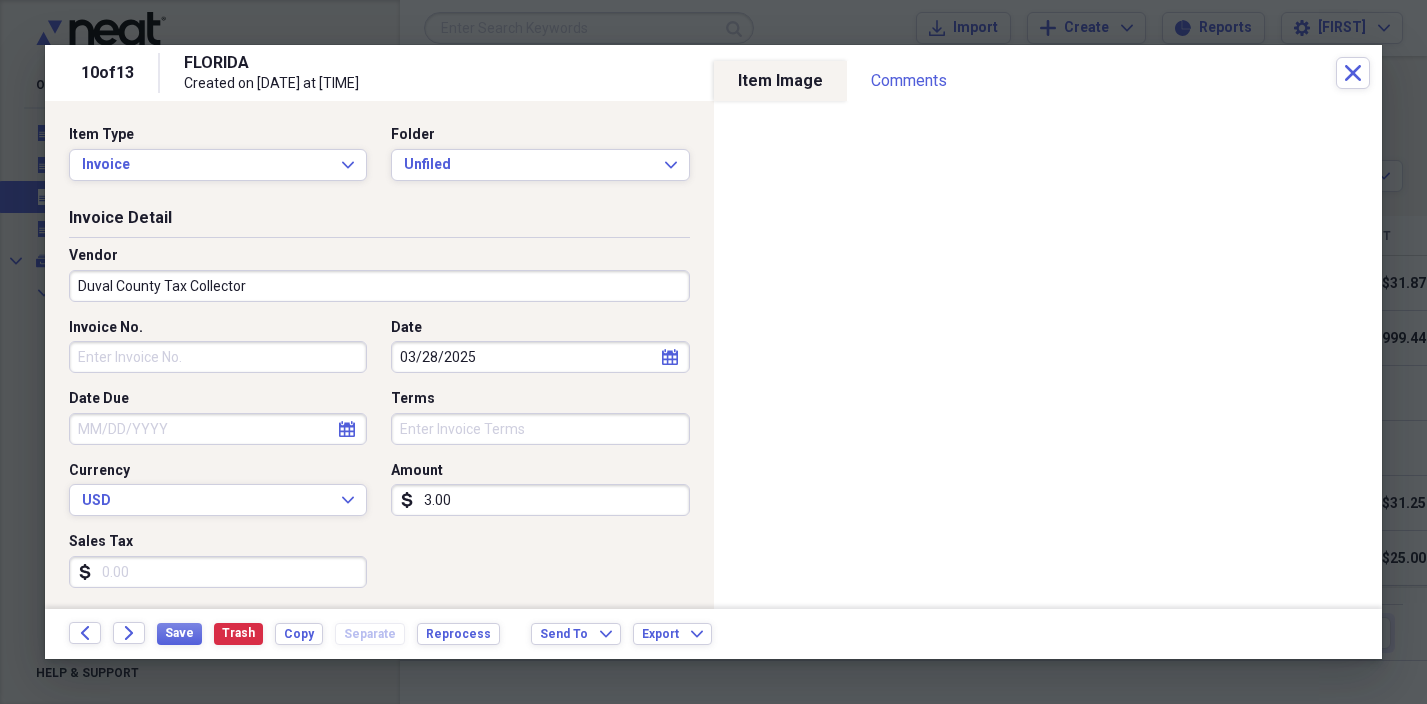click on "03/28/2025" at bounding box center (540, 357) 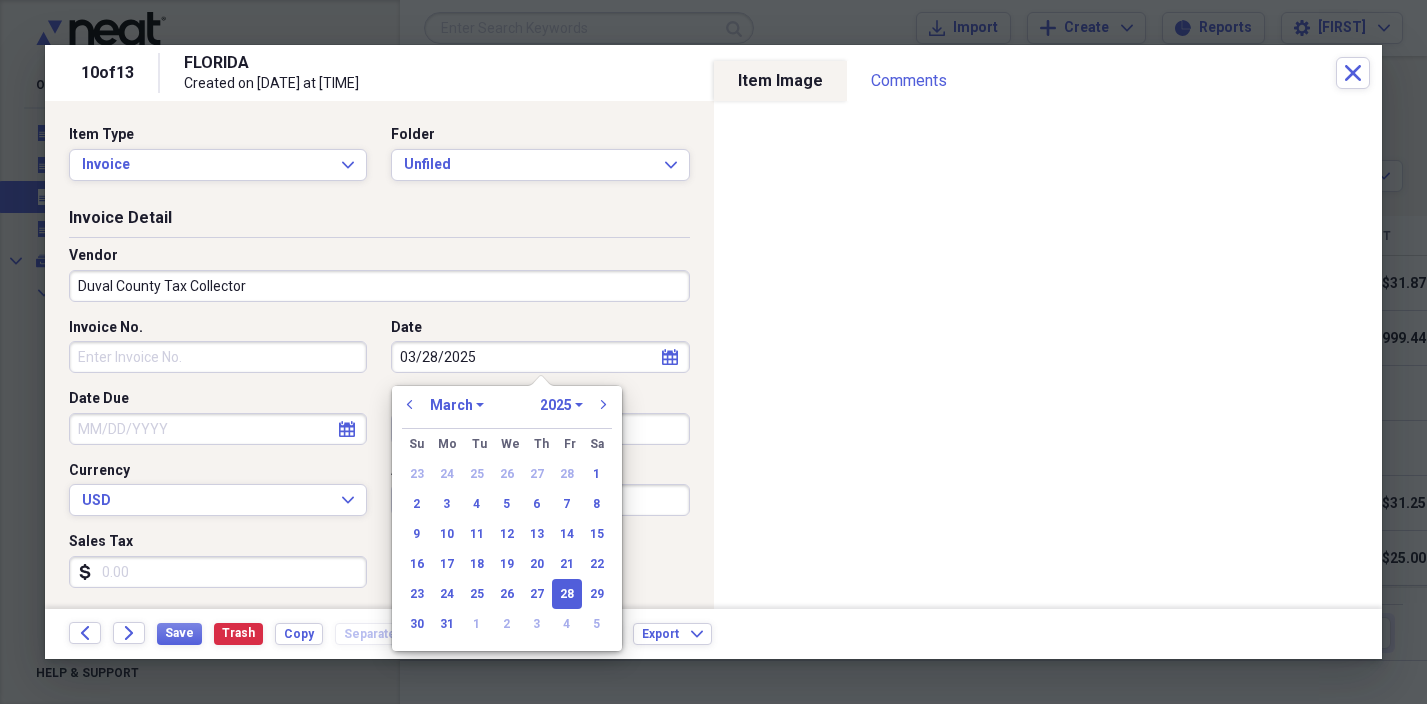 drag, startPoint x: 499, startPoint y: 357, endPoint x: 320, endPoint y: 349, distance: 179.17868 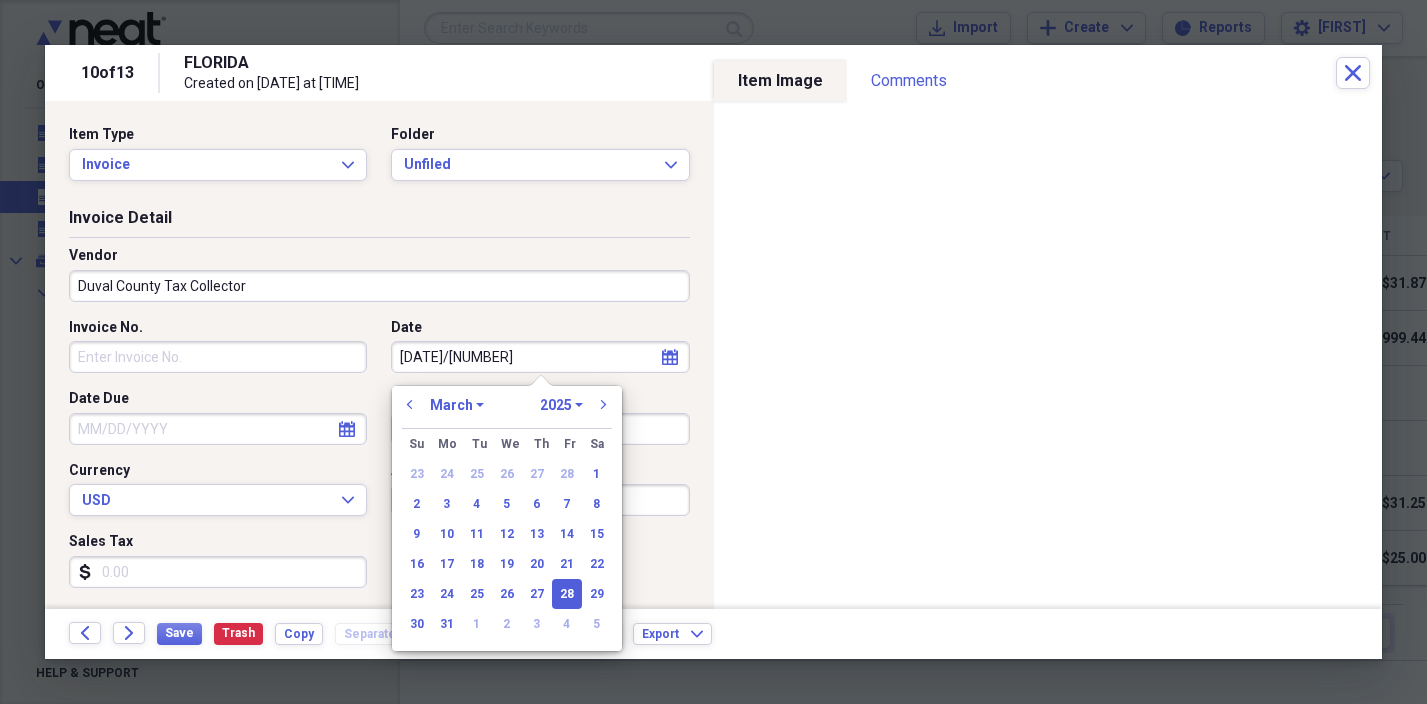 type on "[MONTH]/[DAY]/[YEAR]" 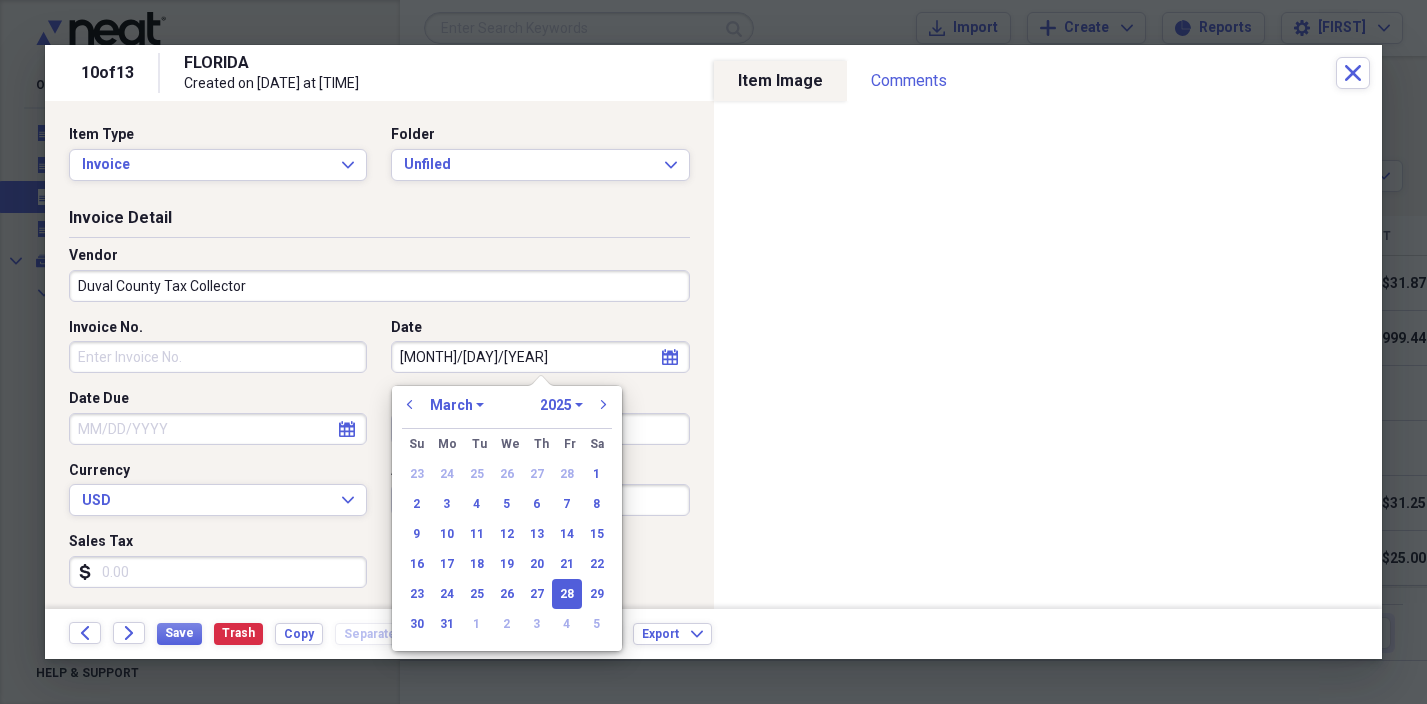 select on "4" 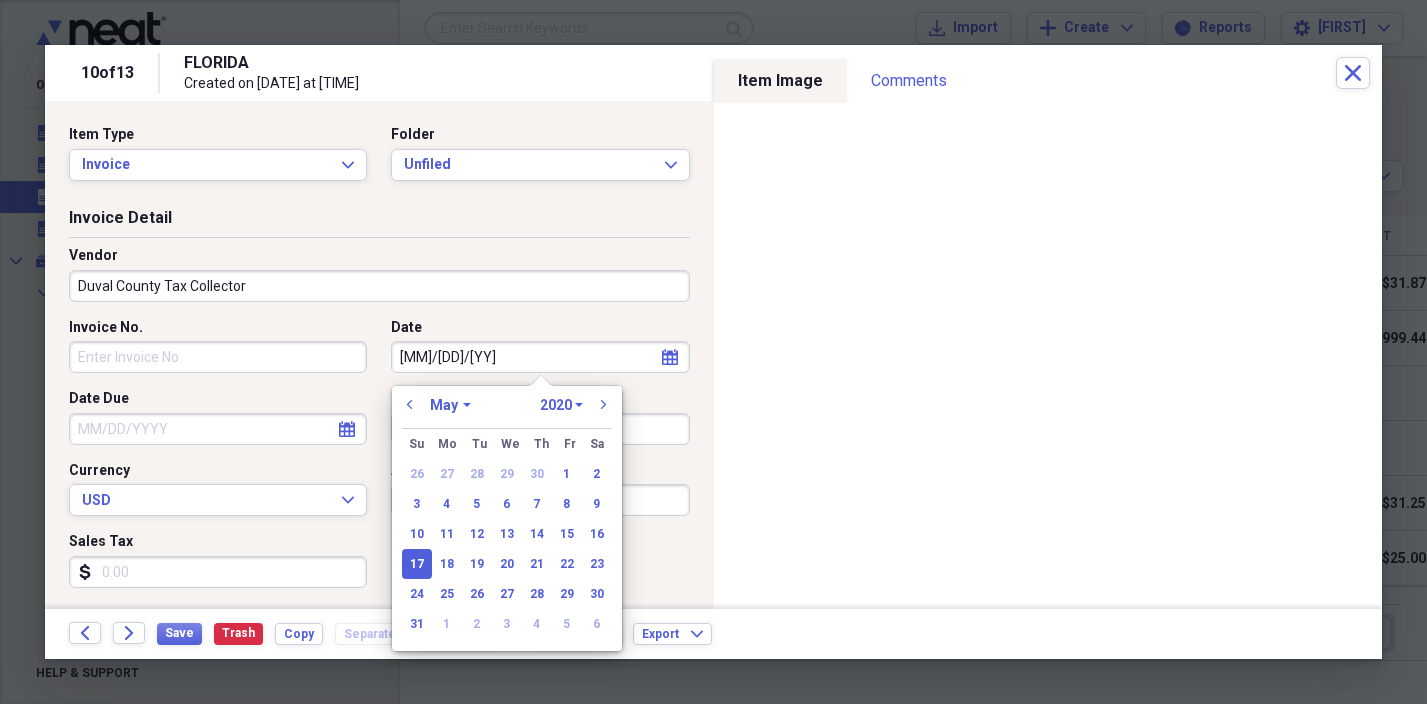 type on "[DATE]" 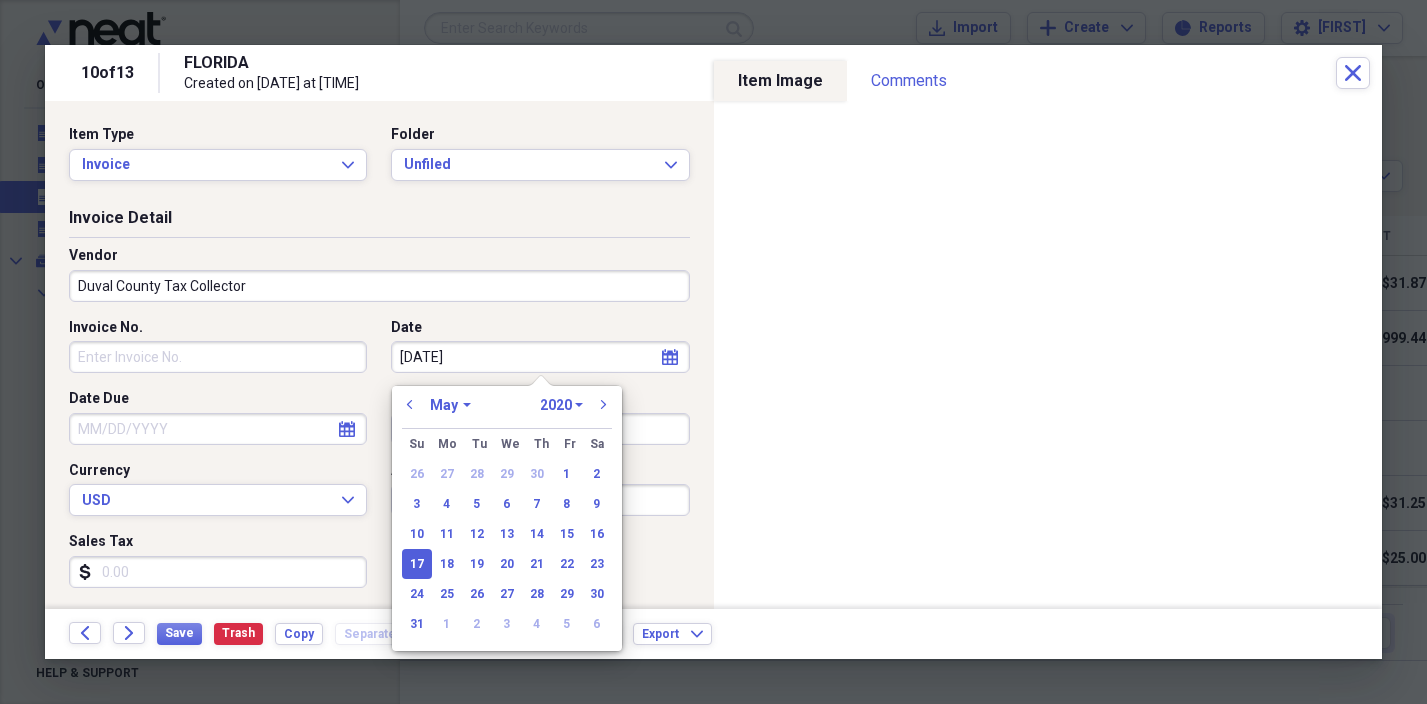 select on "2025" 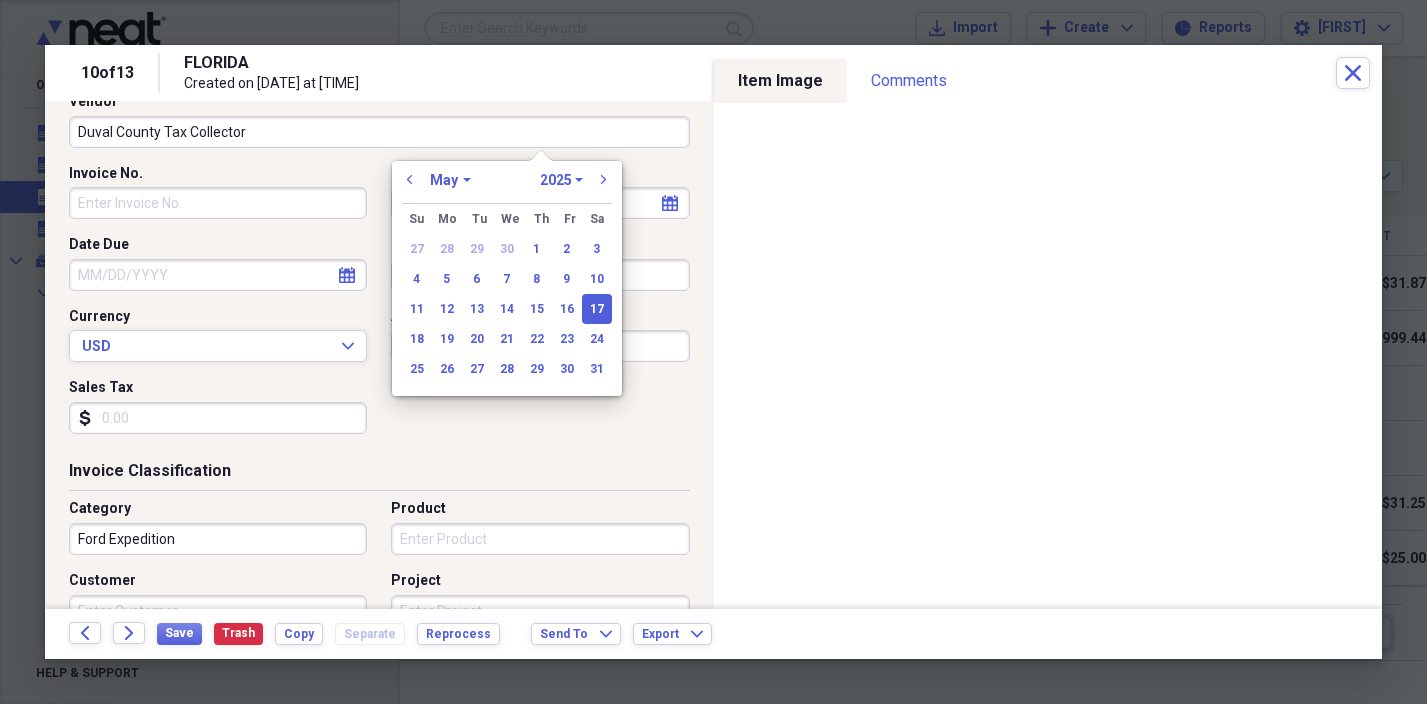 scroll, scrollTop: 271, scrollLeft: 0, axis: vertical 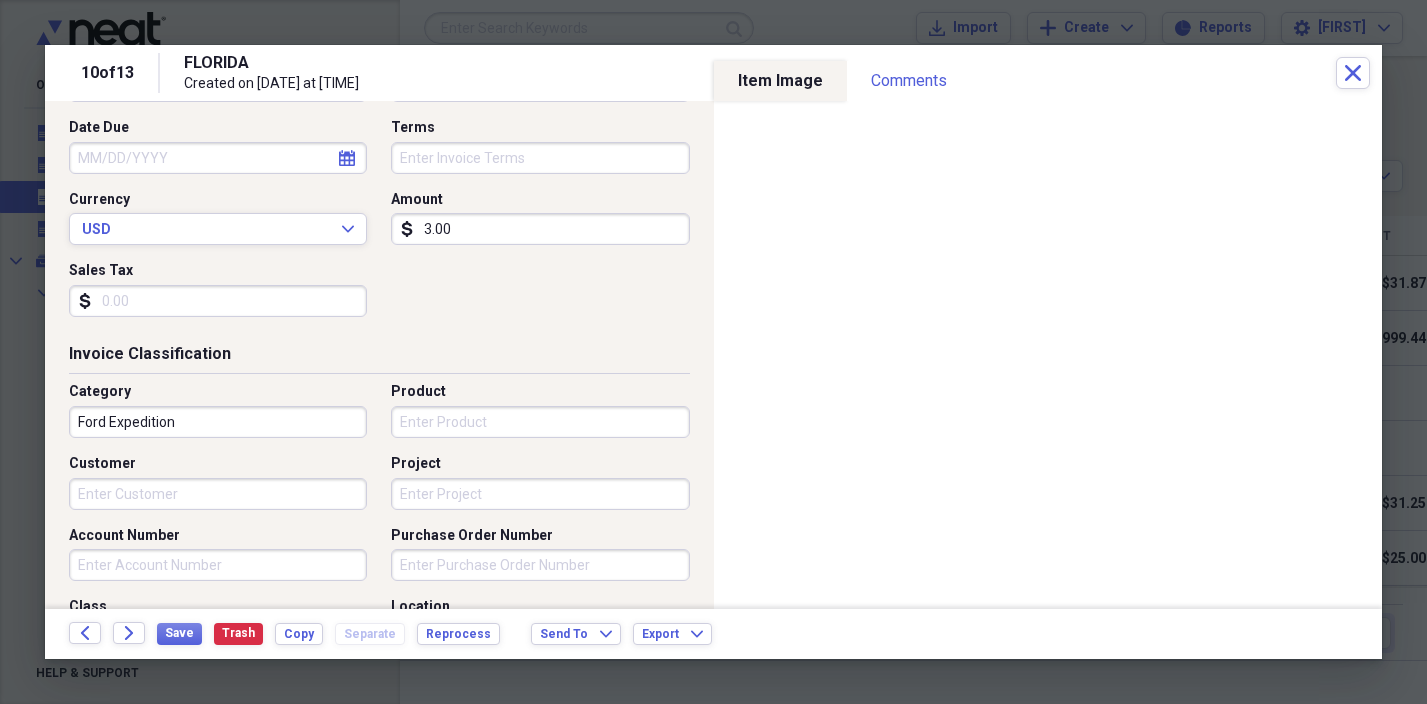 type on "05/17/2025" 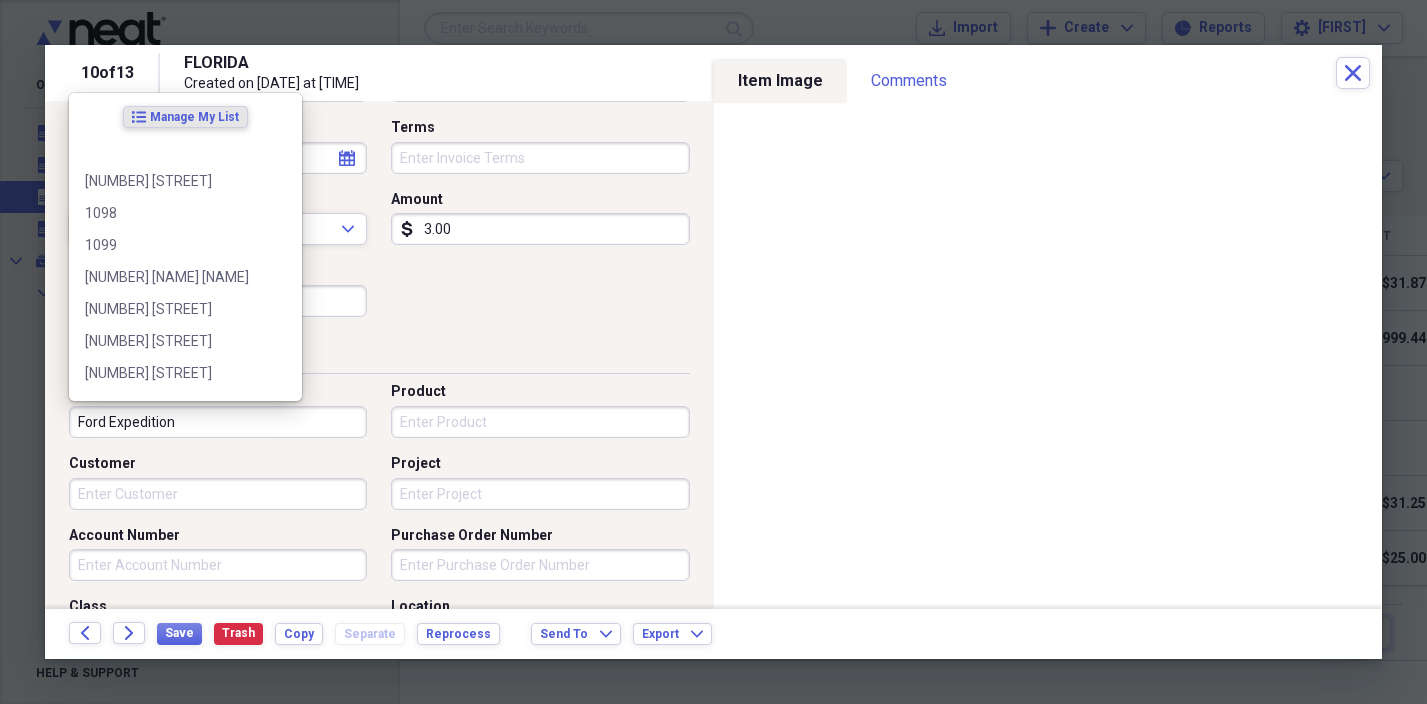 drag, startPoint x: 198, startPoint y: 418, endPoint x: 72, endPoint y: 414, distance: 126.06348 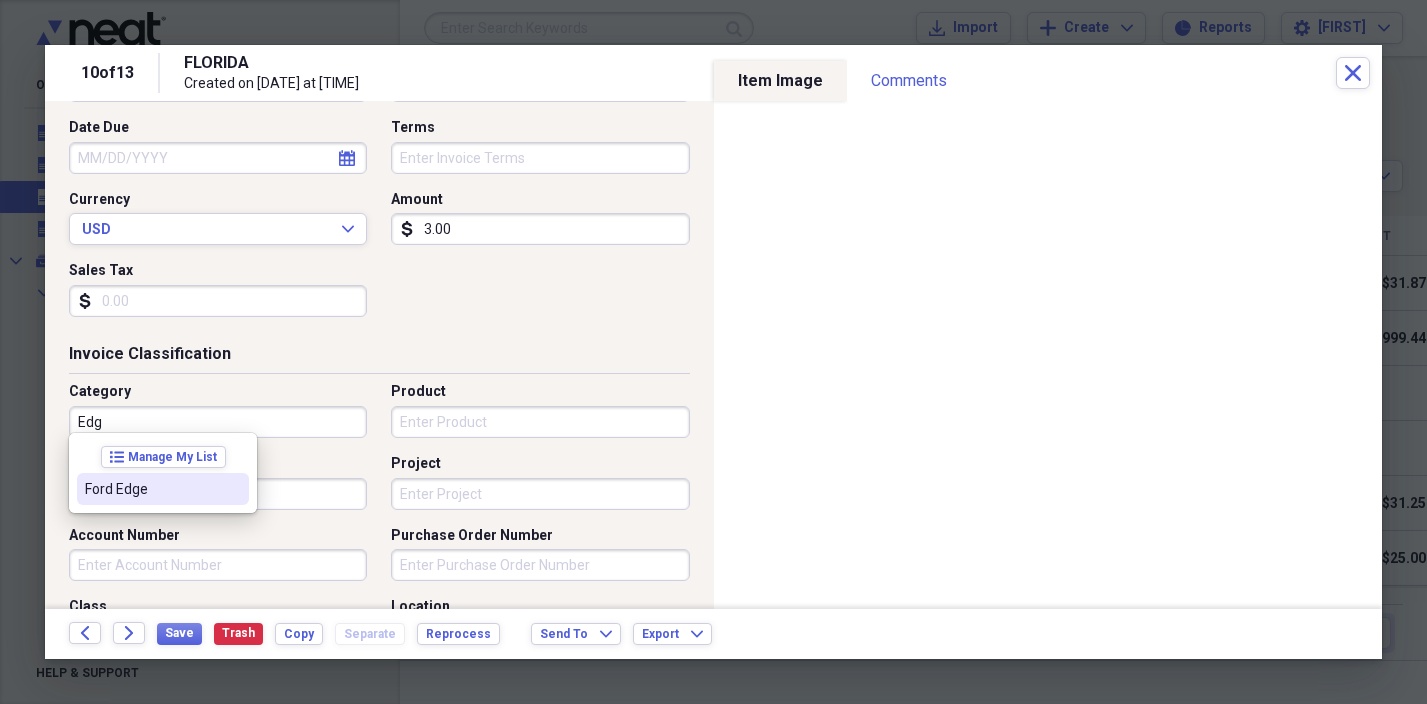 click on "Ford Edge" at bounding box center [163, 489] 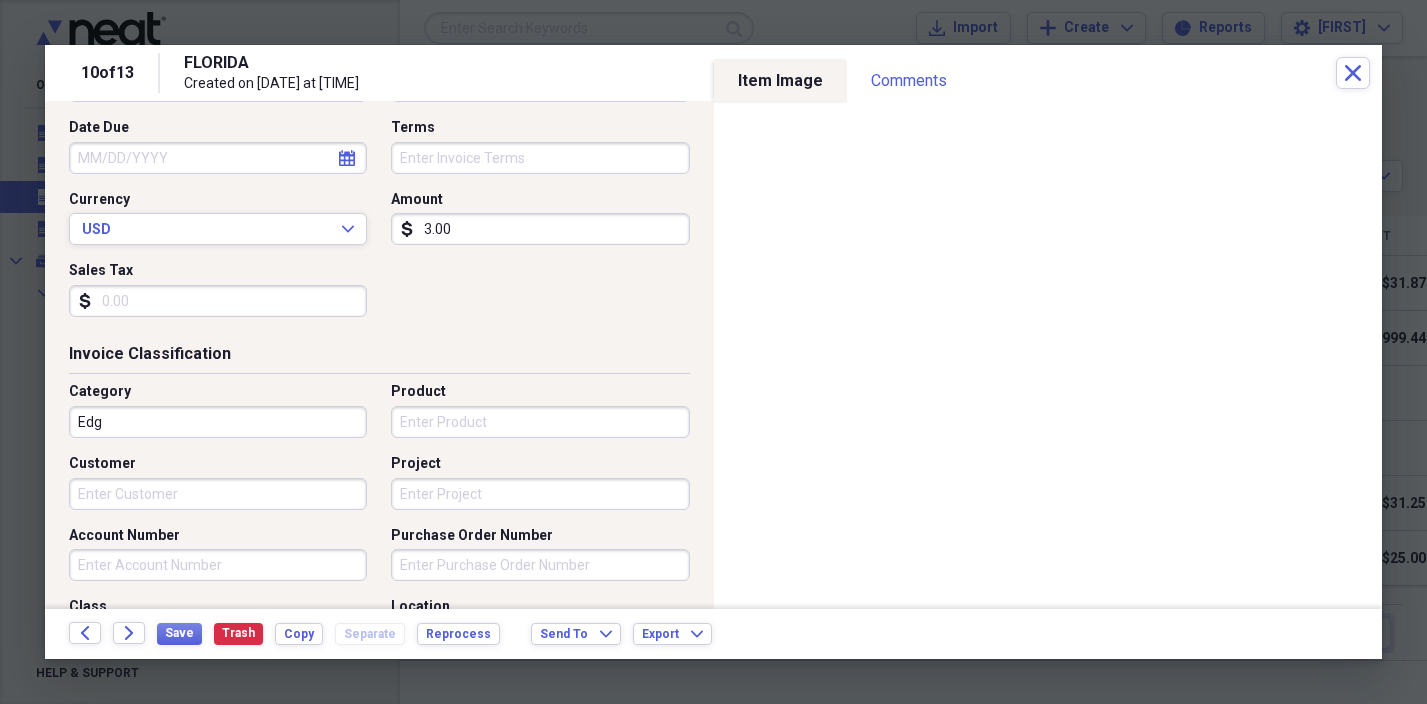 type on "Ford Edge" 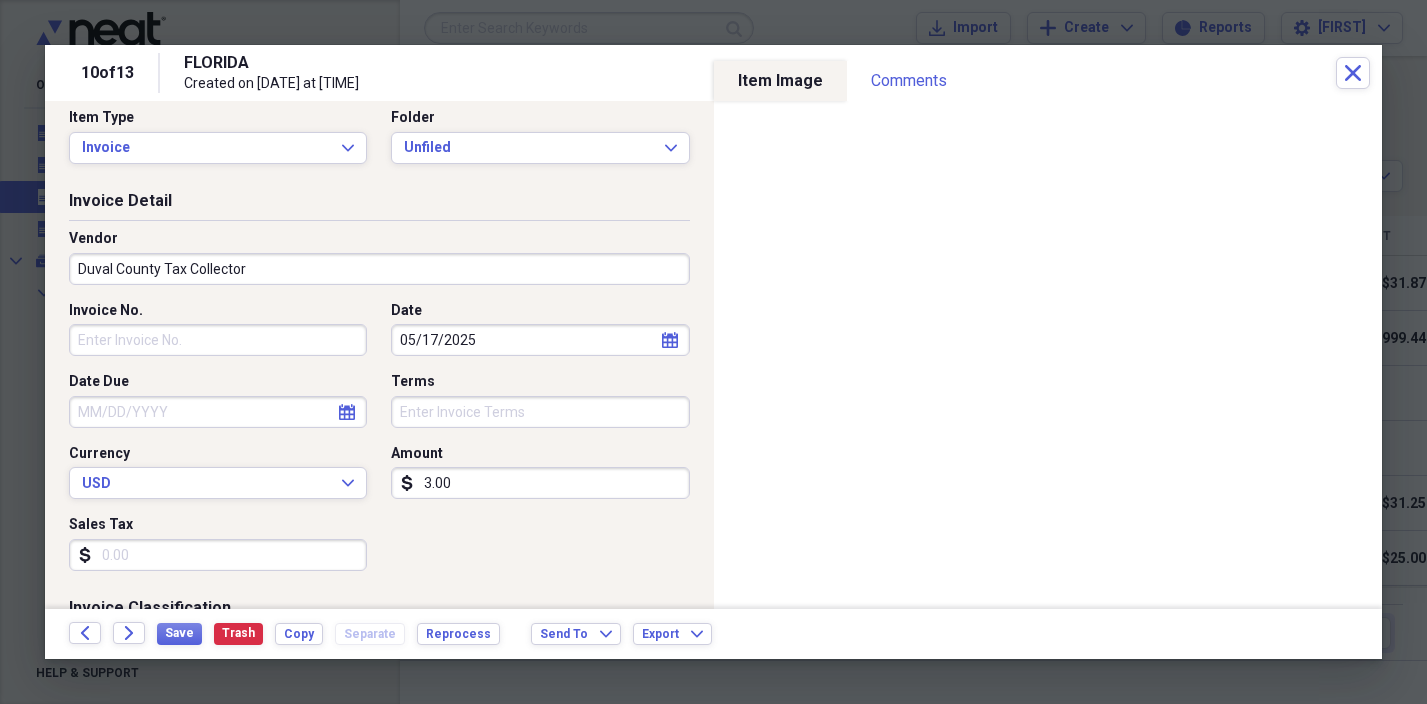 scroll, scrollTop: 14, scrollLeft: 0, axis: vertical 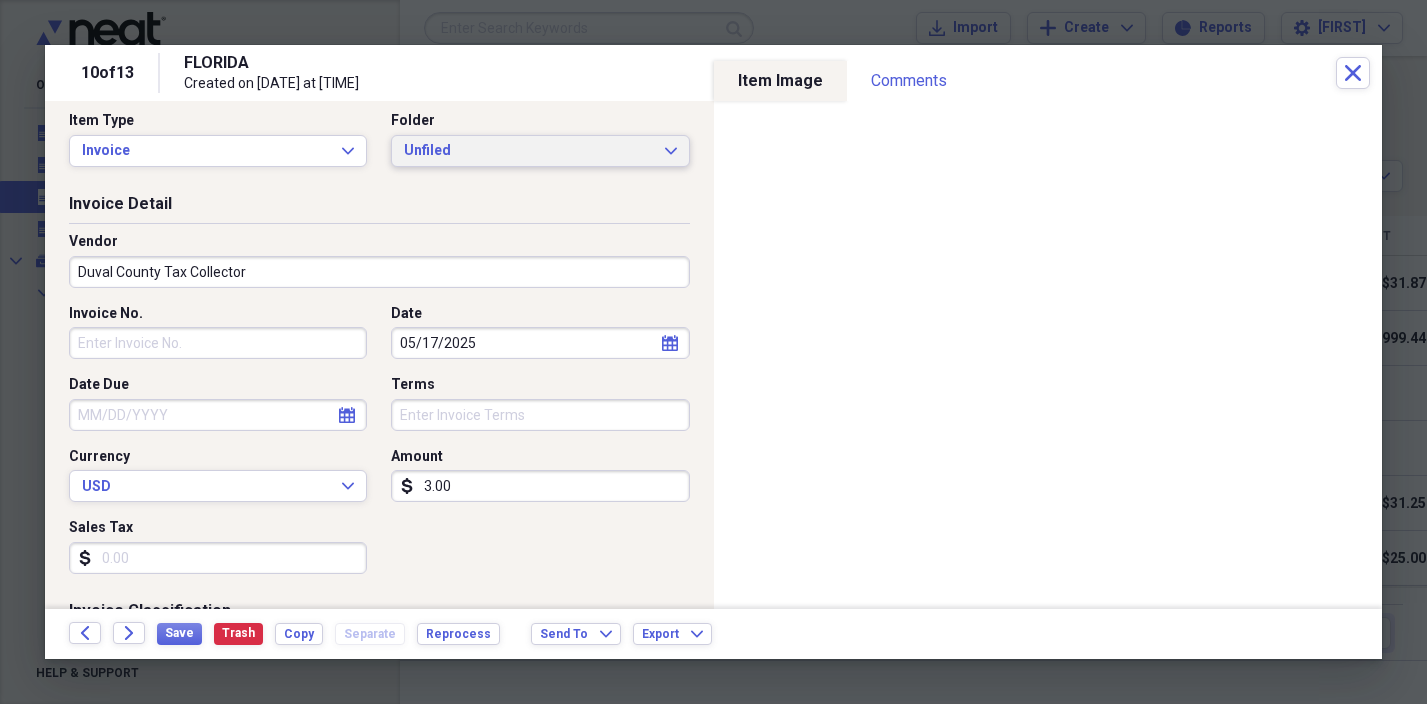 click on "Unfiled" at bounding box center (528, 151) 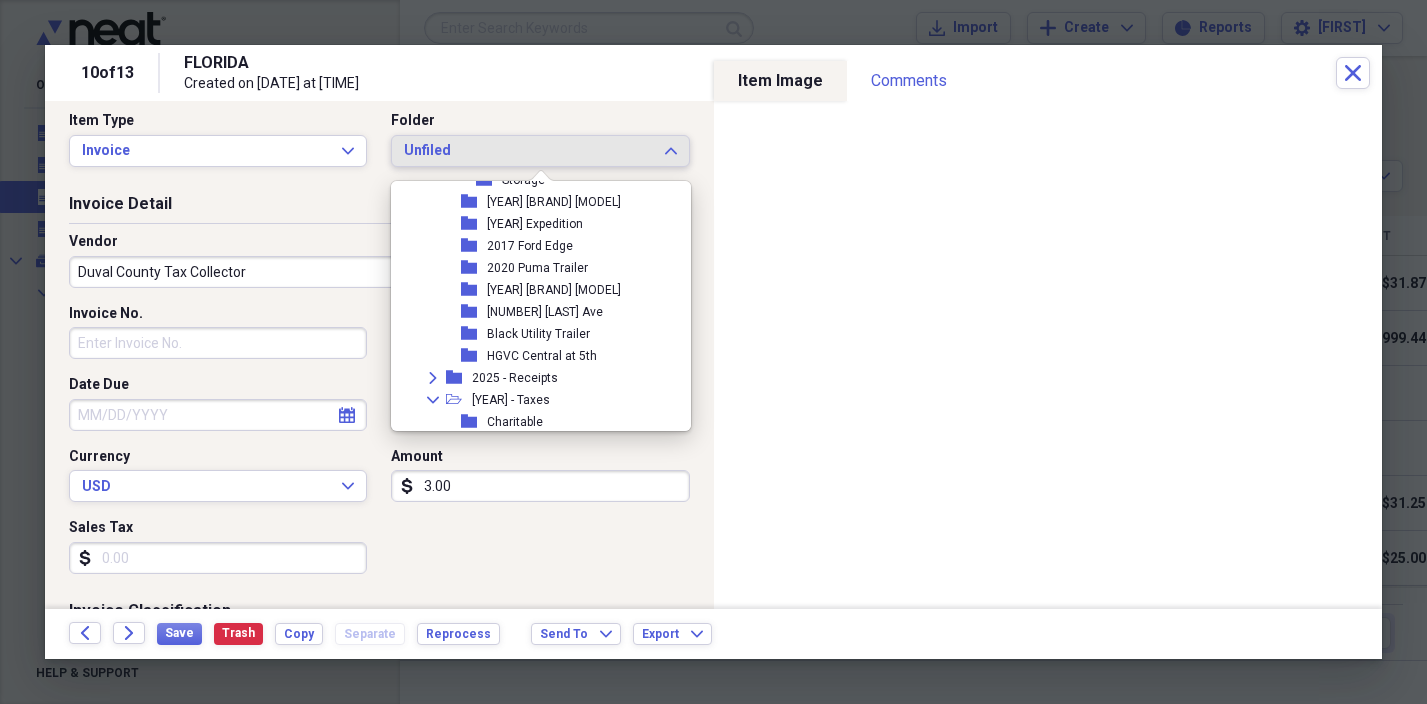 scroll, scrollTop: 592, scrollLeft: 0, axis: vertical 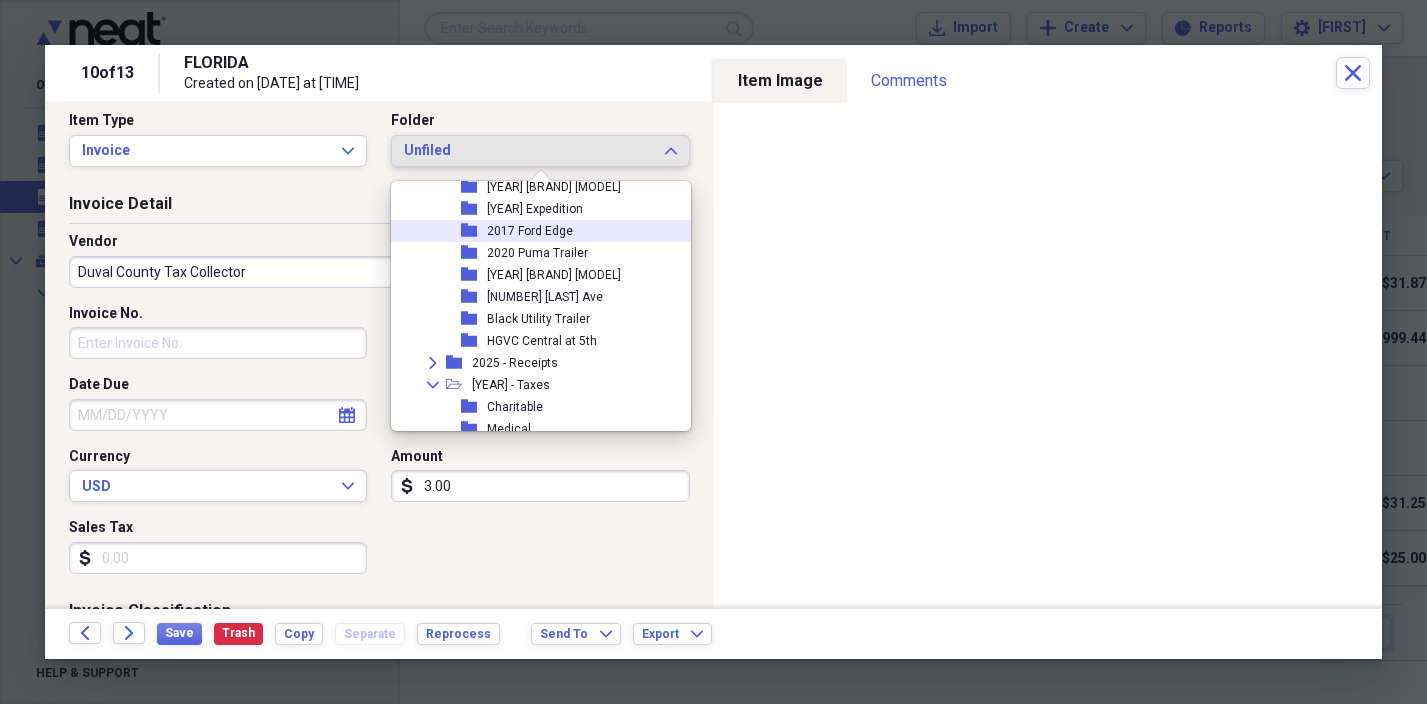click on "folder [YEAR] [BRAND] [MODEL]" at bounding box center [533, 231] 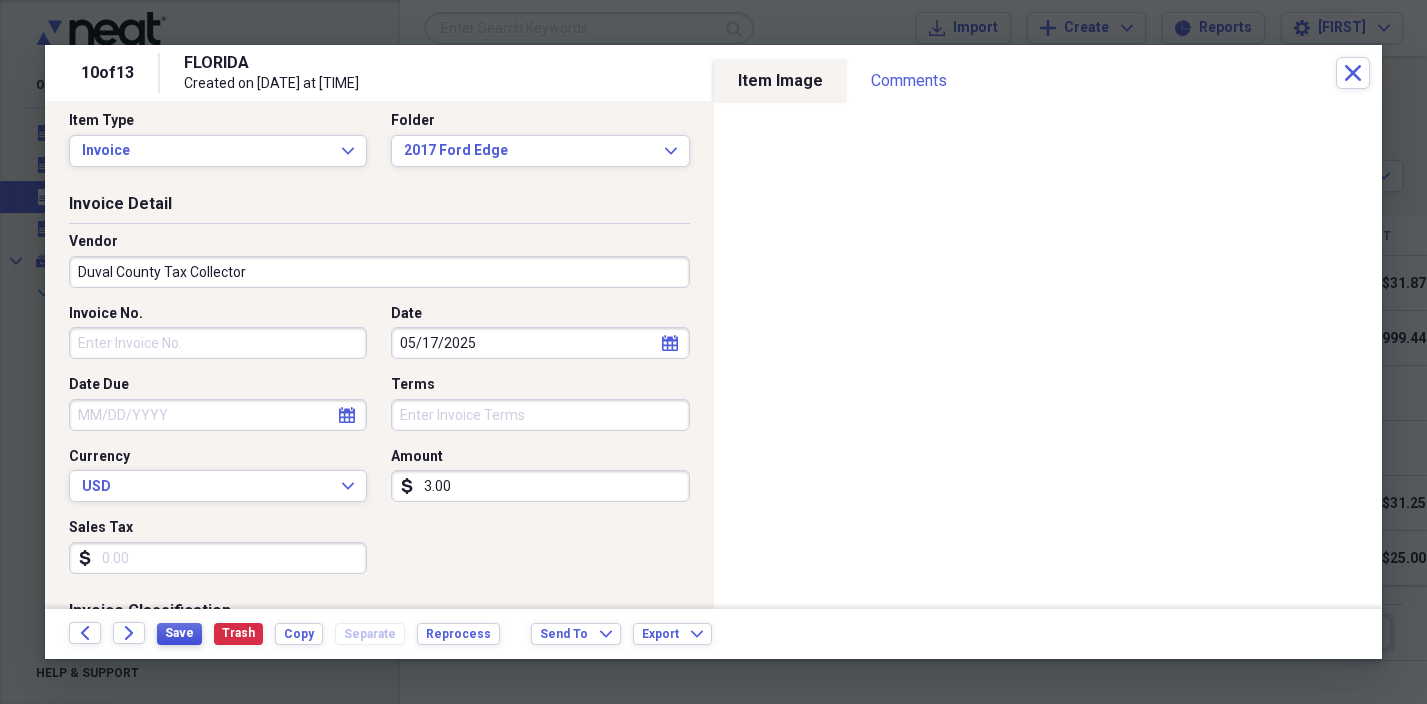 click on "Save" at bounding box center [179, 633] 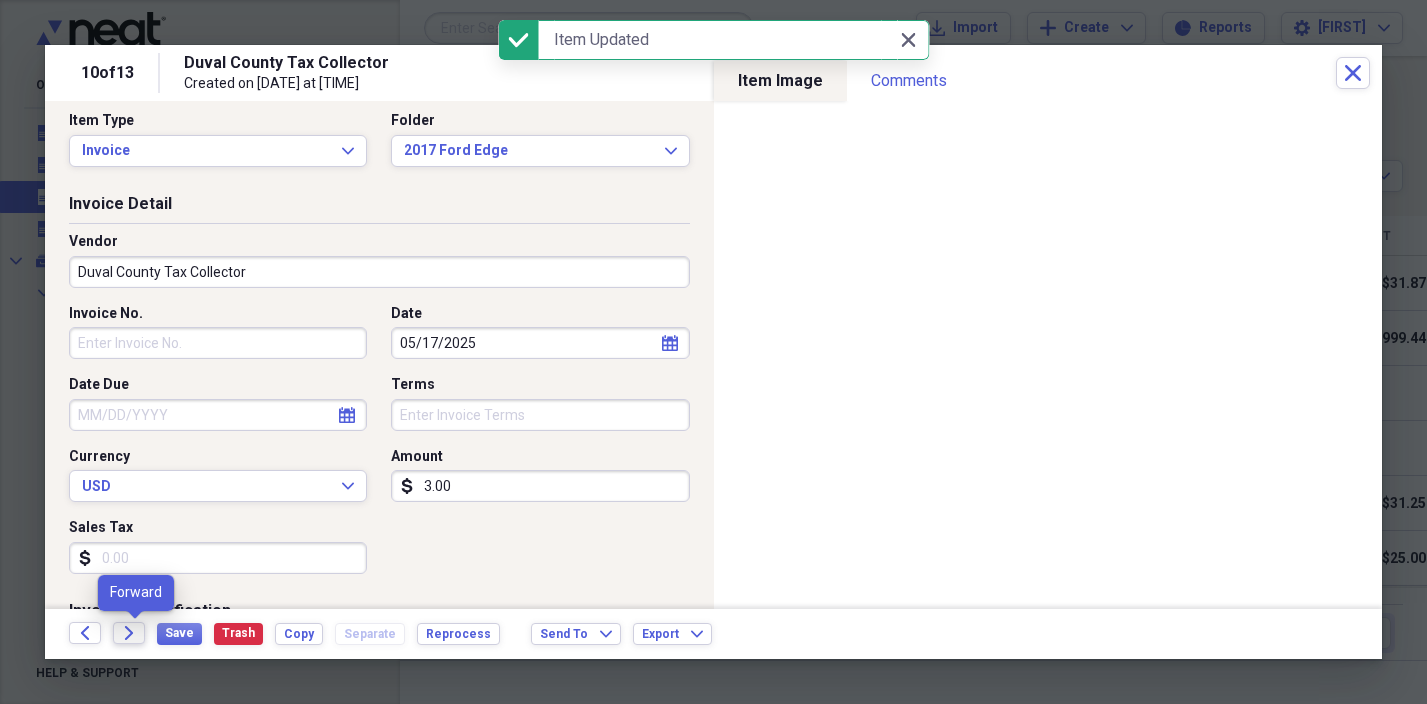 click 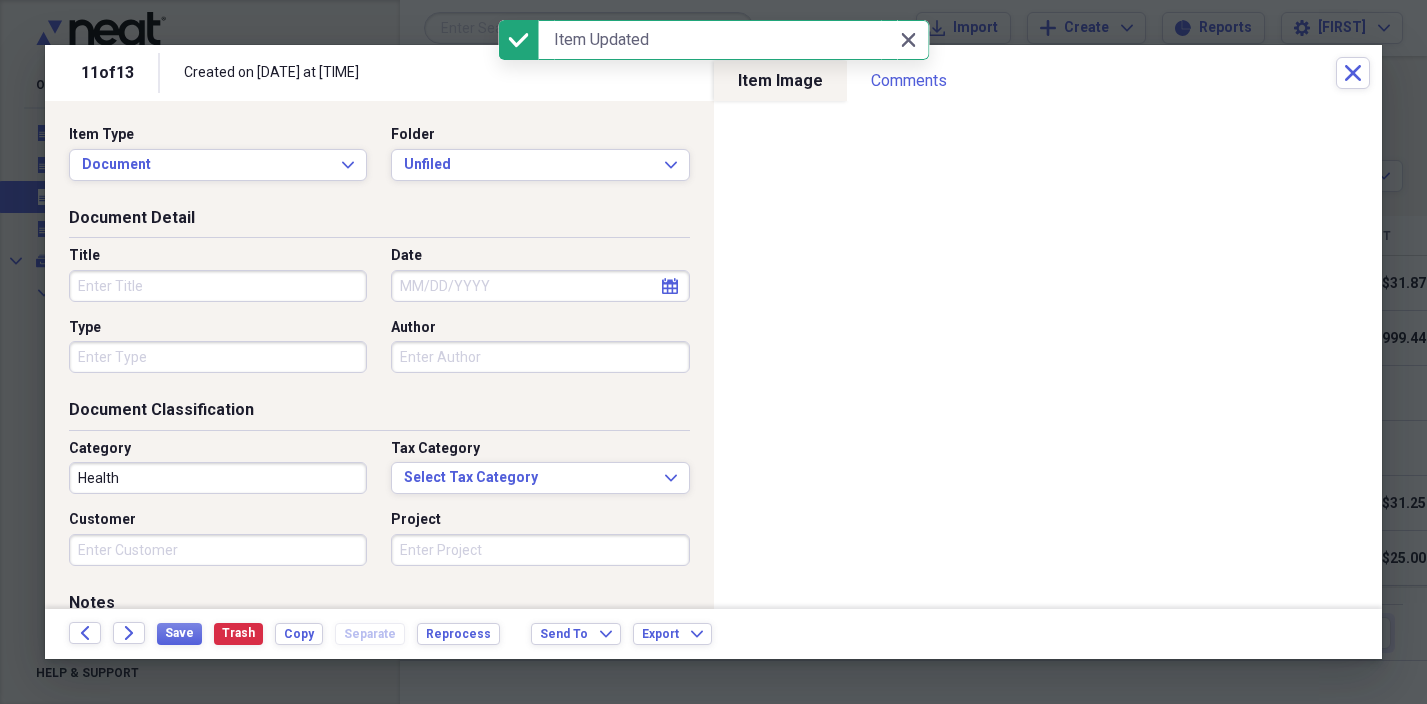click on "Title" at bounding box center [218, 286] 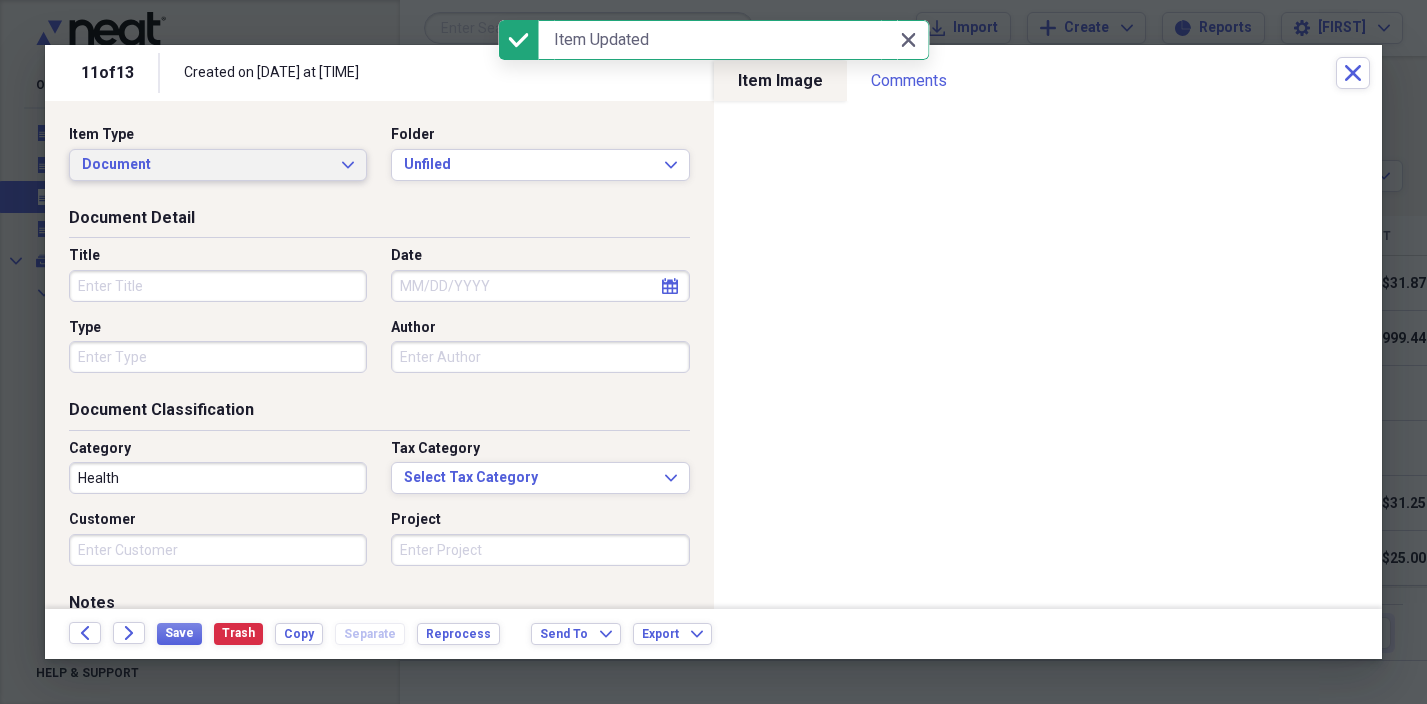 click on "Document" at bounding box center [206, 165] 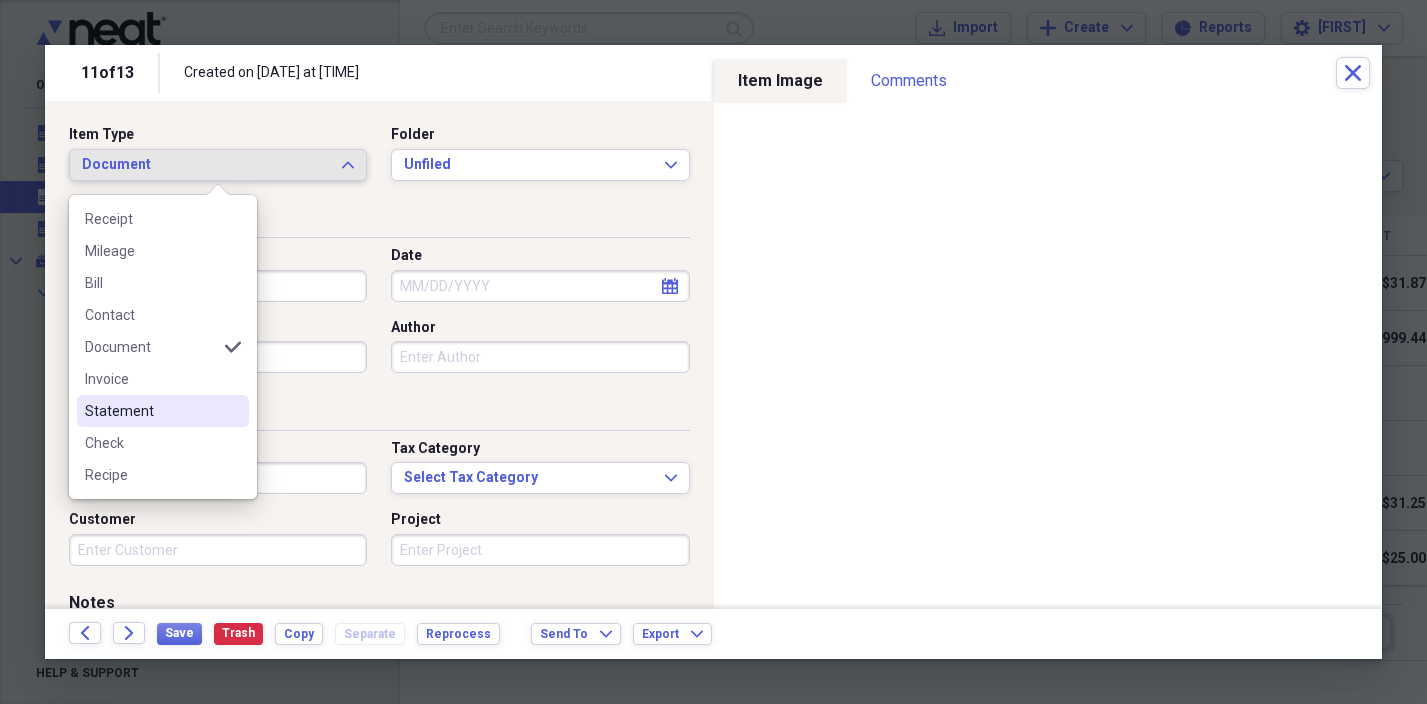 click on "Statement" at bounding box center (151, 411) 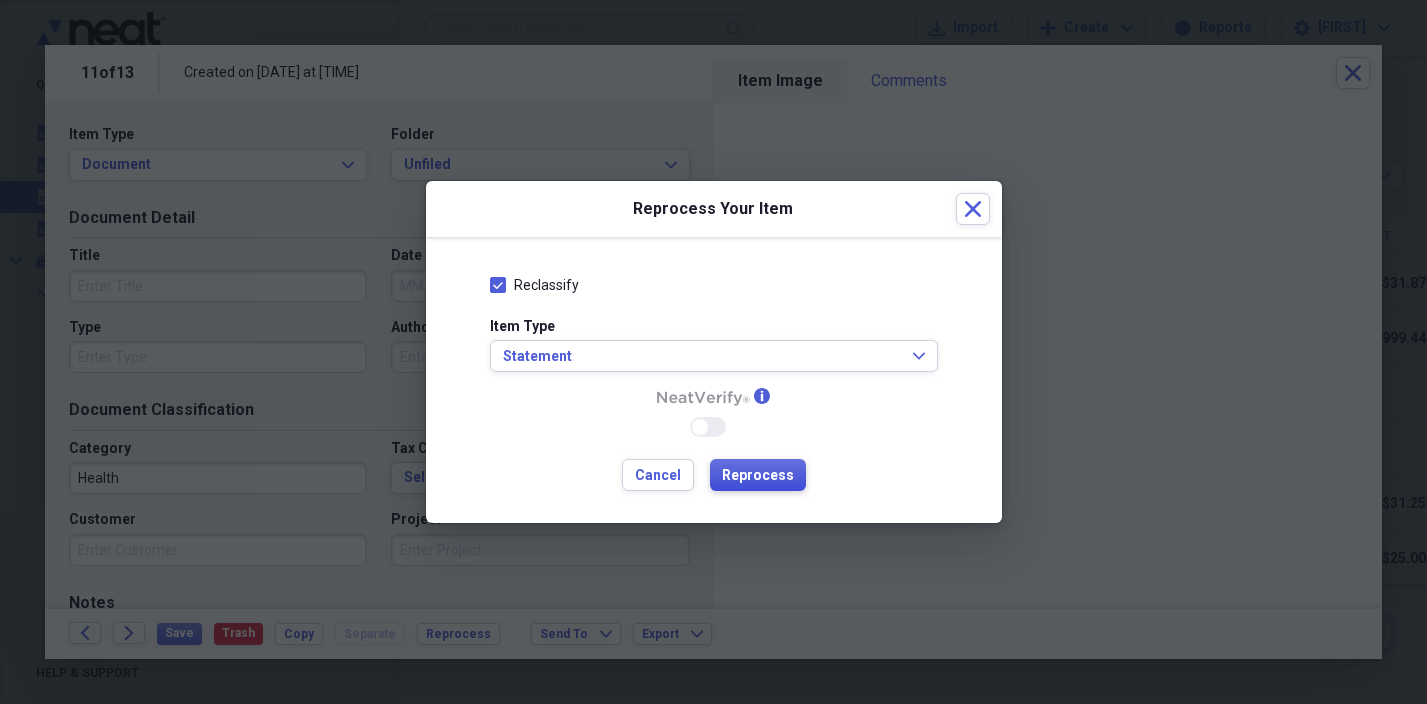 click on "Reprocess" at bounding box center (758, 476) 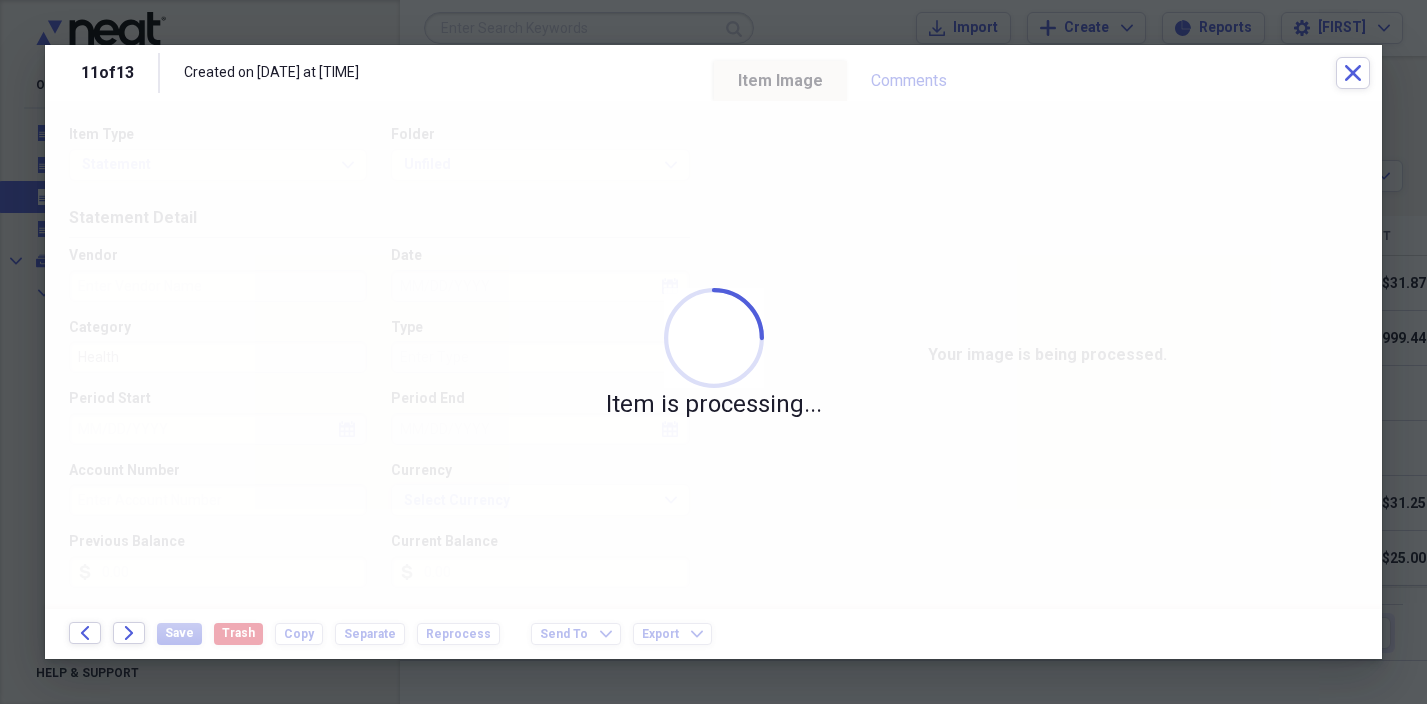 click 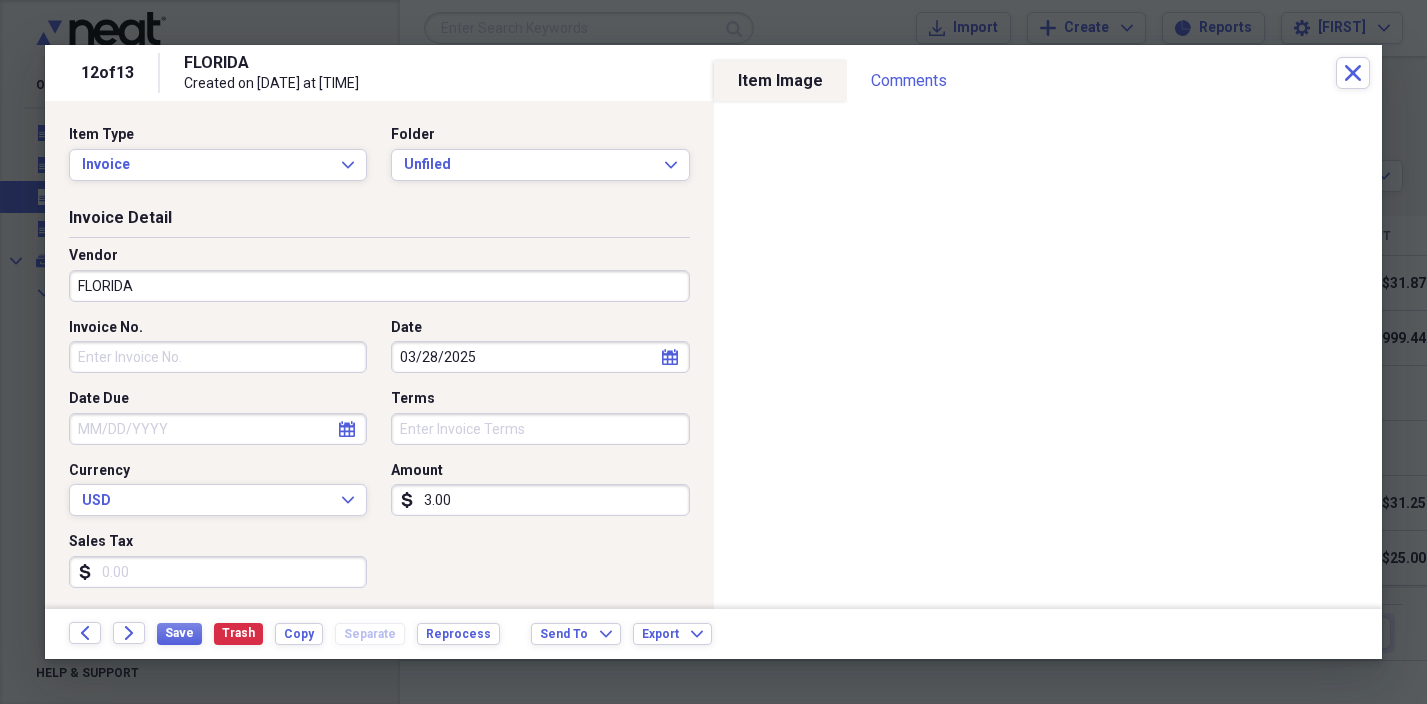 click on "FLORIDA" at bounding box center (379, 286) 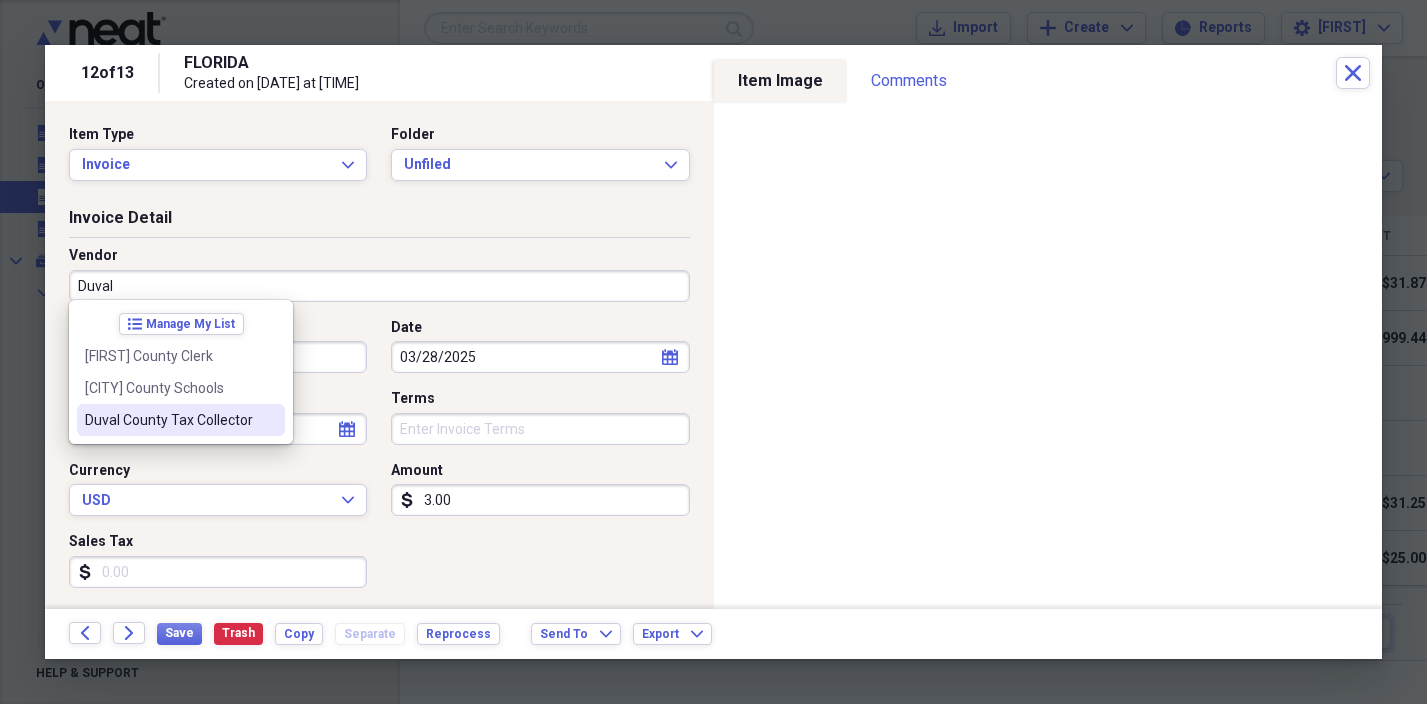 click on "Duval County Tax Collector" at bounding box center [169, 420] 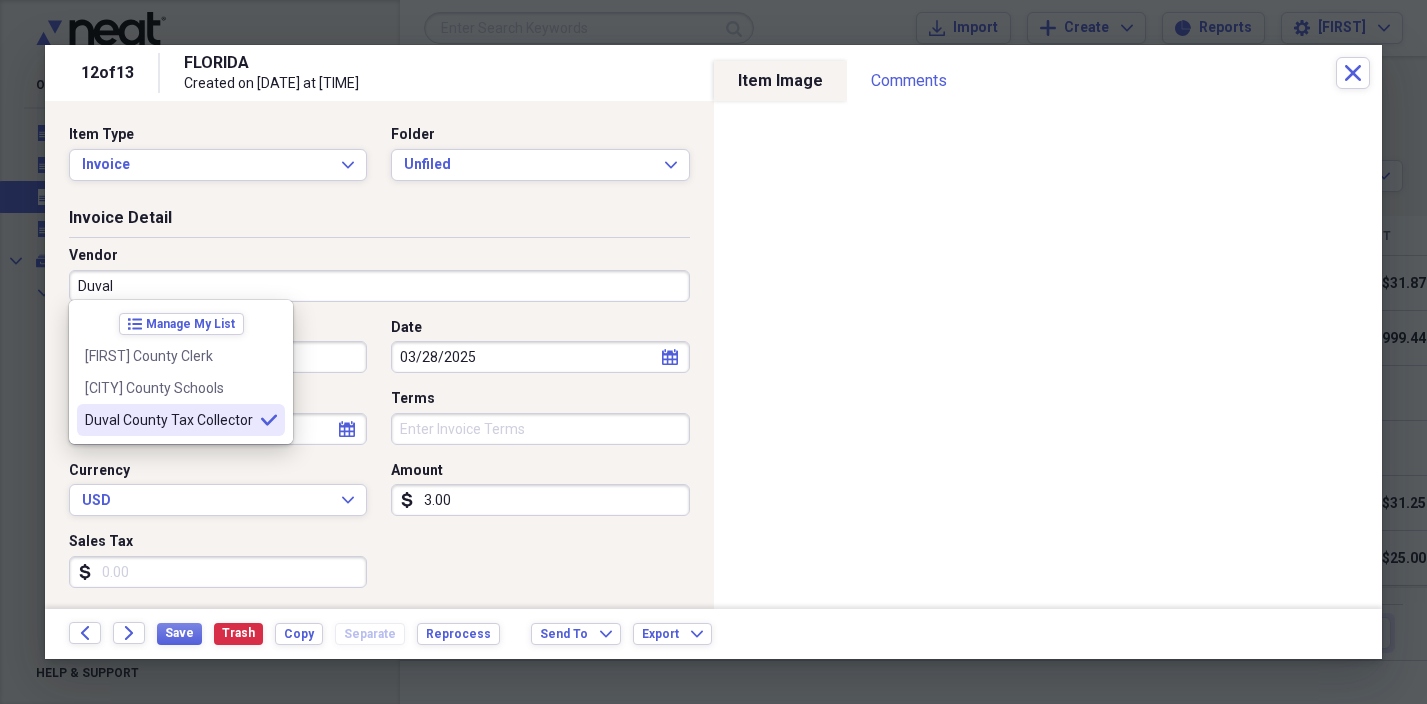 type on "Duval County Tax Collector" 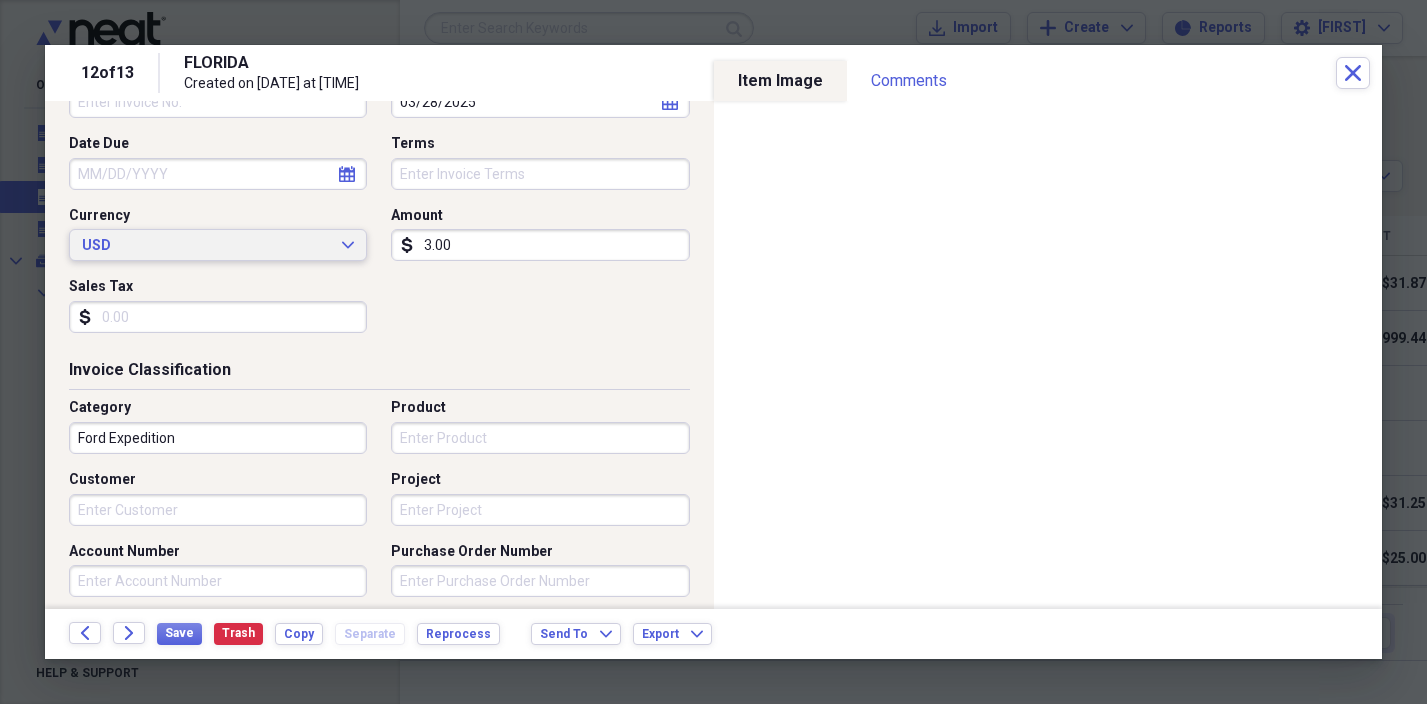 scroll, scrollTop: 281, scrollLeft: 0, axis: vertical 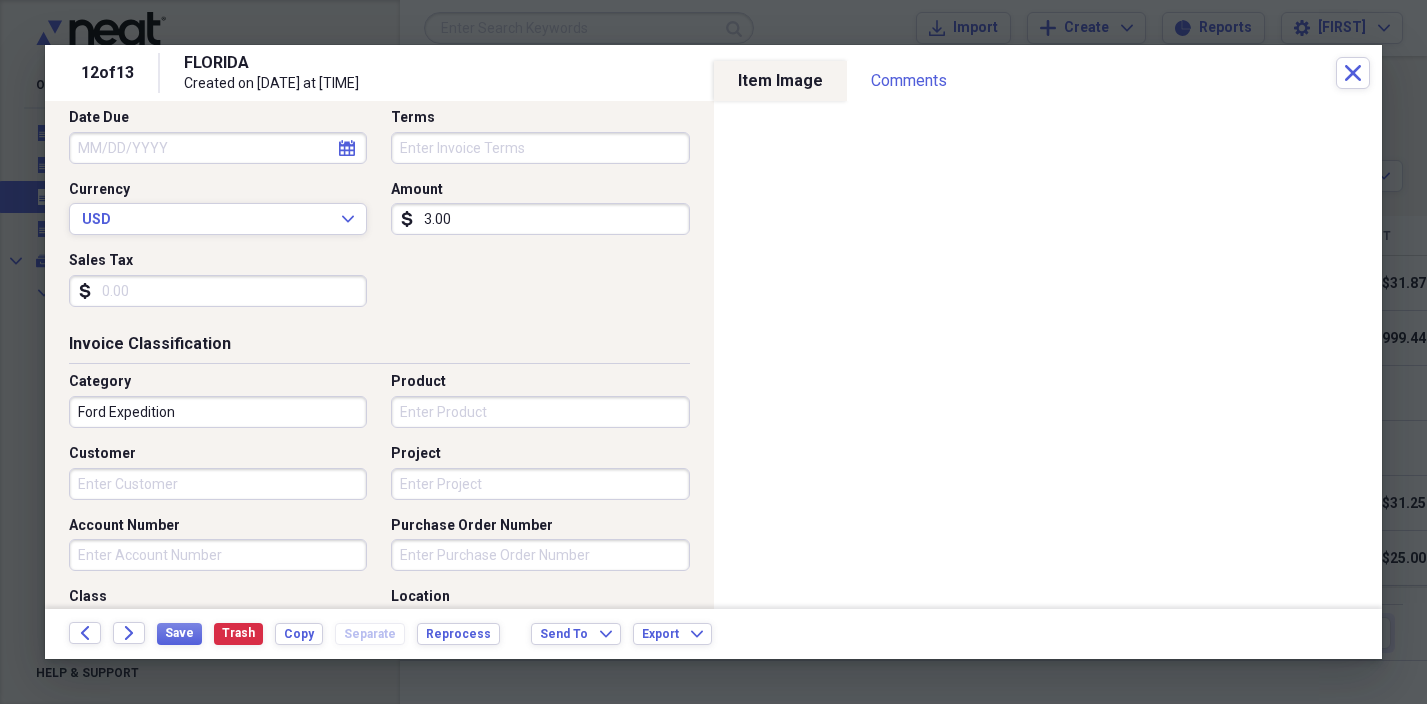 click on "Ford Expedition" at bounding box center [218, 412] 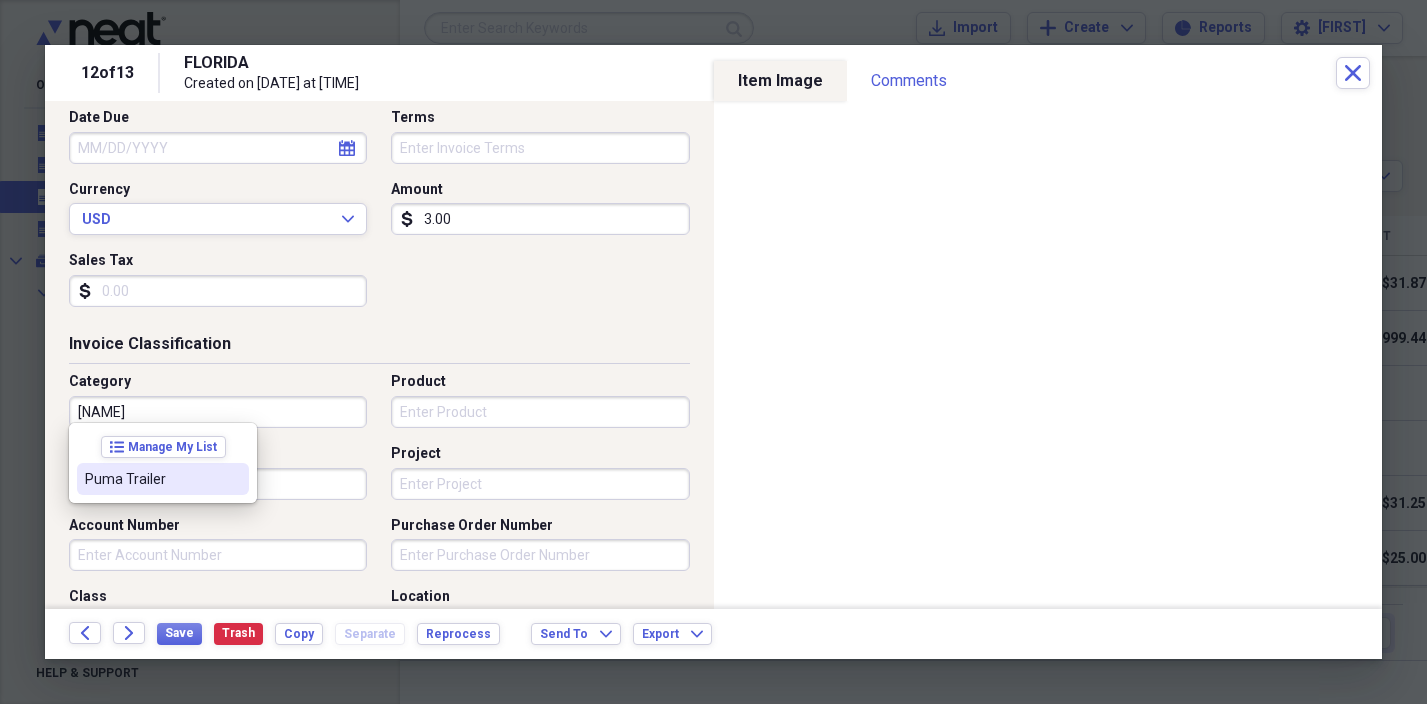 click on "Puma Trailer" at bounding box center [151, 479] 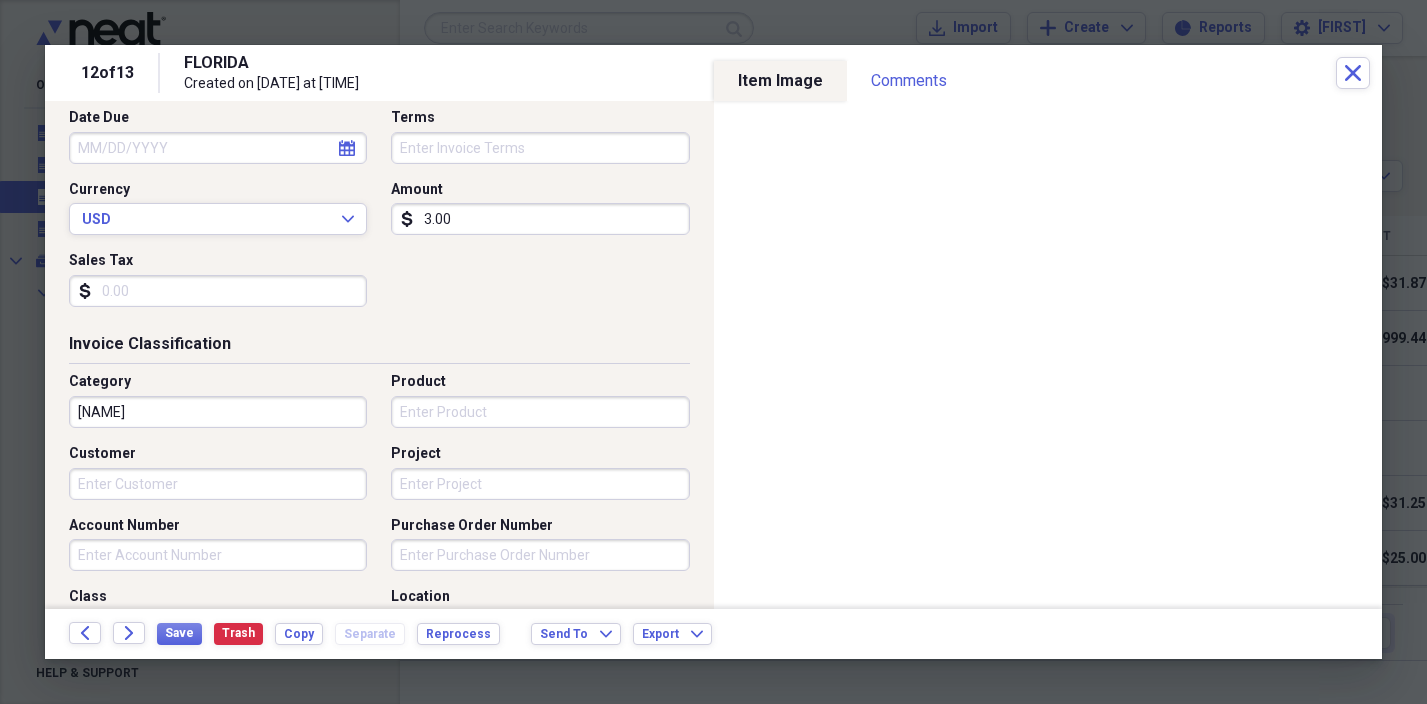 type on "Puma Trailer" 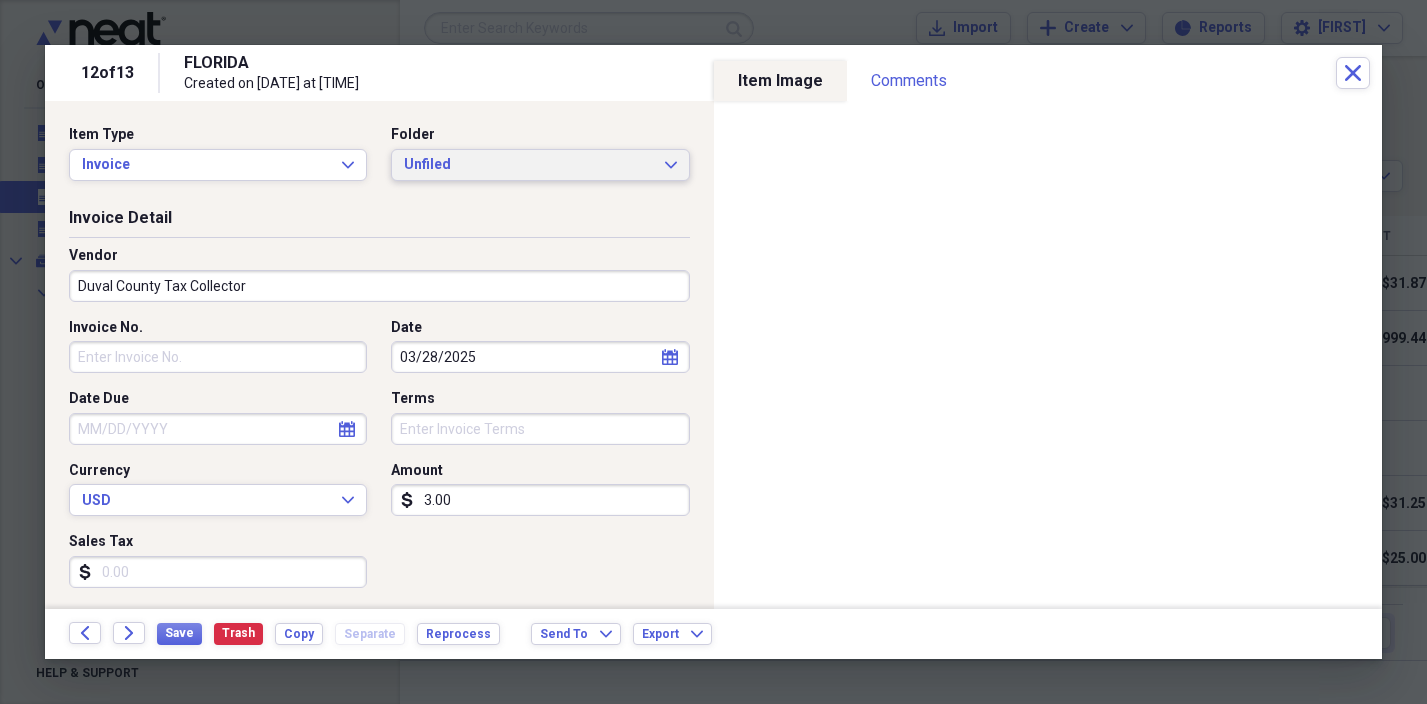 scroll, scrollTop: 0, scrollLeft: 0, axis: both 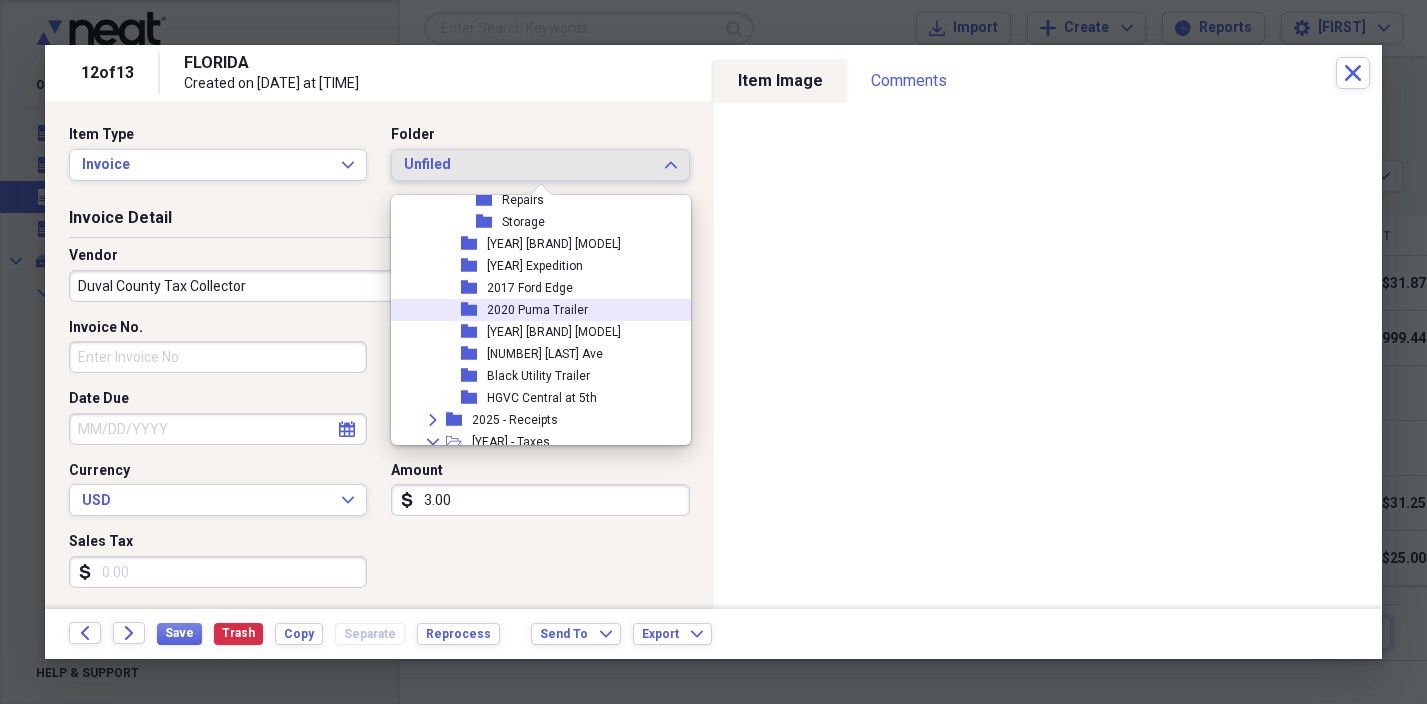 click on "2020 Puma Trailer" at bounding box center [537, 310] 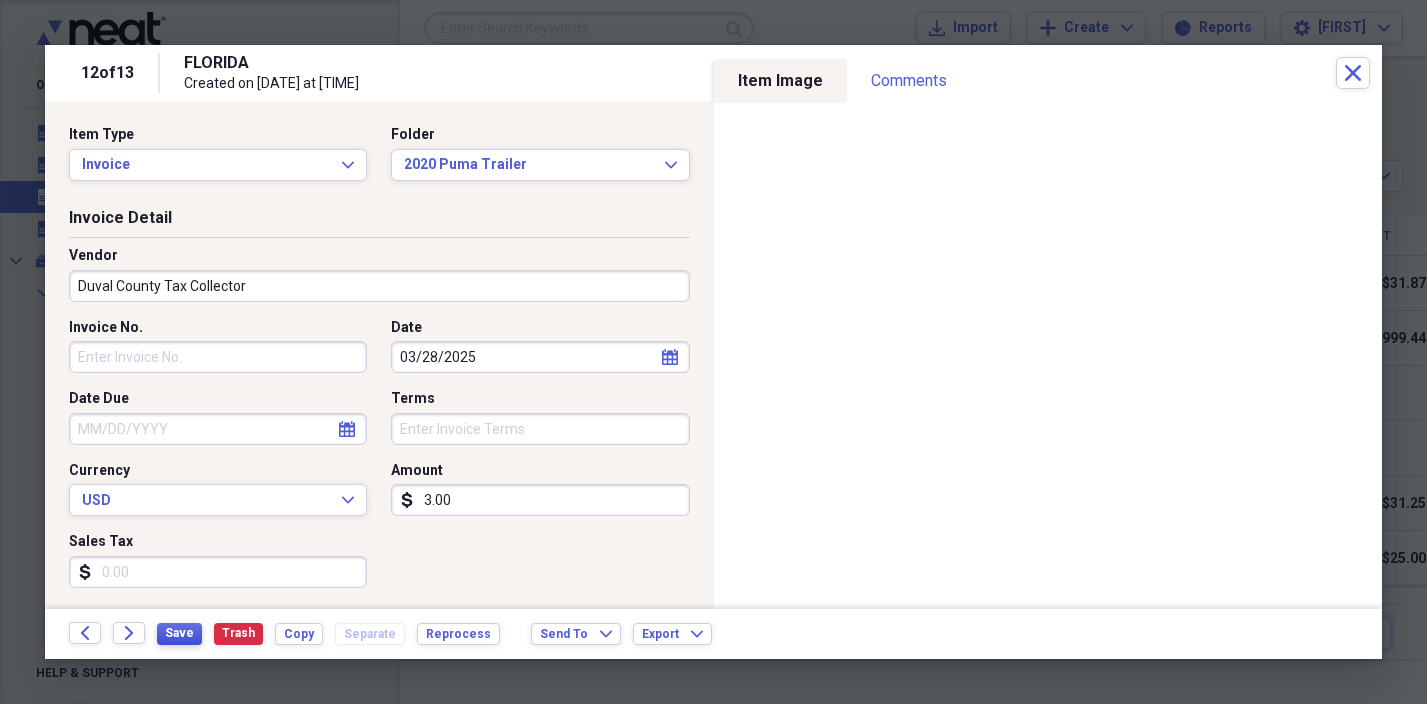click on "Save" at bounding box center [179, 633] 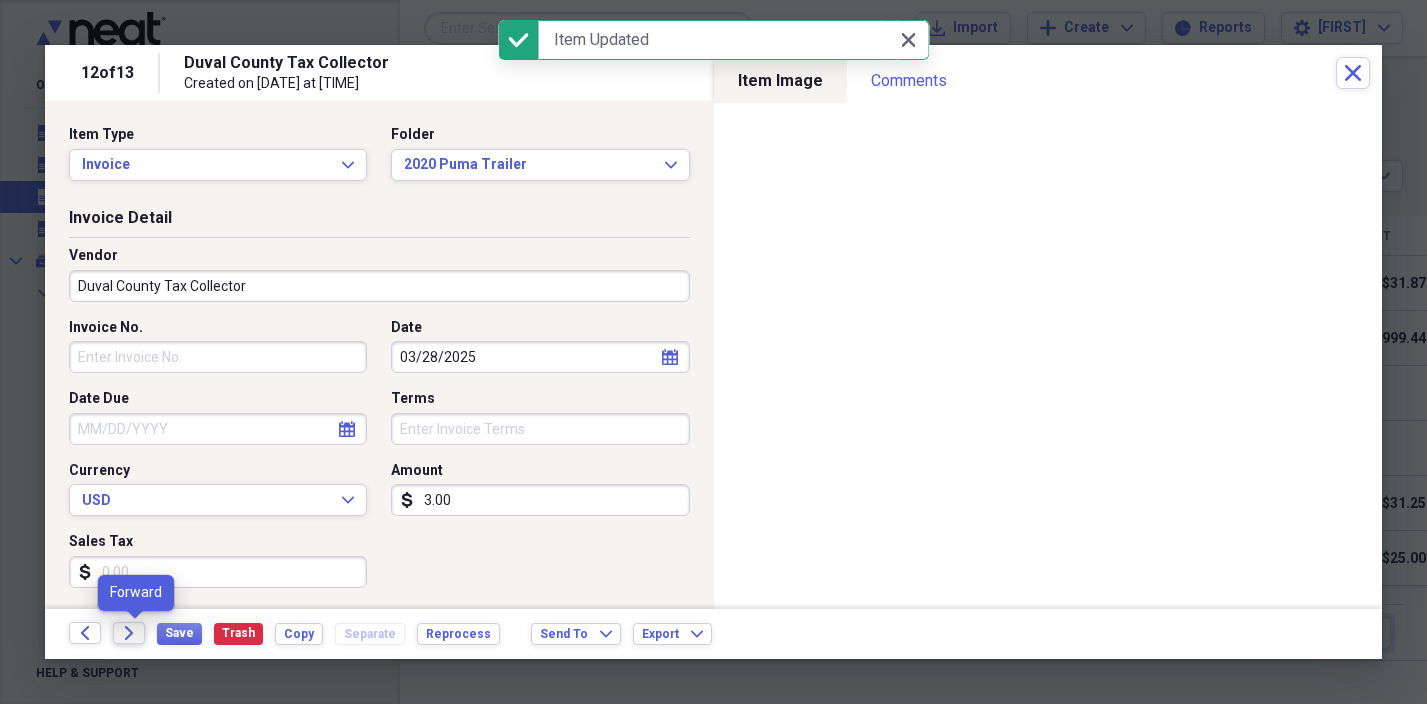 click on "Forward" 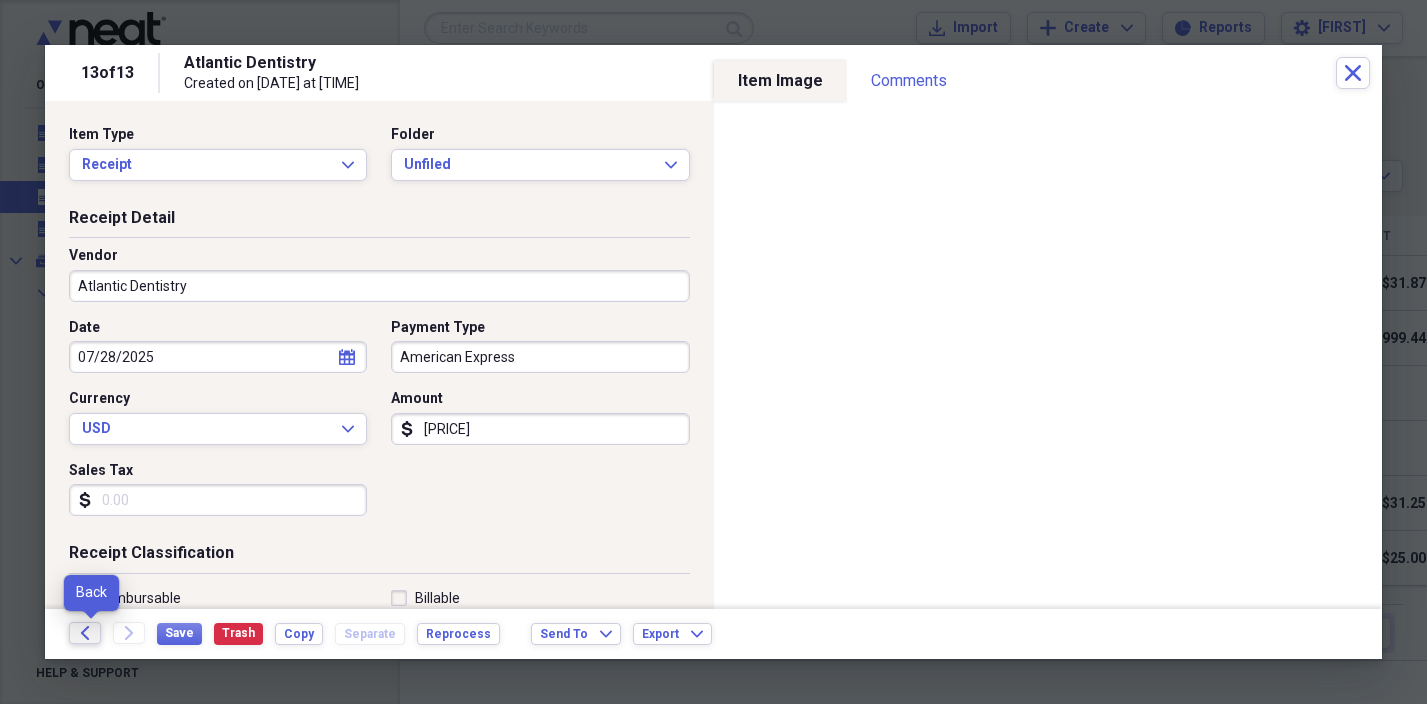 click on "Back" 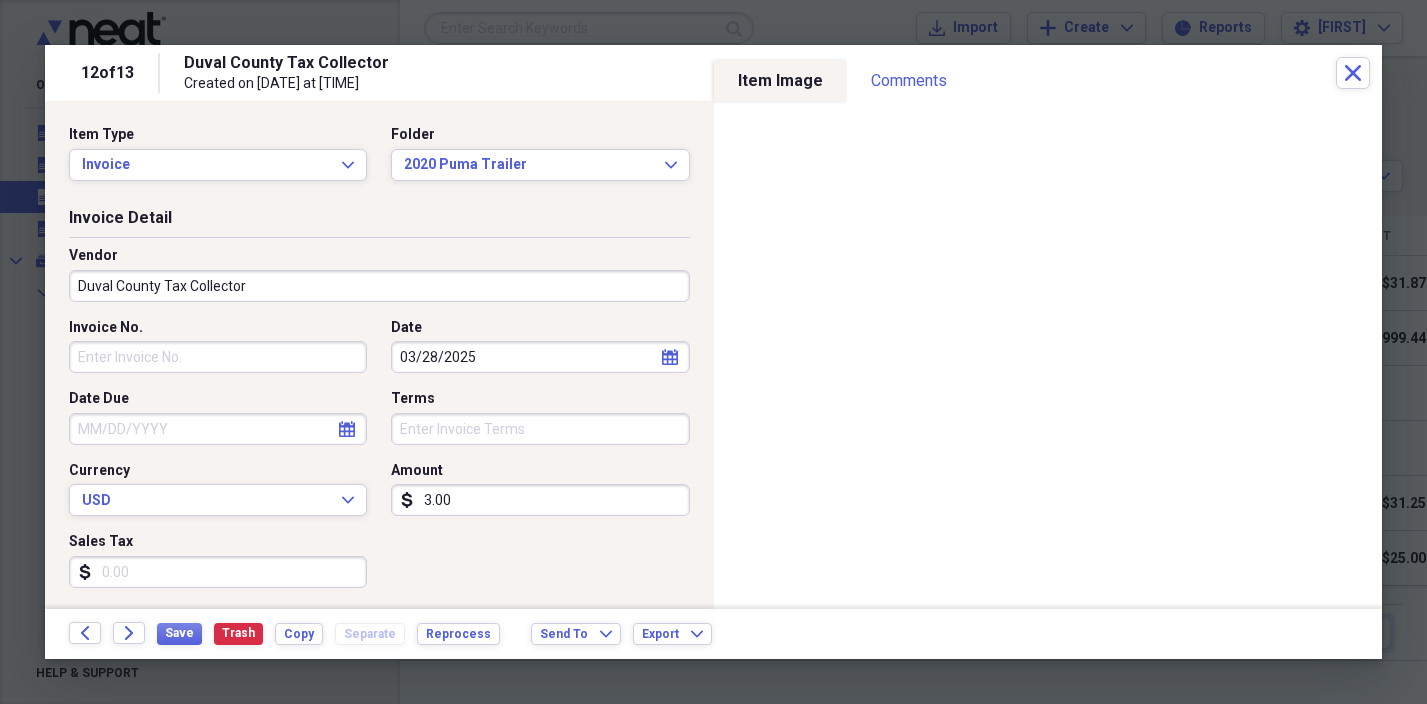click on "Back" 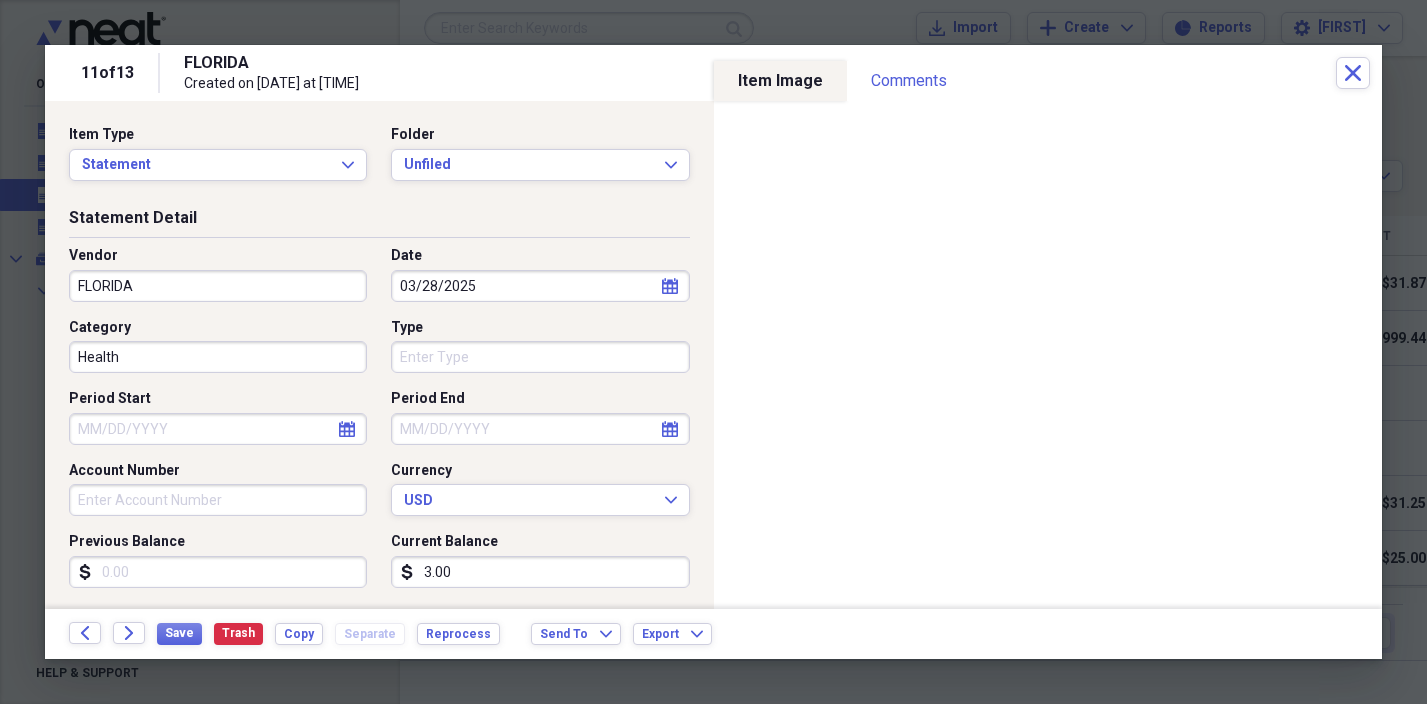 click on "FLORIDA" at bounding box center (218, 286) 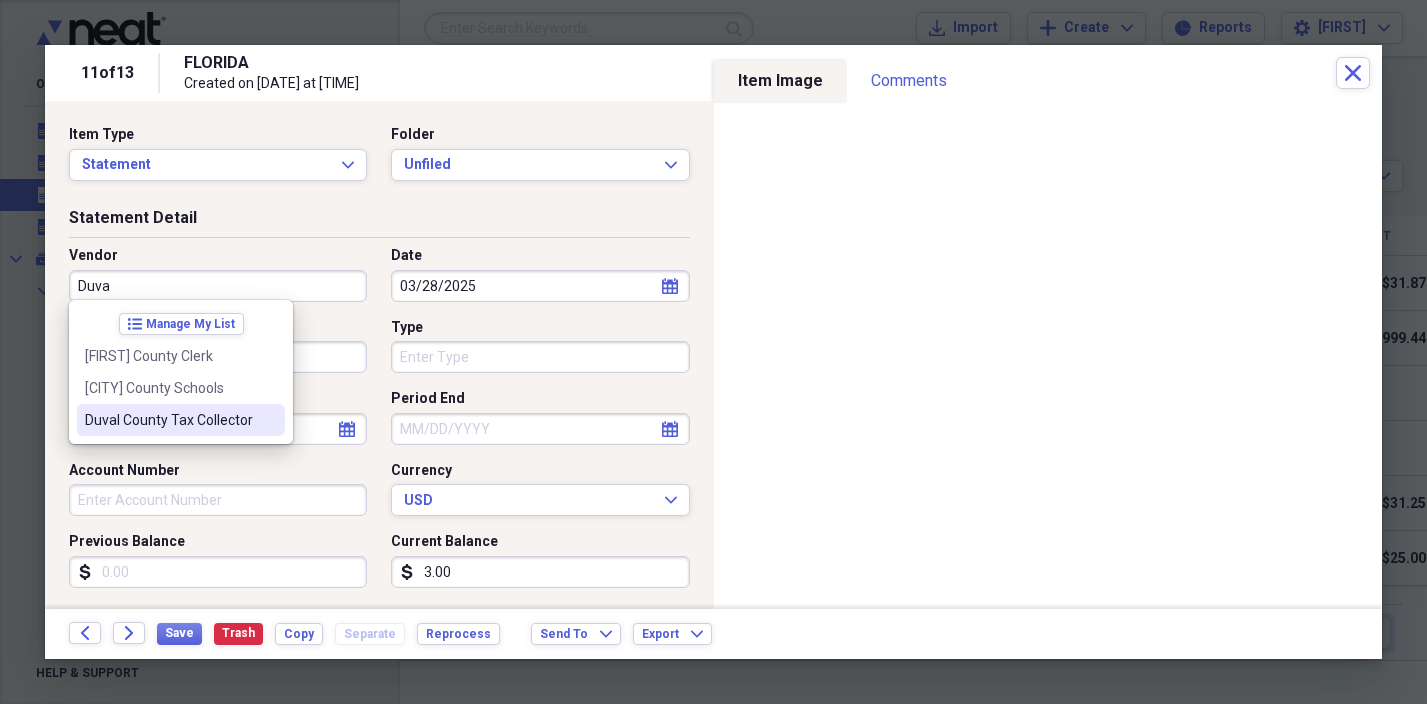 click on "Duval County Tax Collector" at bounding box center (169, 420) 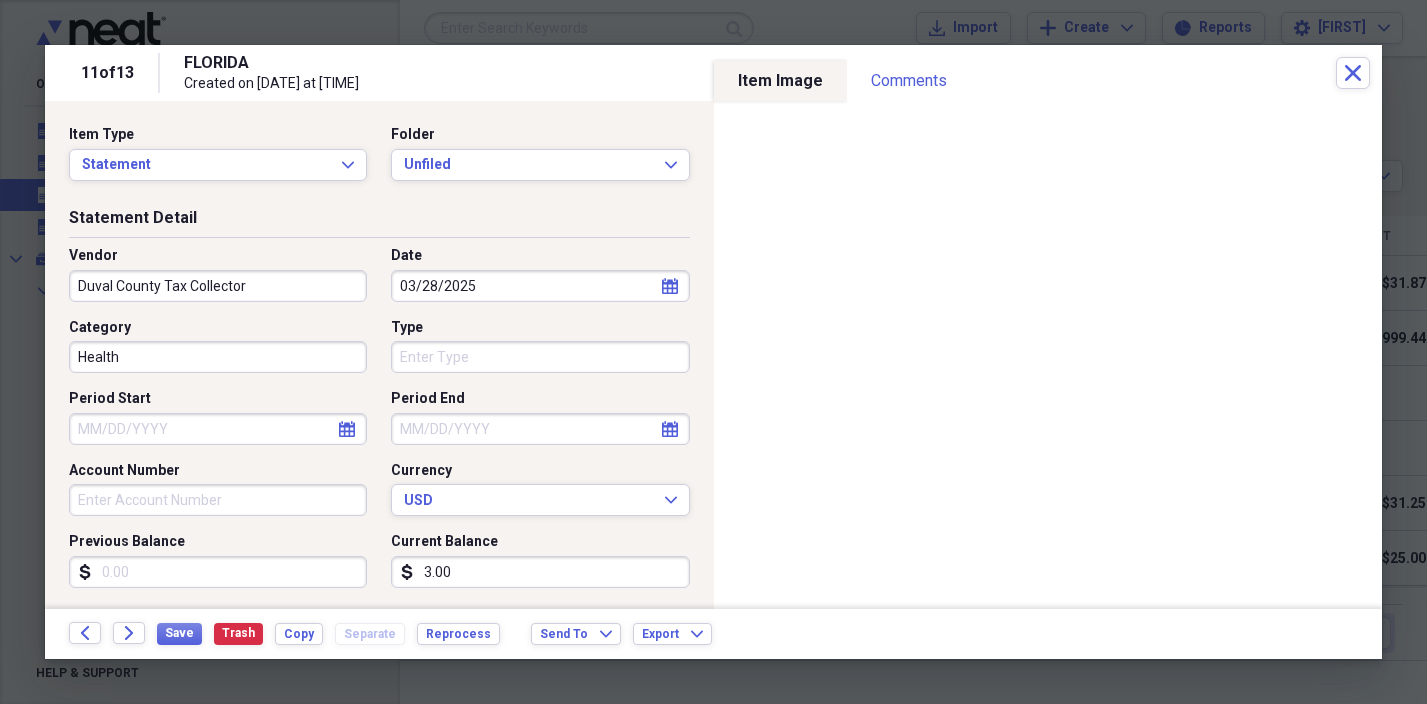 scroll, scrollTop: 0, scrollLeft: 0, axis: both 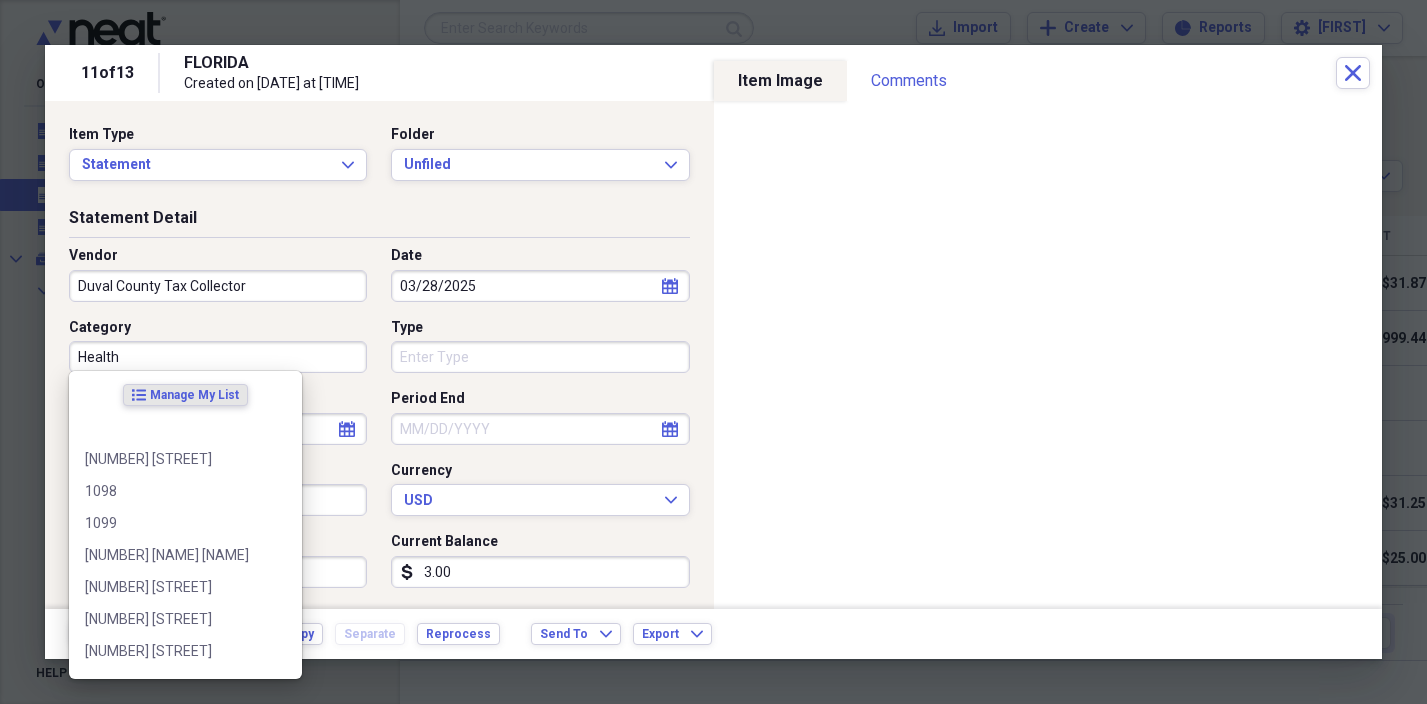drag, startPoint x: 170, startPoint y: 351, endPoint x: 15, endPoint y: 351, distance: 155 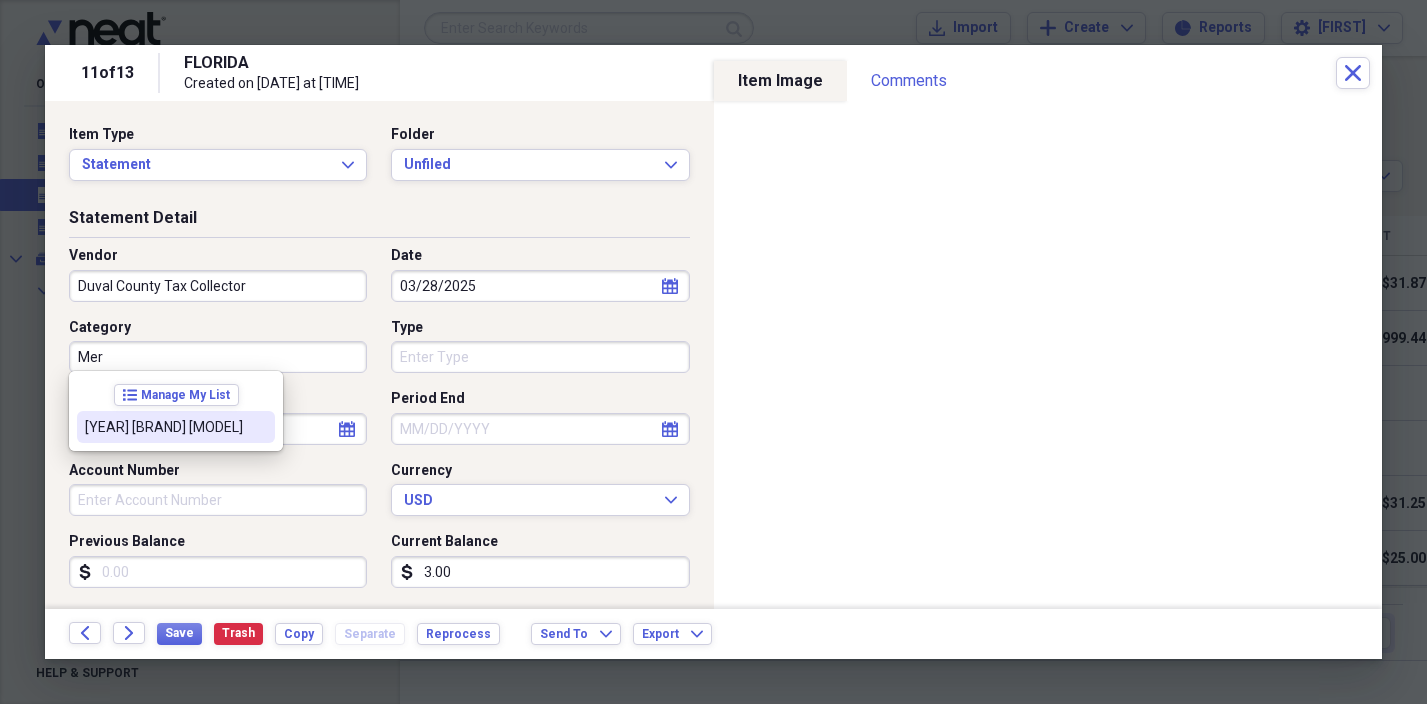 click on "[YEAR] [BRAND] [MODEL]" at bounding box center [164, 427] 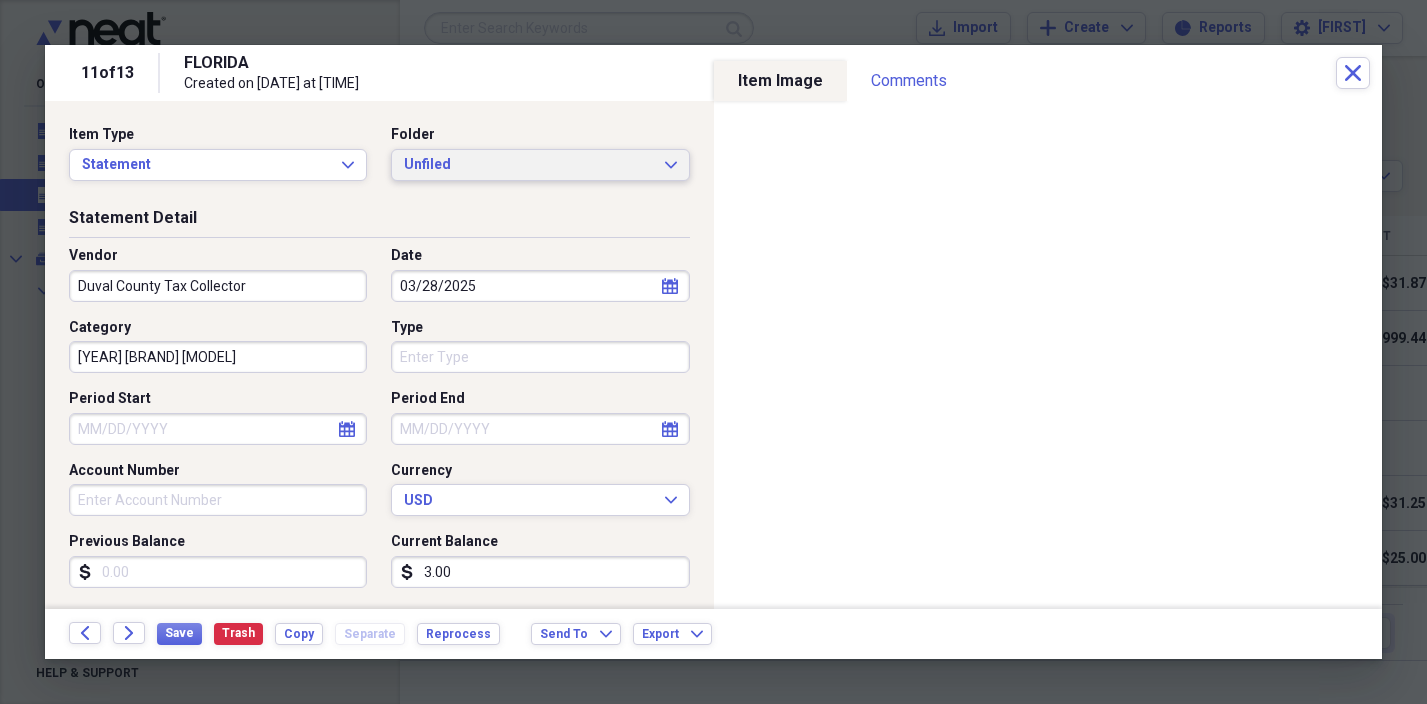 click on "Unfiled" at bounding box center (528, 165) 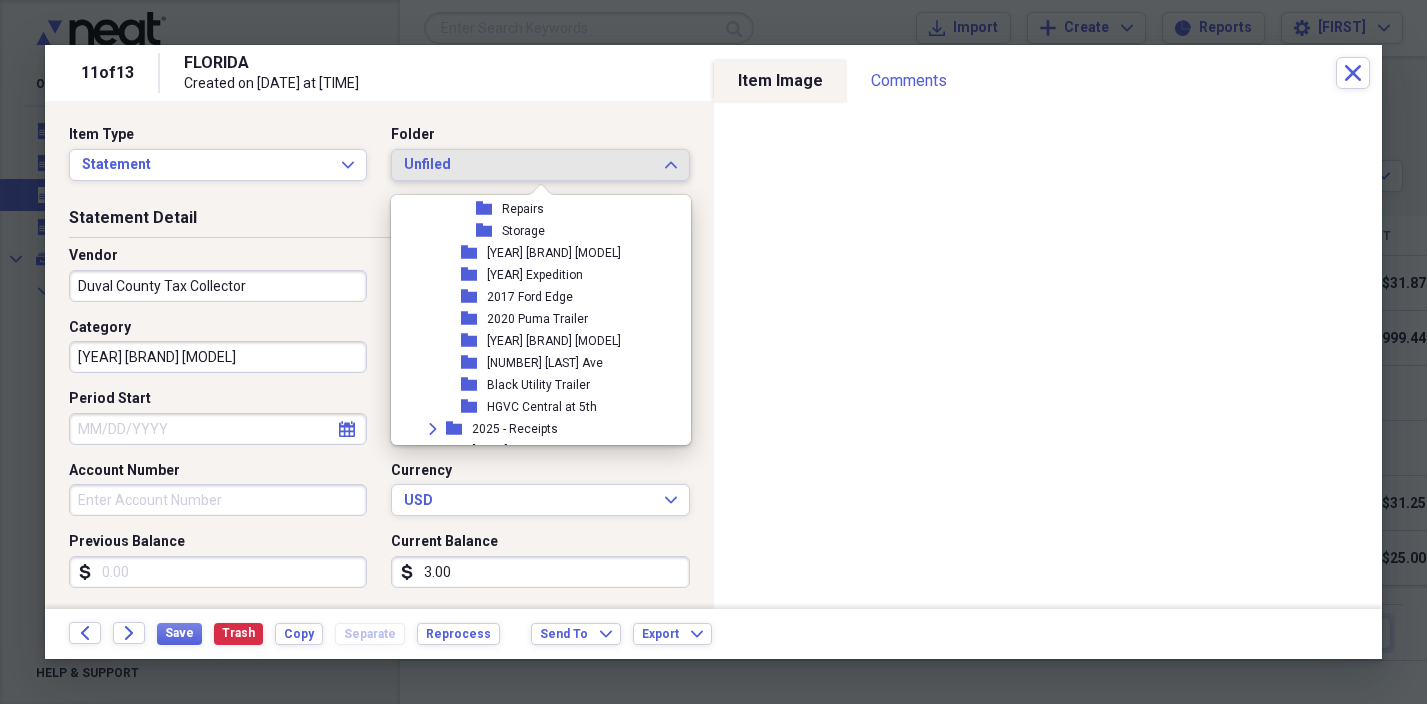 scroll, scrollTop: 535, scrollLeft: 0, axis: vertical 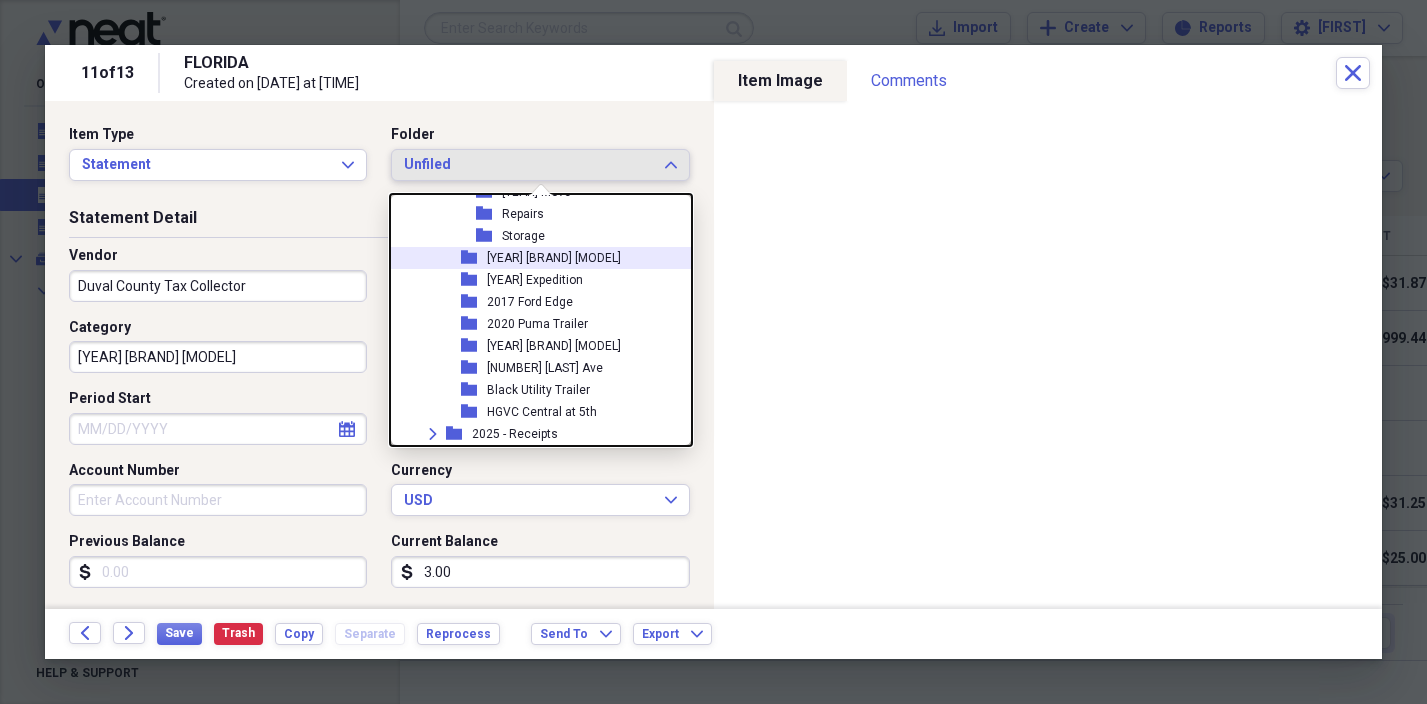 click on "[YEAR] [BRAND] [MODEL]" at bounding box center (554, 258) 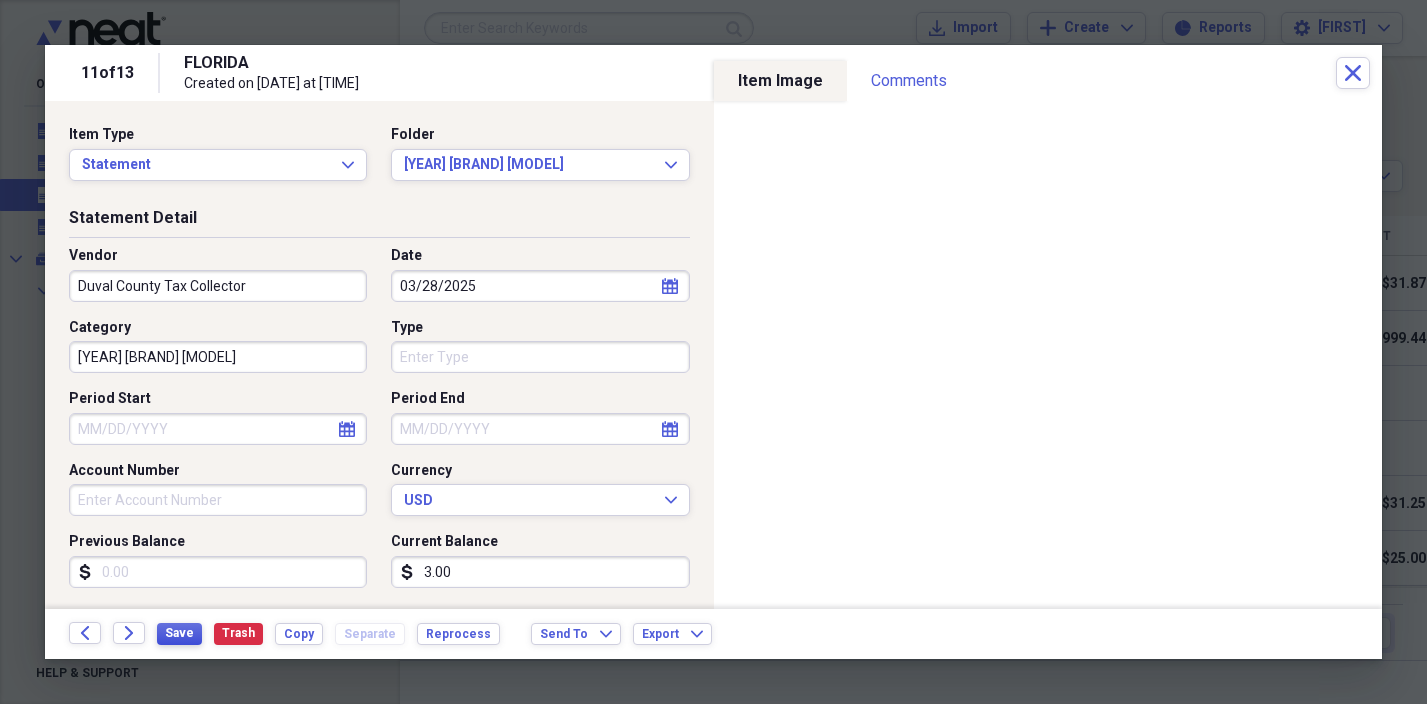 click on "Save" at bounding box center [179, 633] 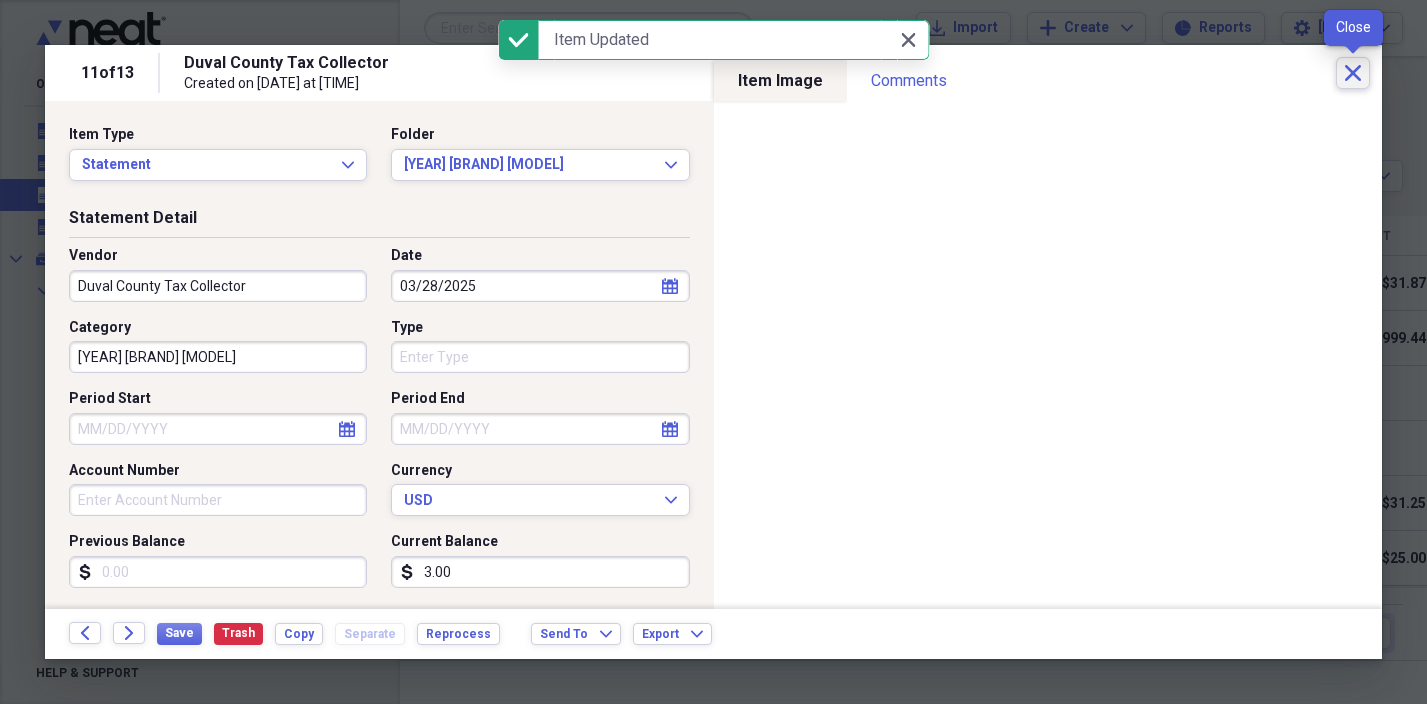 click on "Close" 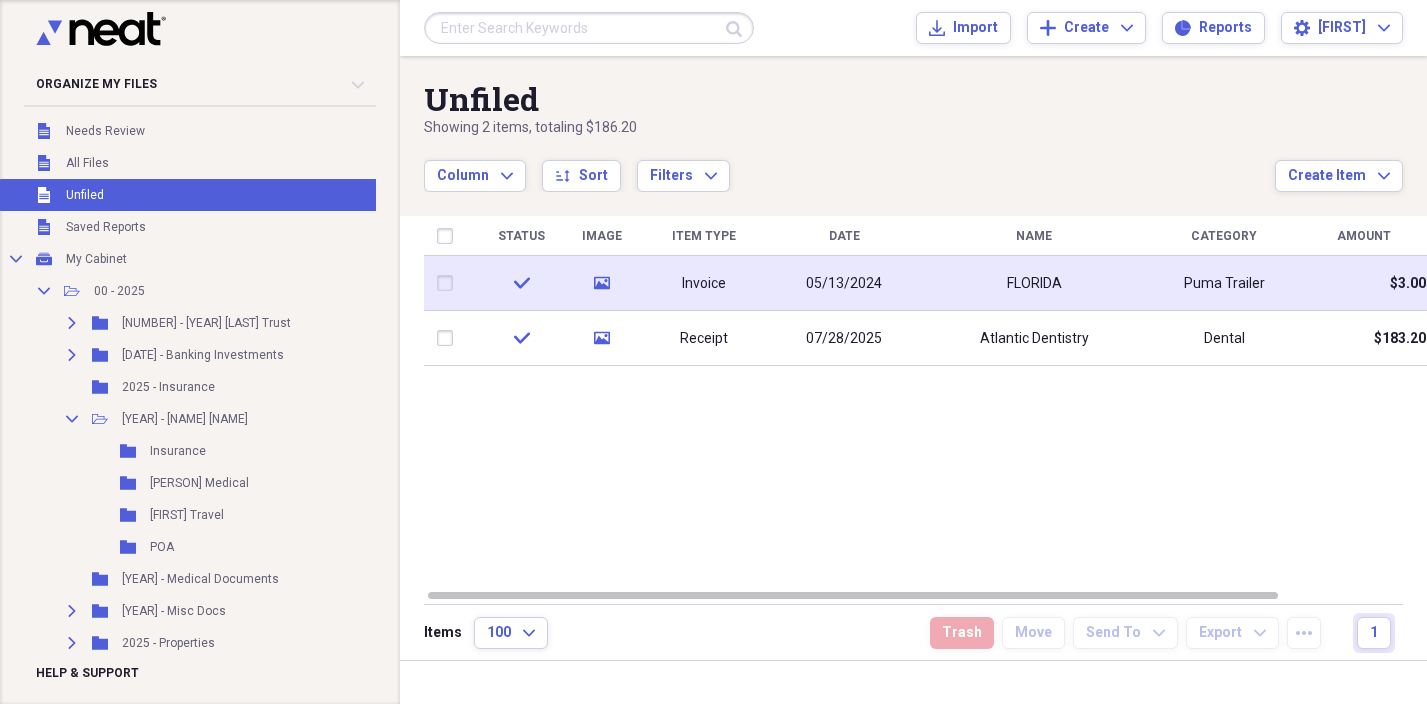 click on "FLORIDA" at bounding box center (1034, 283) 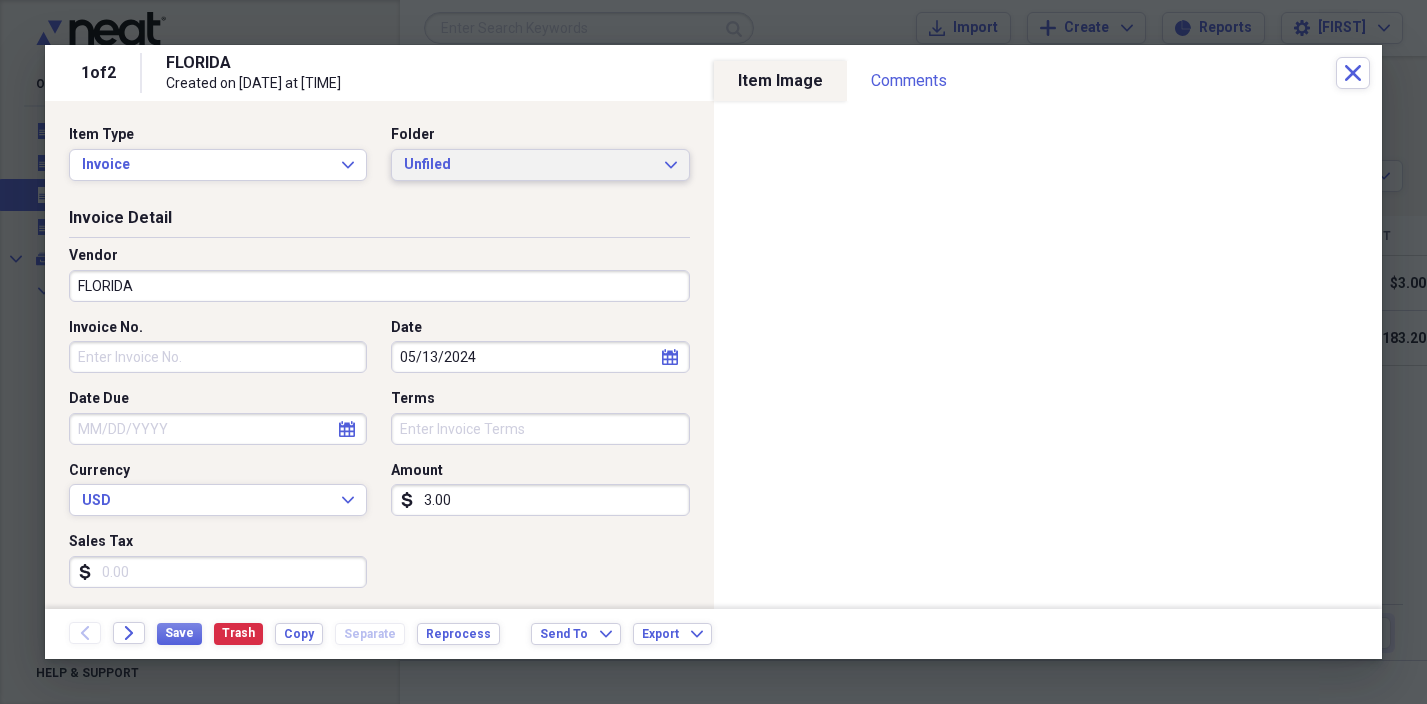 click on "Unfiled" at bounding box center [528, 165] 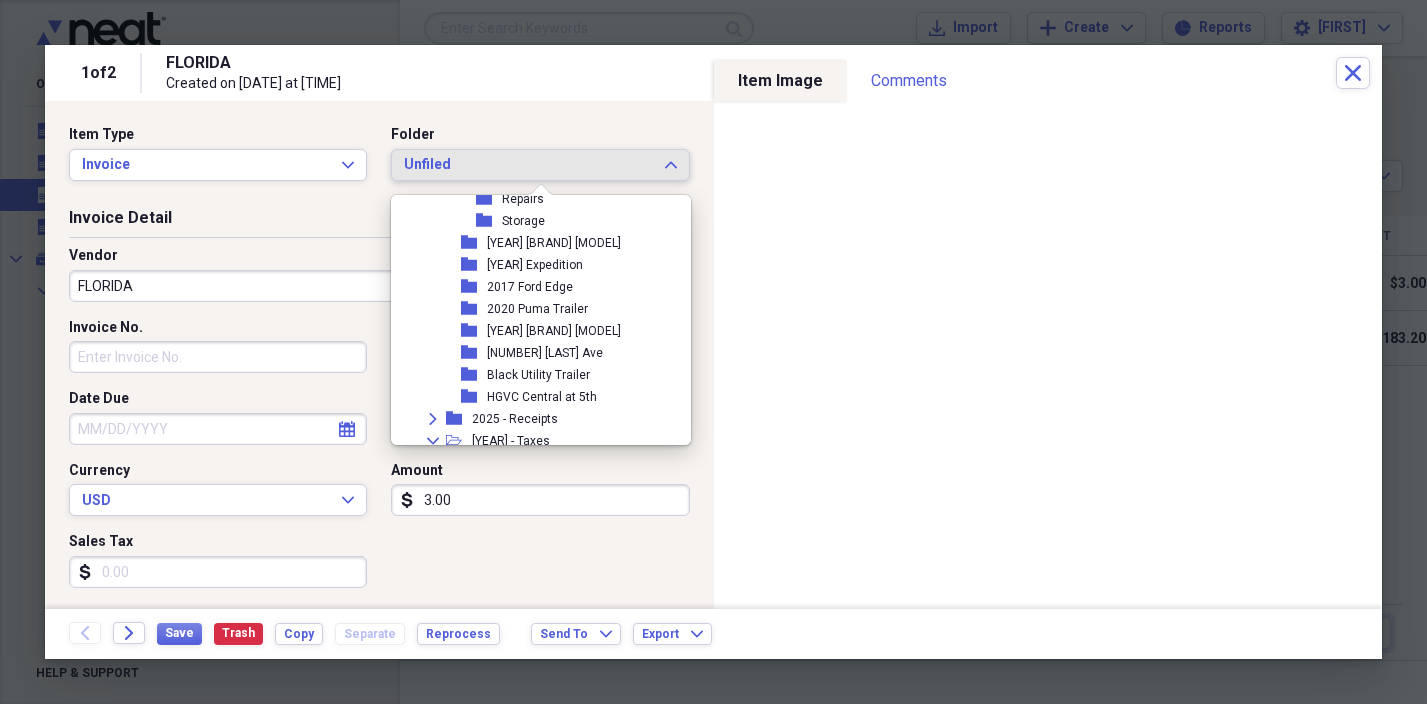scroll, scrollTop: 557, scrollLeft: 0, axis: vertical 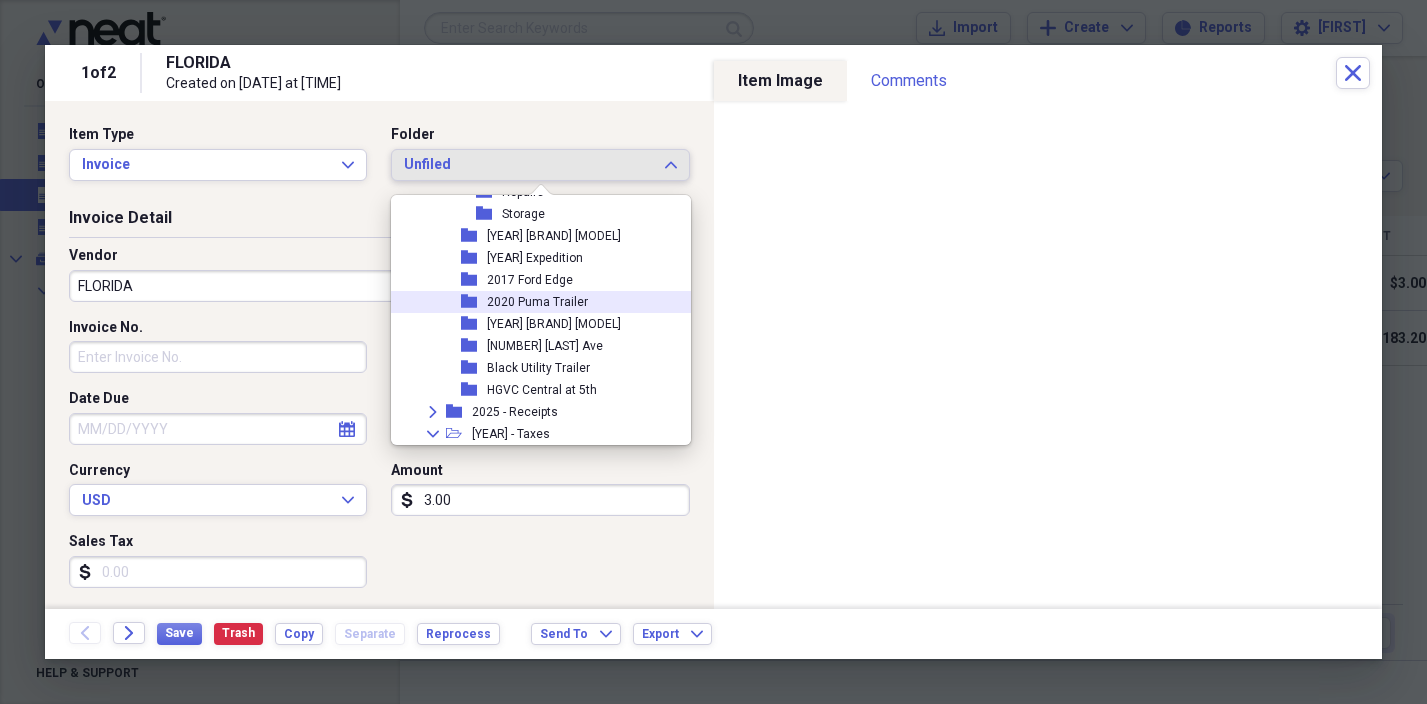 click on "folder [YEAR] [BRAND]" at bounding box center [533, 302] 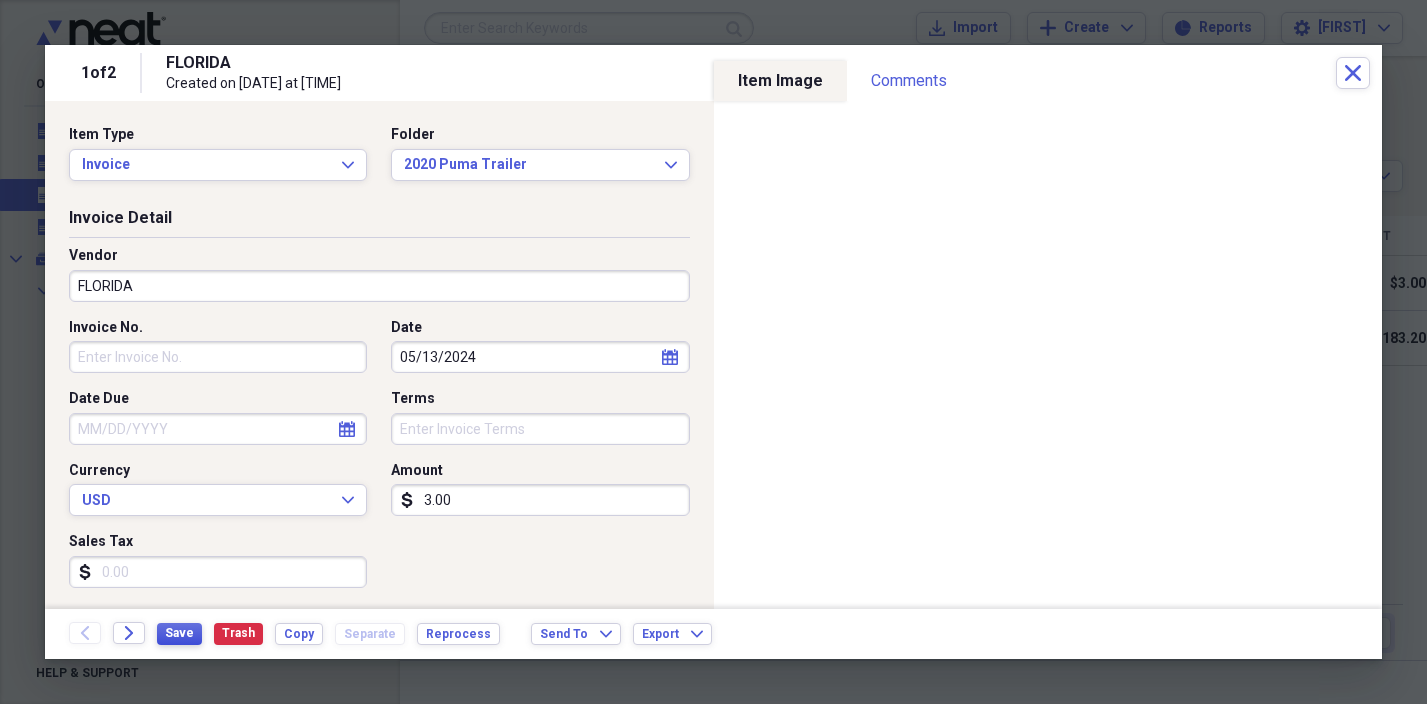 click on "Save" at bounding box center [179, 633] 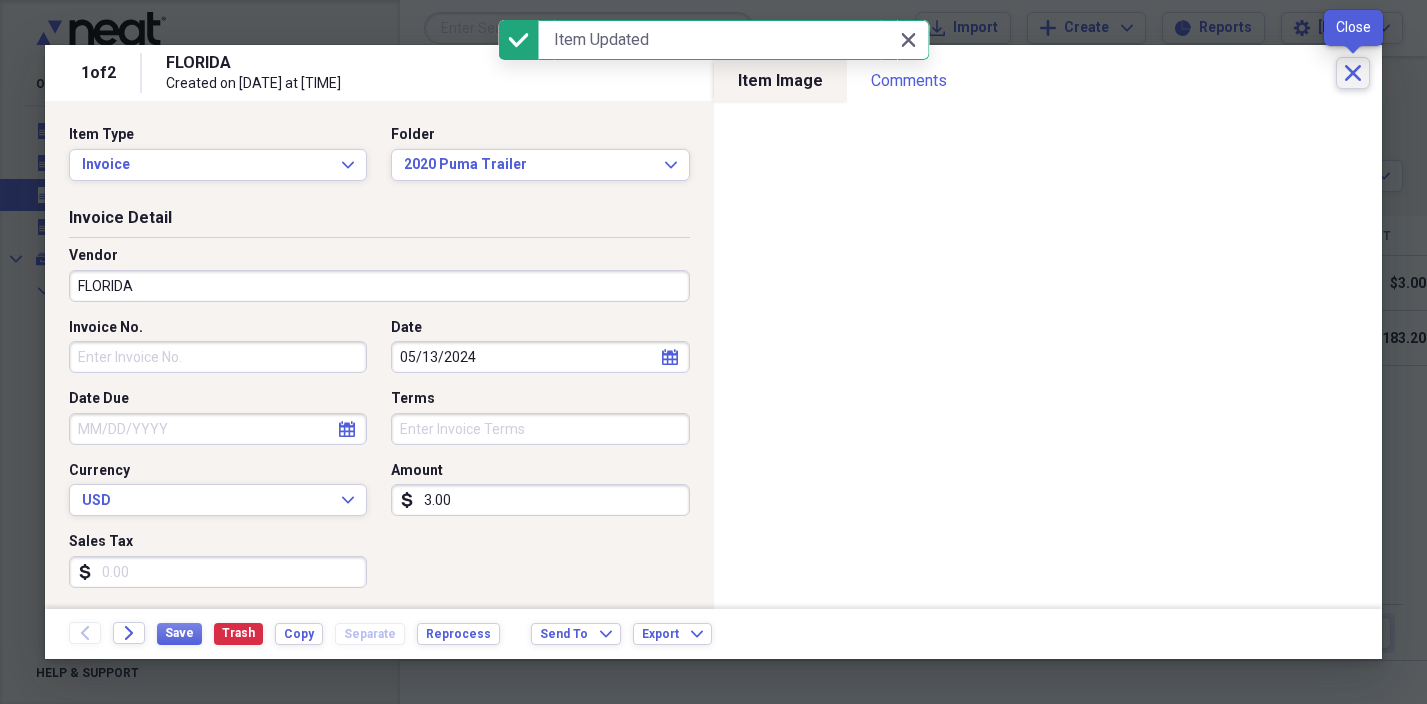 click on "Close" 